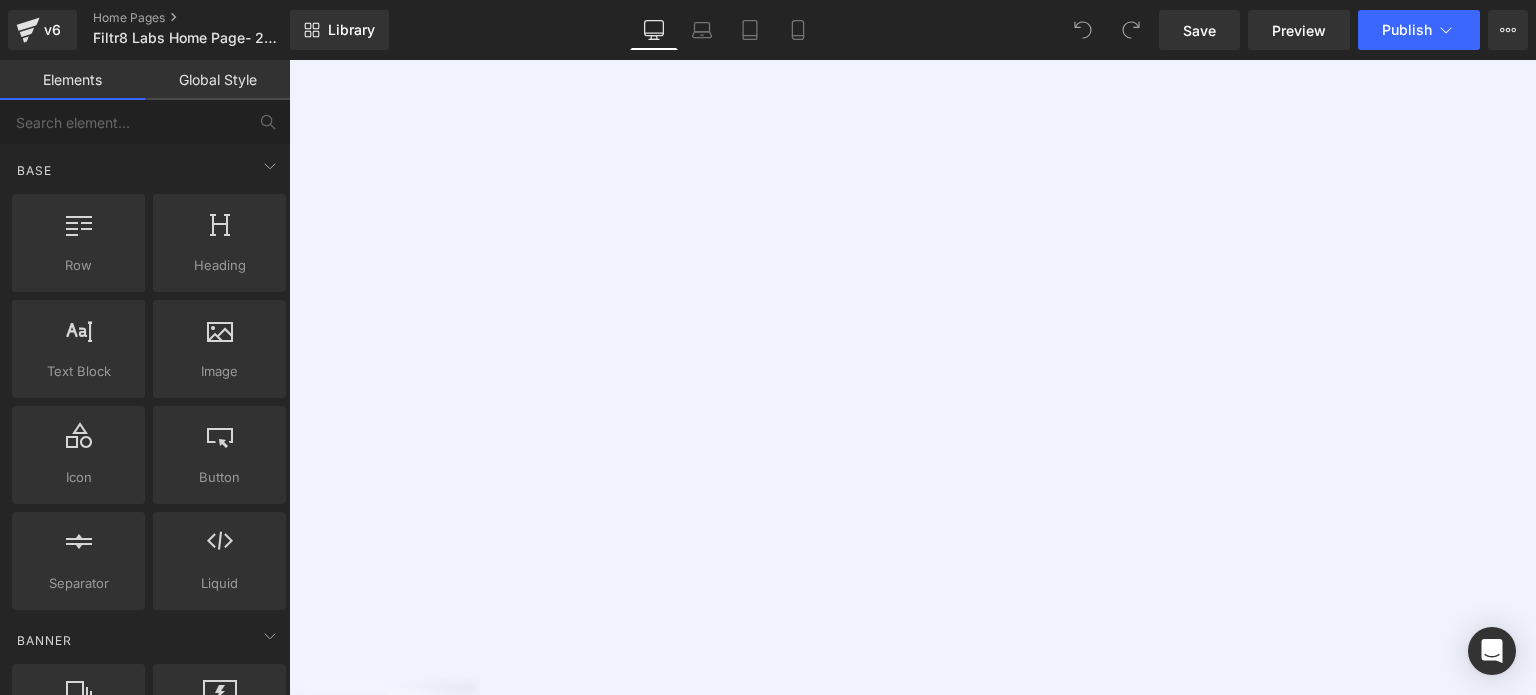 scroll, scrollTop: 800, scrollLeft: 0, axis: vertical 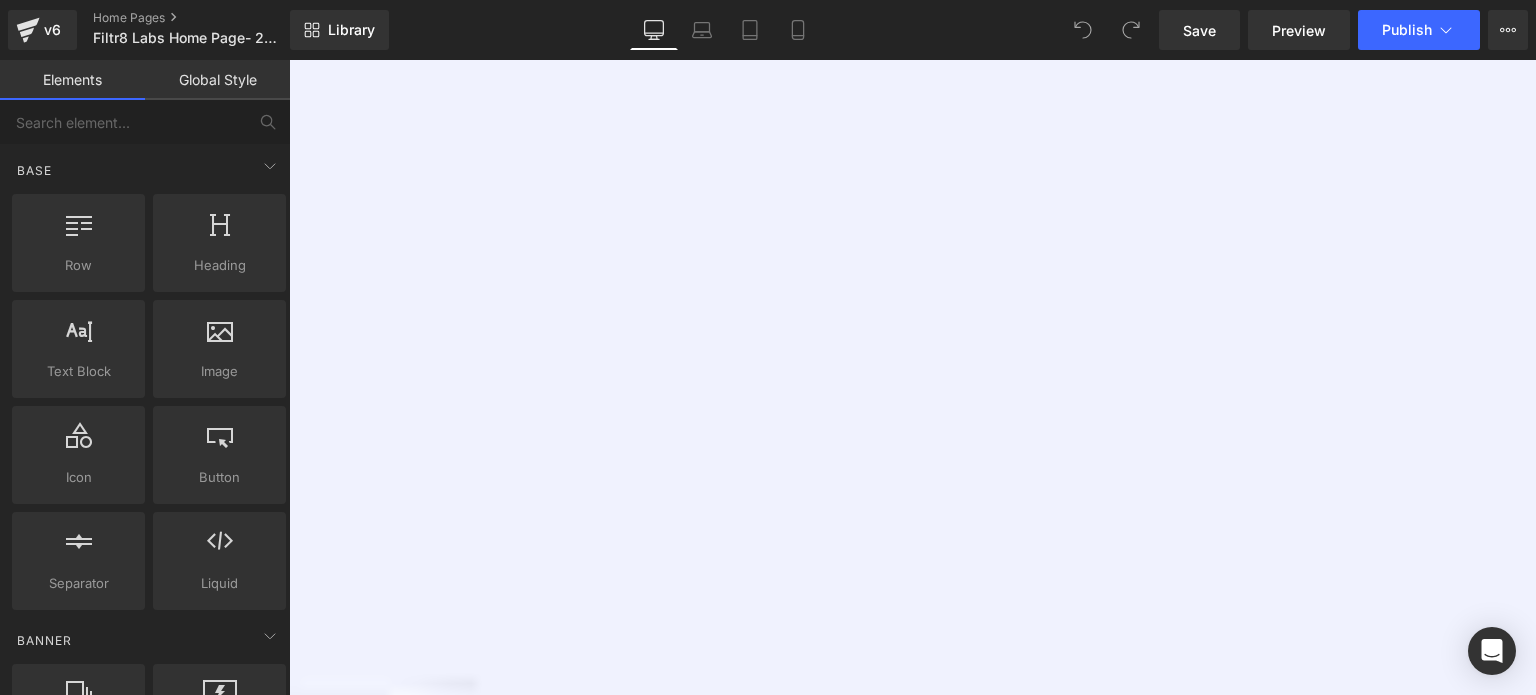 click on "Image
Video Popup         Fast Hands-Free Lab Filtration Heading         Simply plug it to an electrical outlet, connect the tubing between the pump and flask and you are ready. Finally, just flip the switch and you are filtering. Shop our lab filtration pumps now! Text Block         Row" at bounding box center [889, 392] 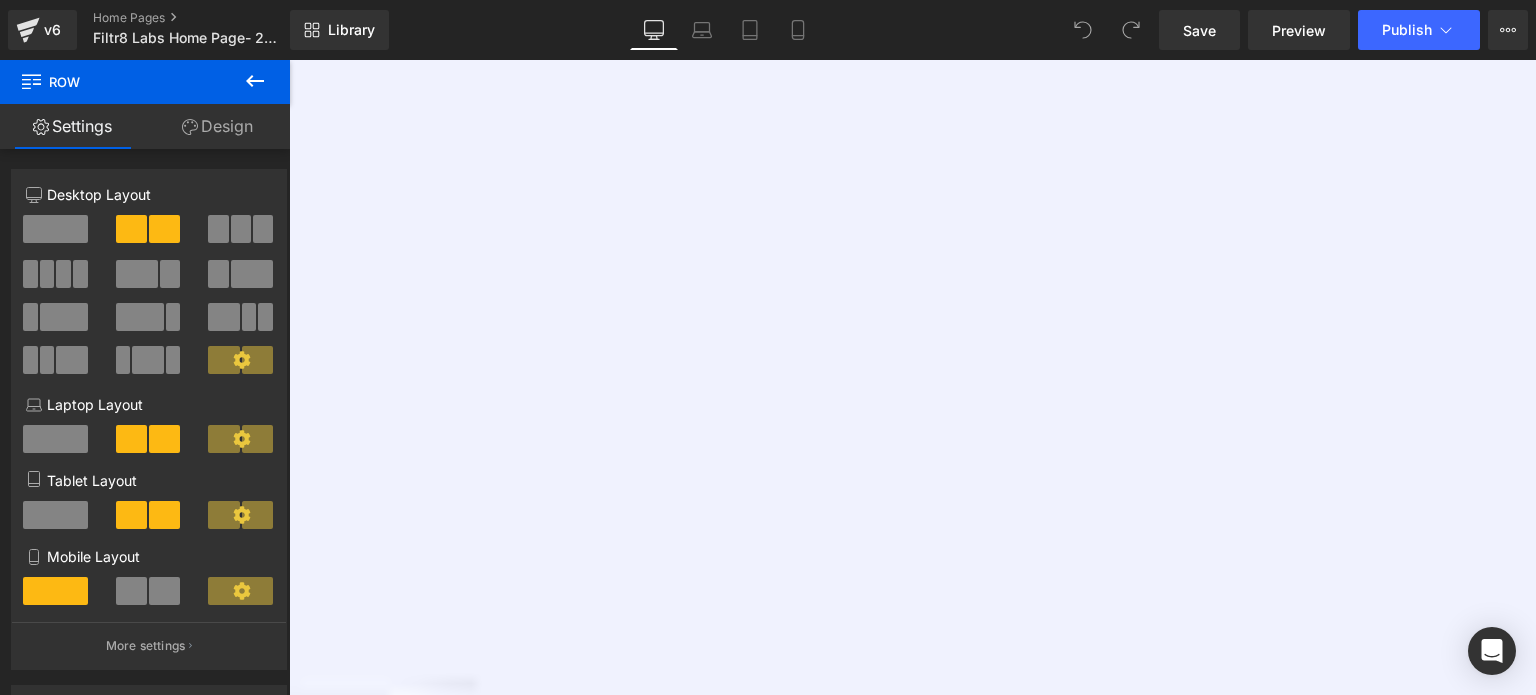click 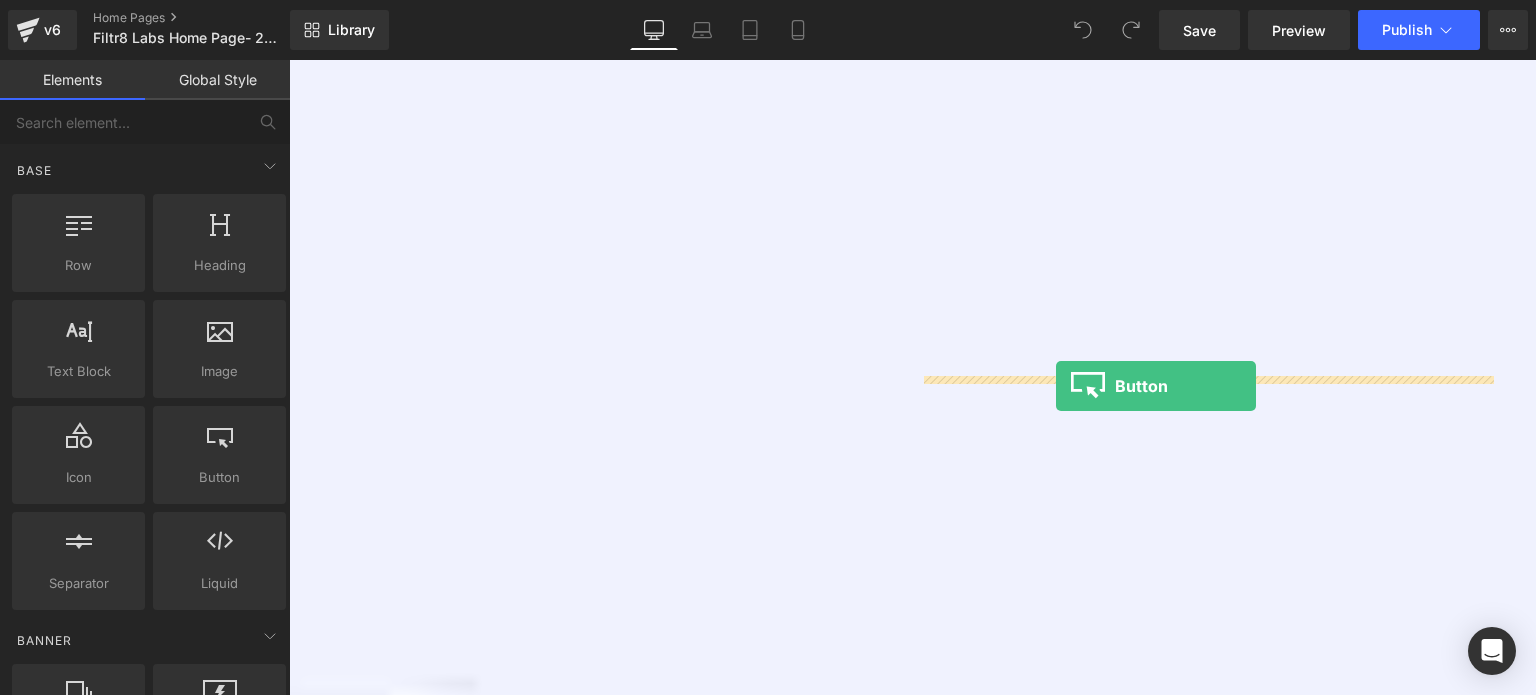 drag, startPoint x: 475, startPoint y: 507, endPoint x: 1056, endPoint y: 385, distance: 593.6708 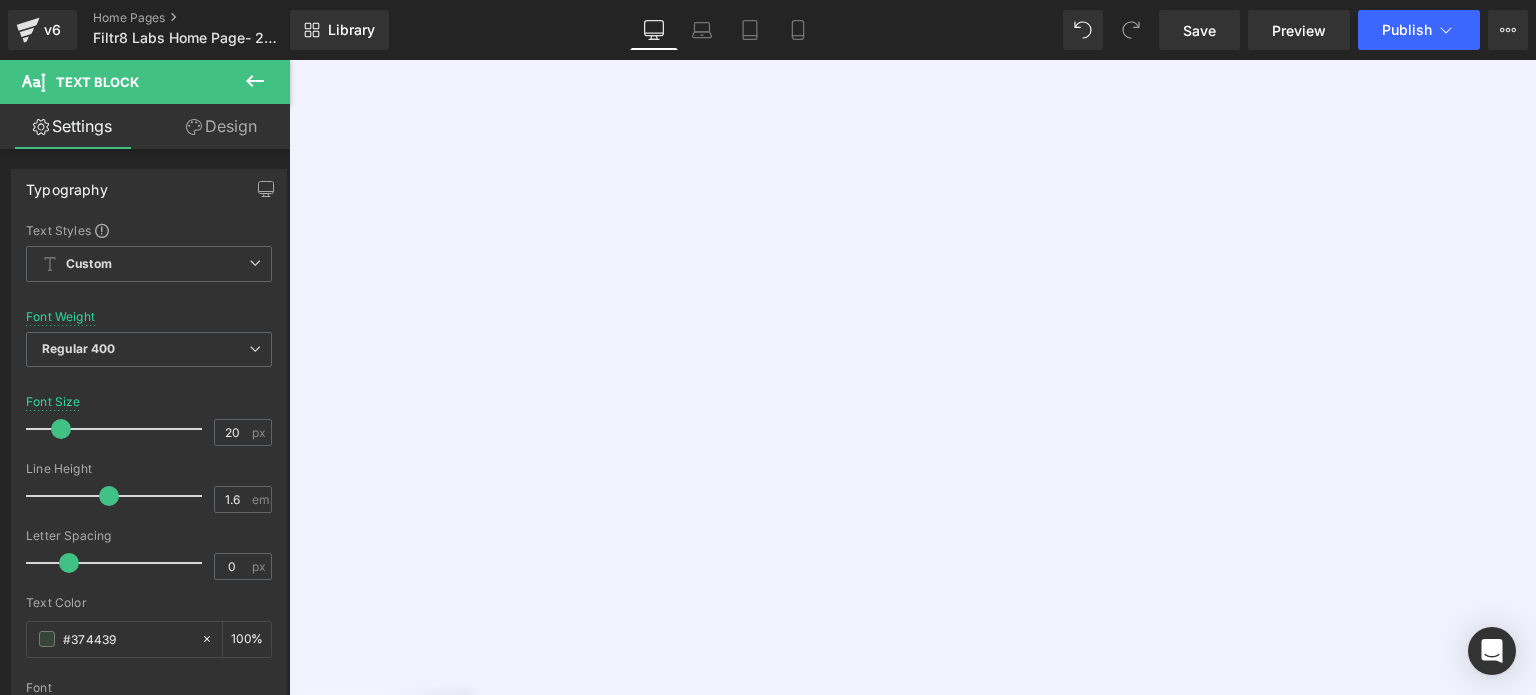 drag, startPoint x: 1028, startPoint y: 339, endPoint x: 1292, endPoint y: 339, distance: 264 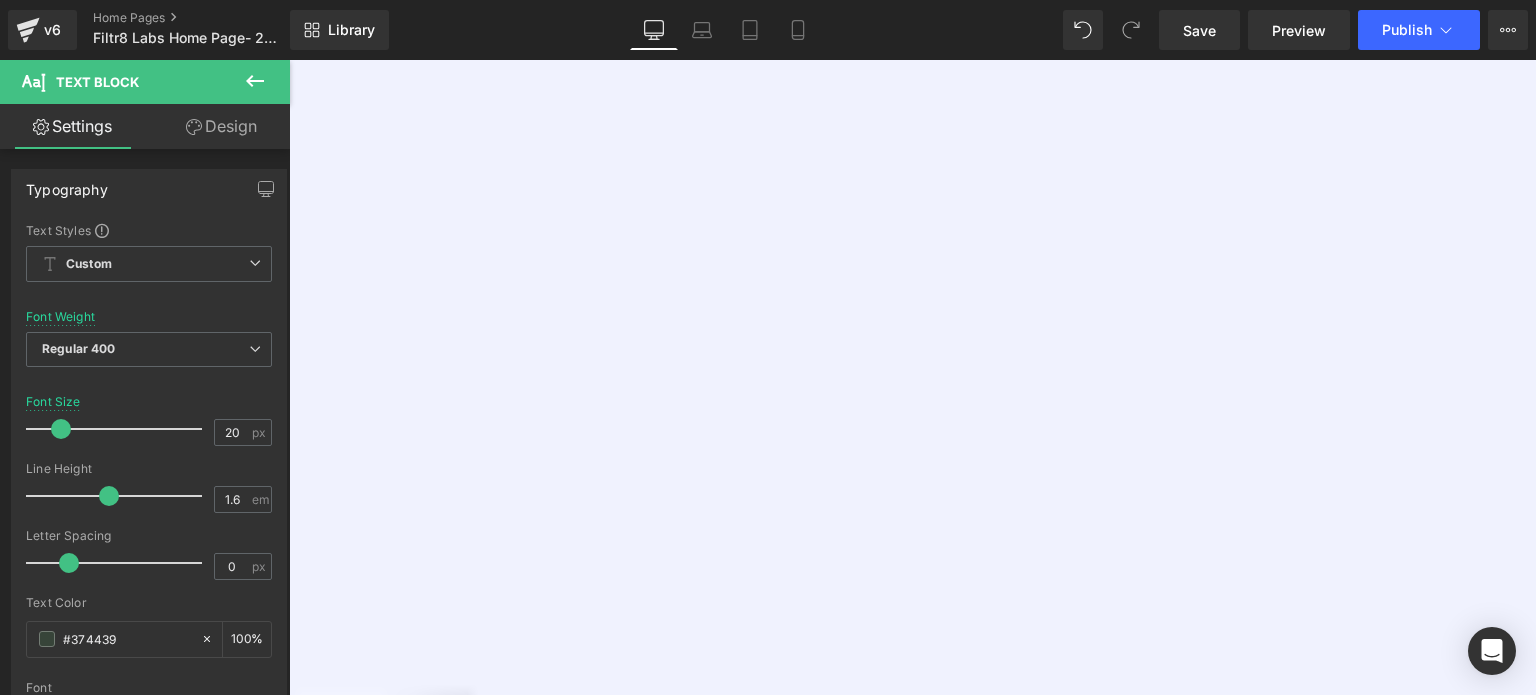 click on "Simply plug it to an electrical outlet, connect the tubing between the pump and flask and you are ready. Finally, just flip the switch and you are filtering. Shop our lab filtration pumps now!" at bounding box center (889, 651) 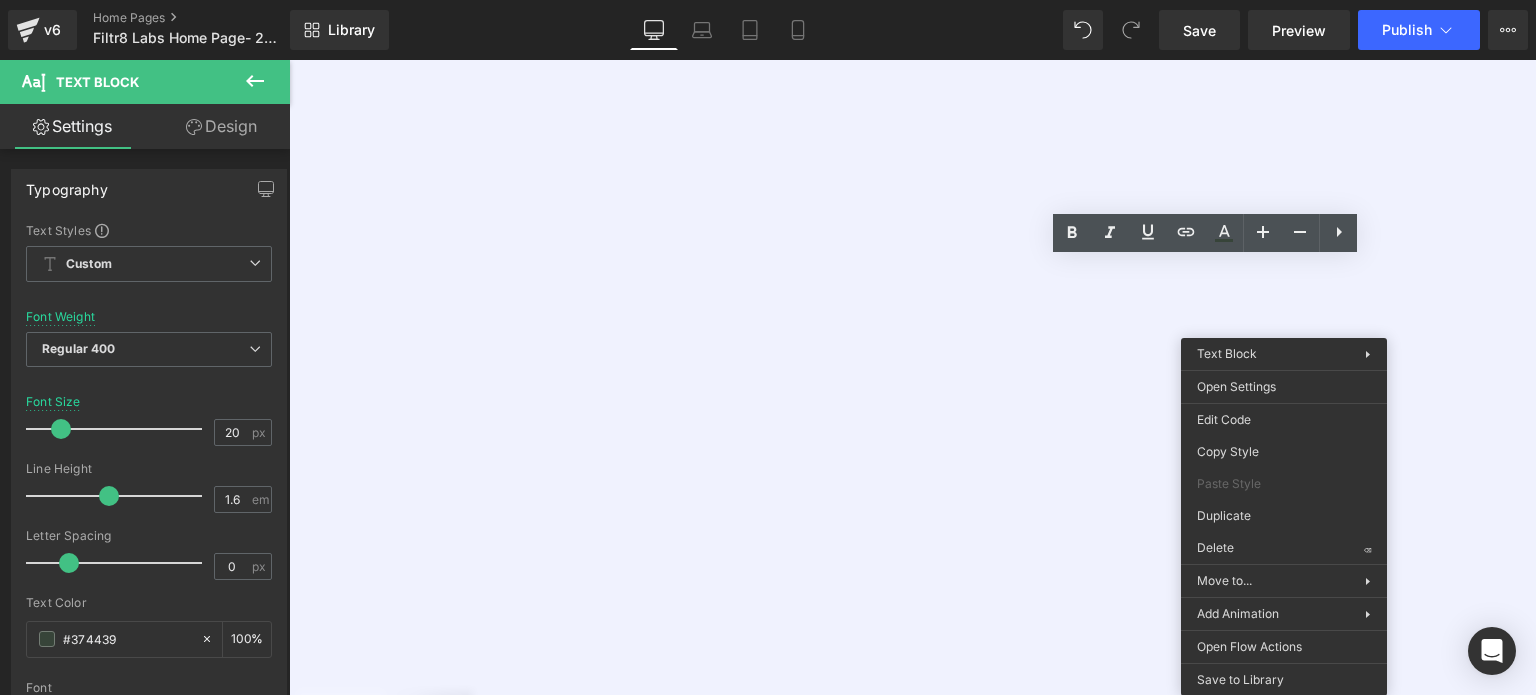 click on "Simply plug it to an electrical outlet, connect the tubing between the pump and flask and you are ready. Finally, just flip the switch and you are filtering. Shop our lab filtration pumps now!" at bounding box center (889, 651) 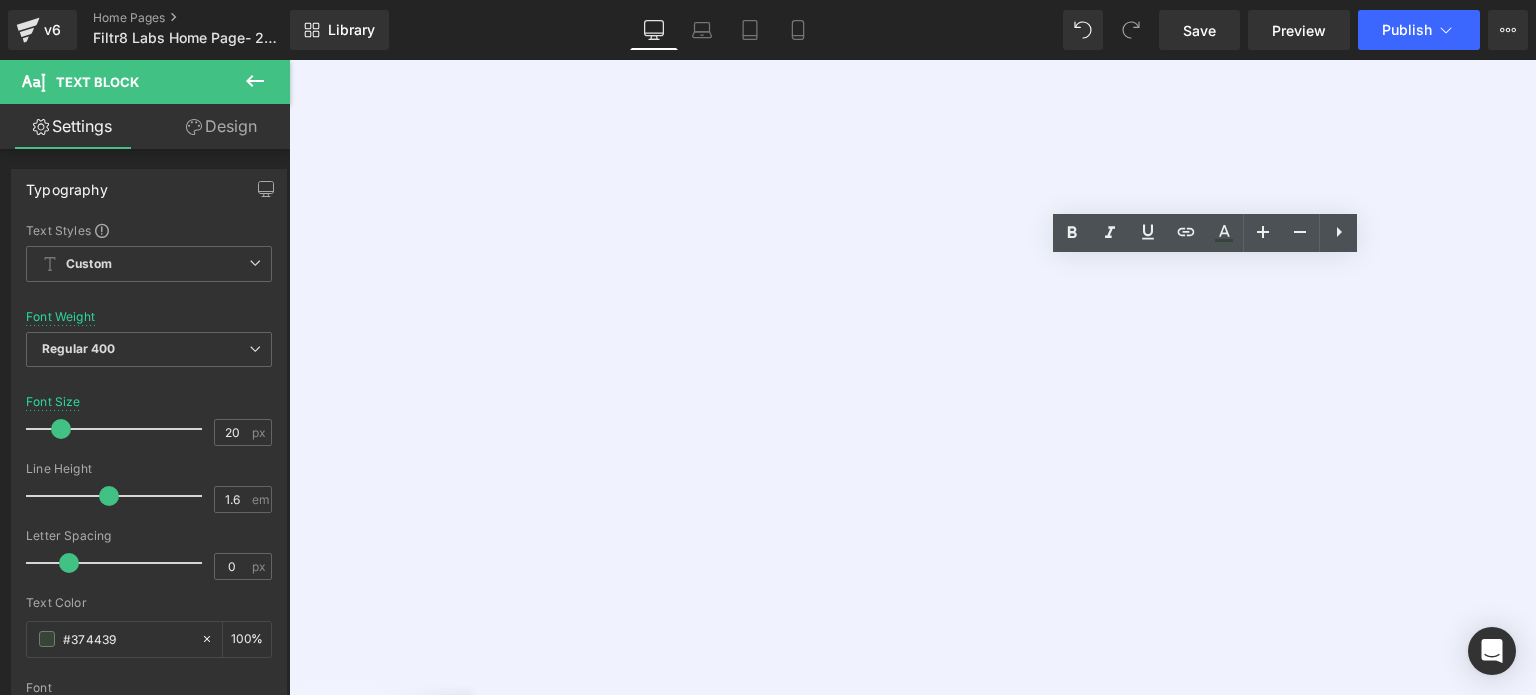 drag, startPoint x: 1025, startPoint y: 339, endPoint x: 1306, endPoint y: 343, distance: 281.02847 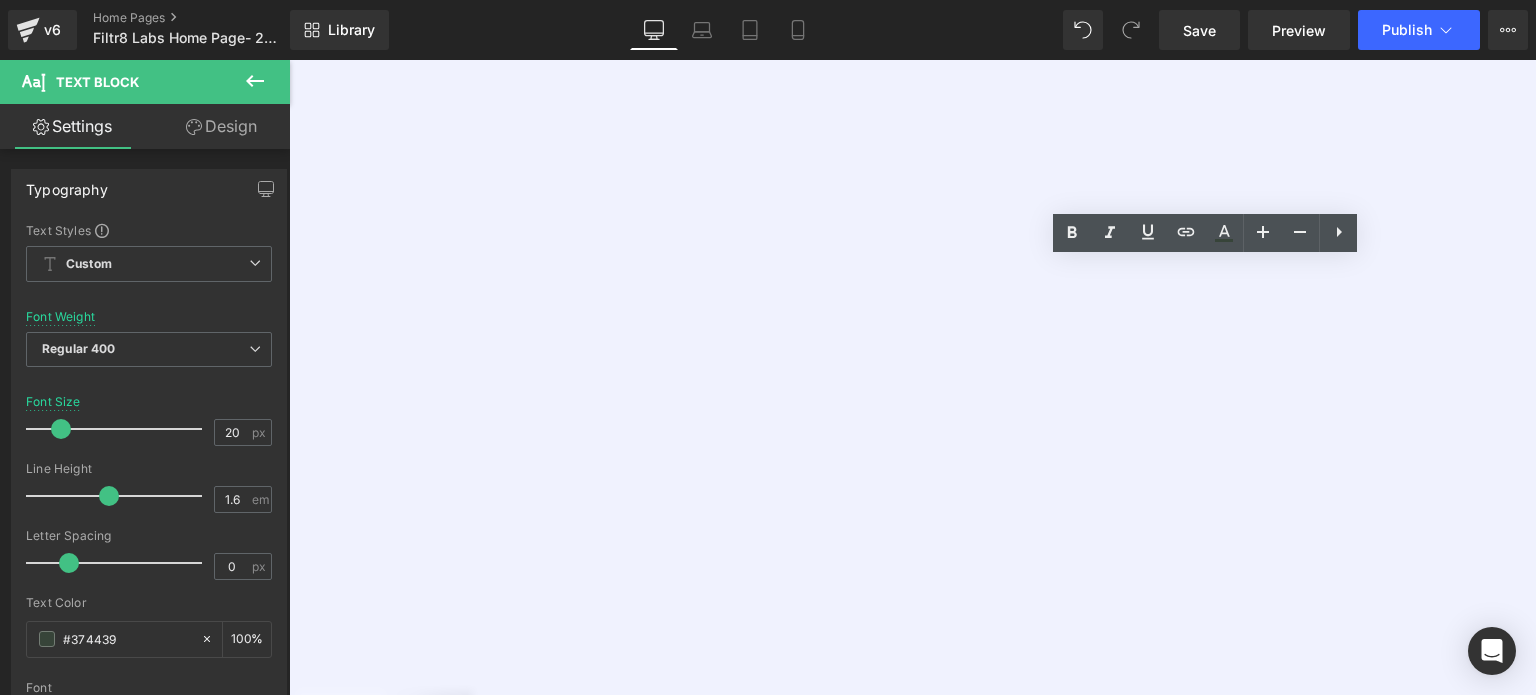 click on "Simply plug it to an electrical outlet, connect the tubing between the pump and flask and you are ready. Finally, just flip the switch and you are filtering. Shop our lab filtration pumps now!" at bounding box center (889, 651) 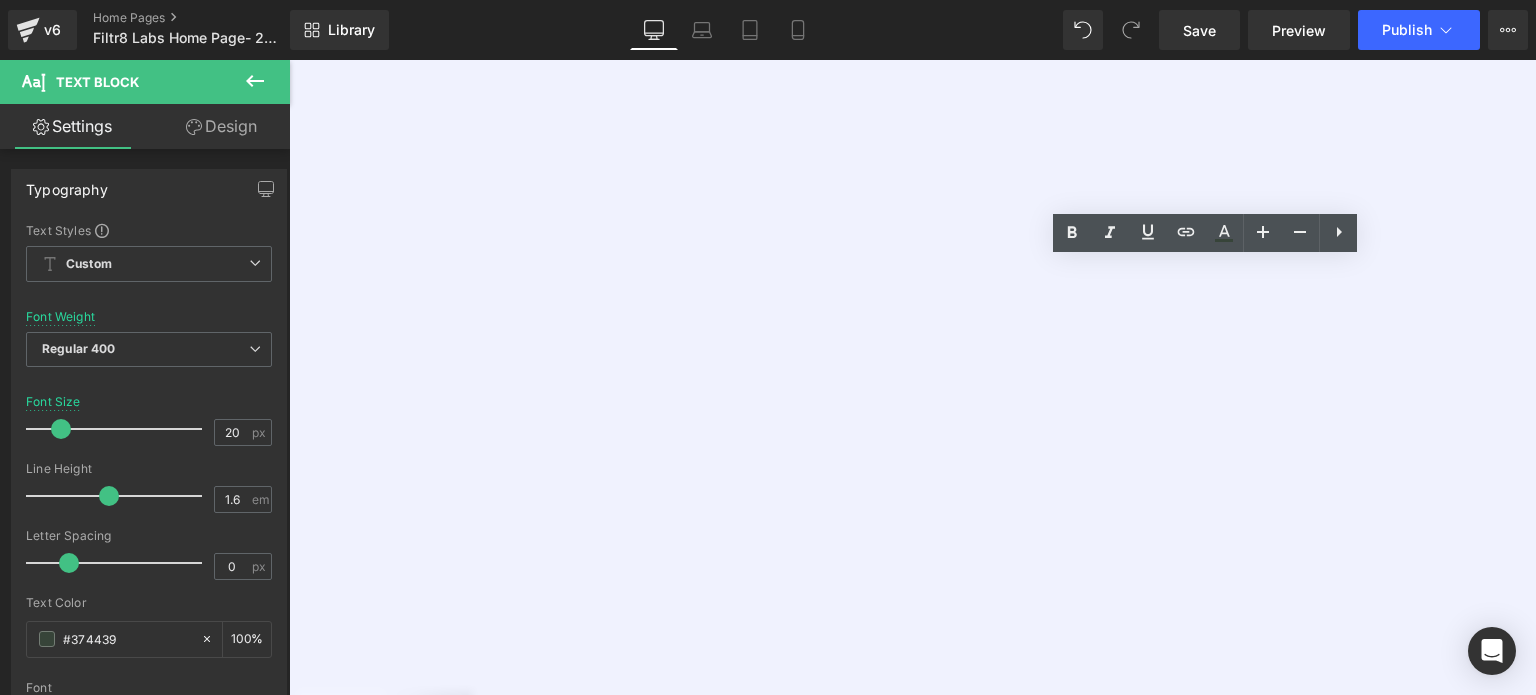 copy on "Shop our lab filtration pumps now!" 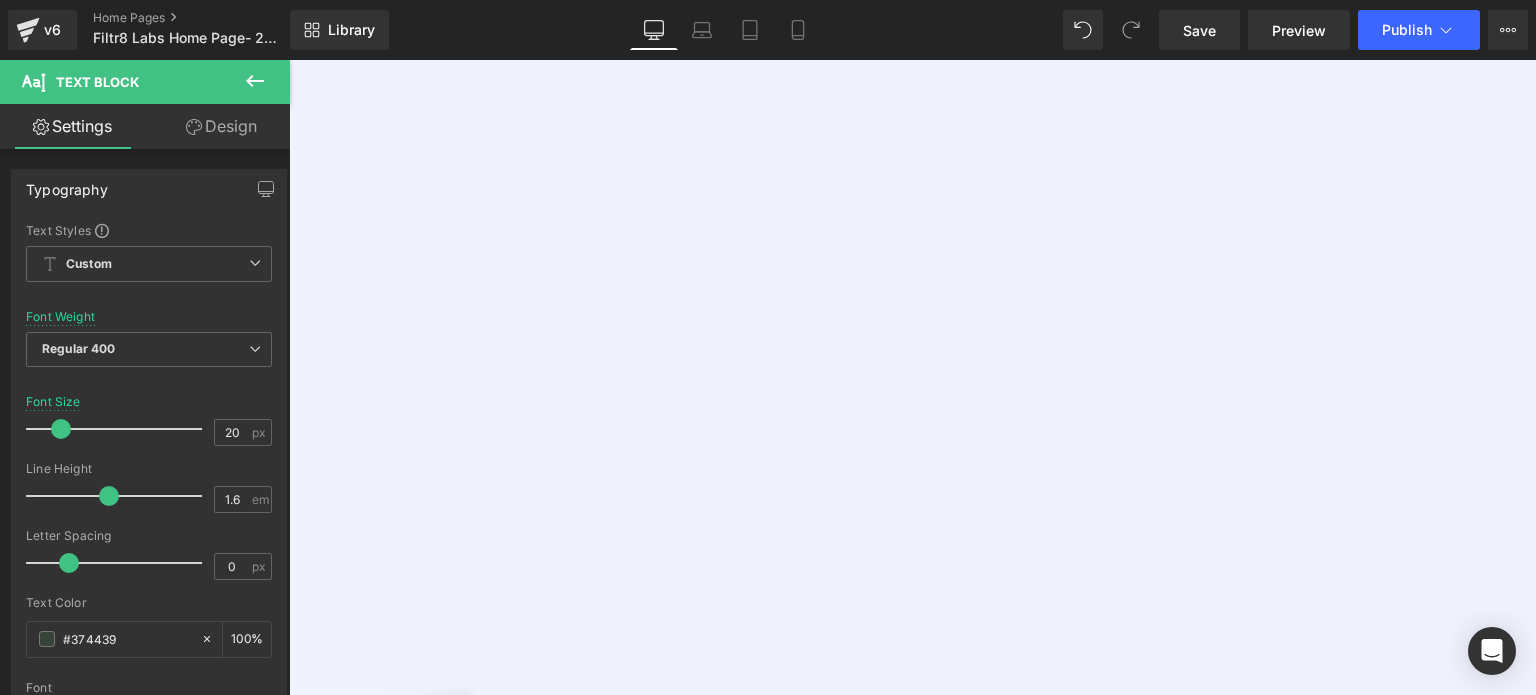 drag, startPoint x: 1188, startPoint y: 398, endPoint x: 829, endPoint y: 395, distance: 359.01254 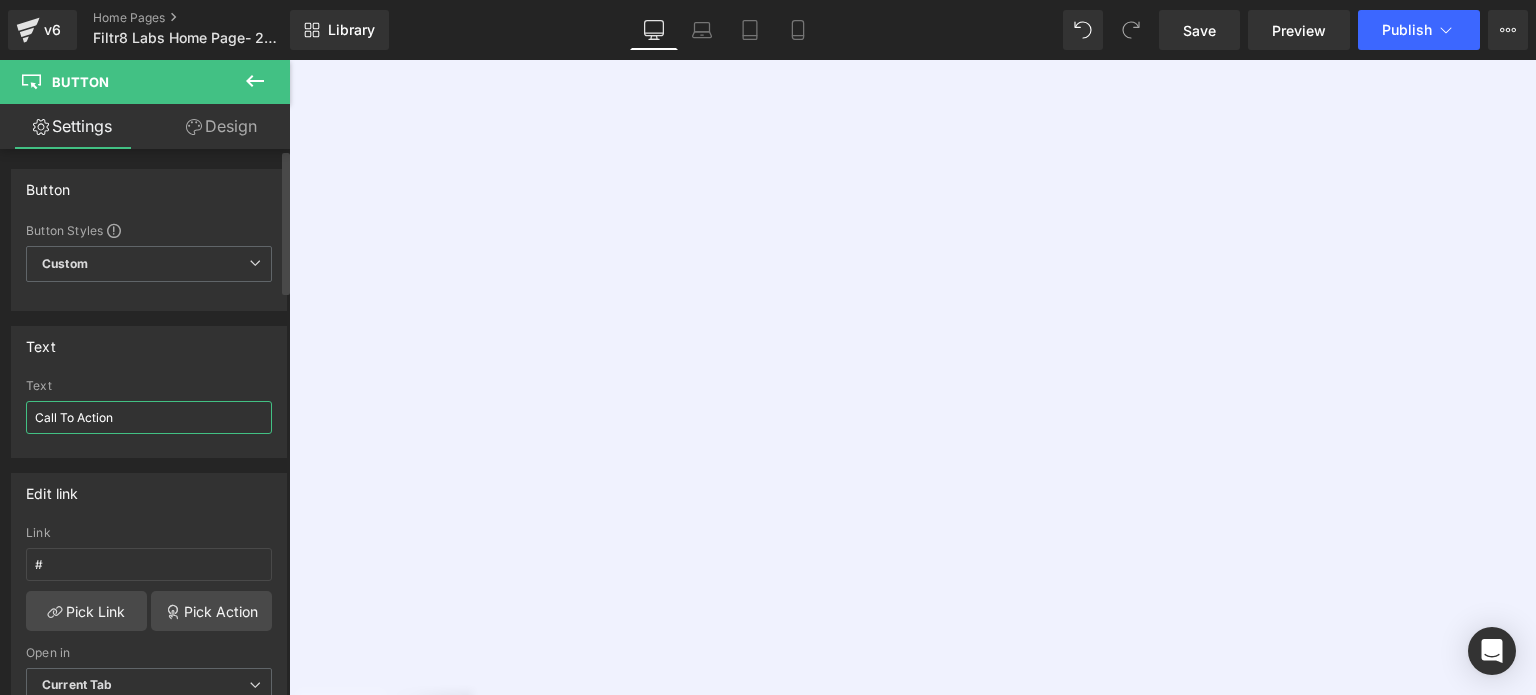 drag, startPoint x: 137, startPoint y: 420, endPoint x: 4, endPoint y: 415, distance: 133.09395 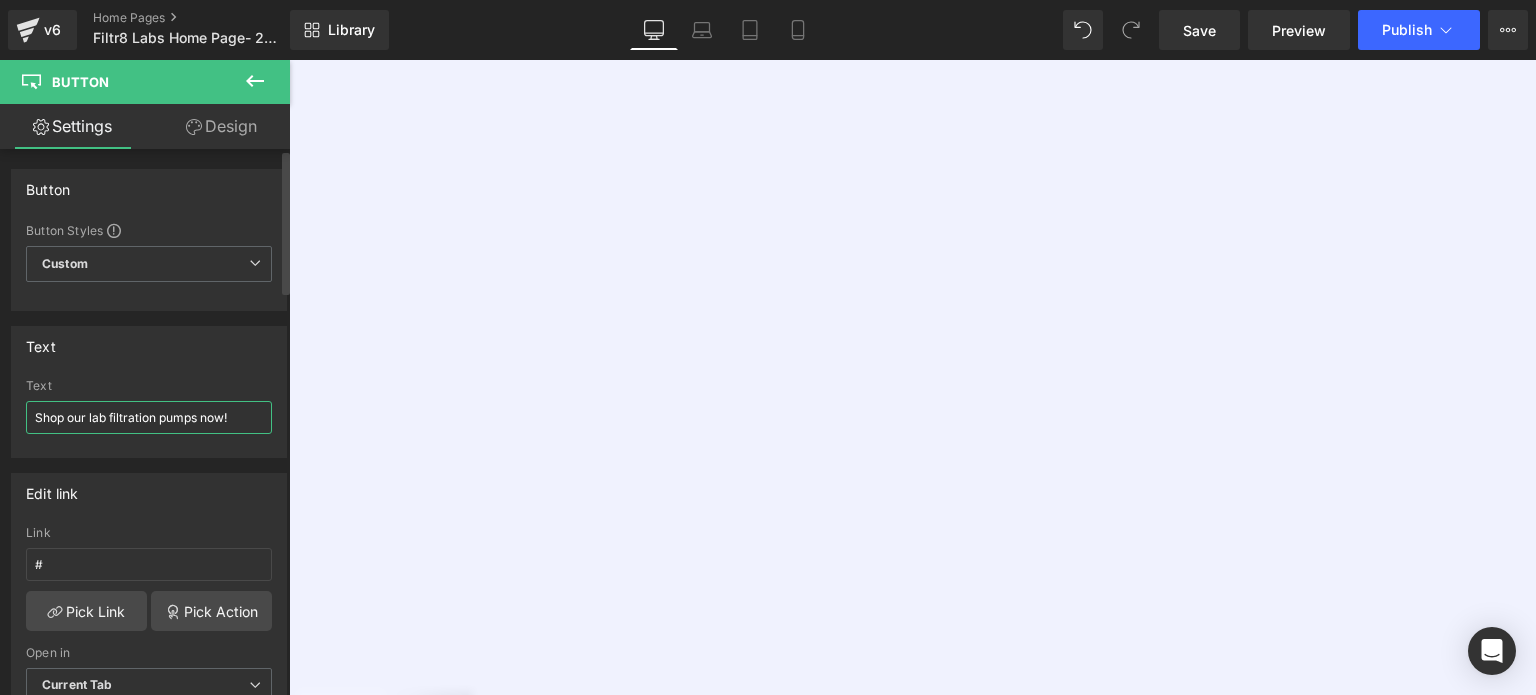 drag, startPoint x: 85, startPoint y: 416, endPoint x: 68, endPoint y: 420, distance: 17.464249 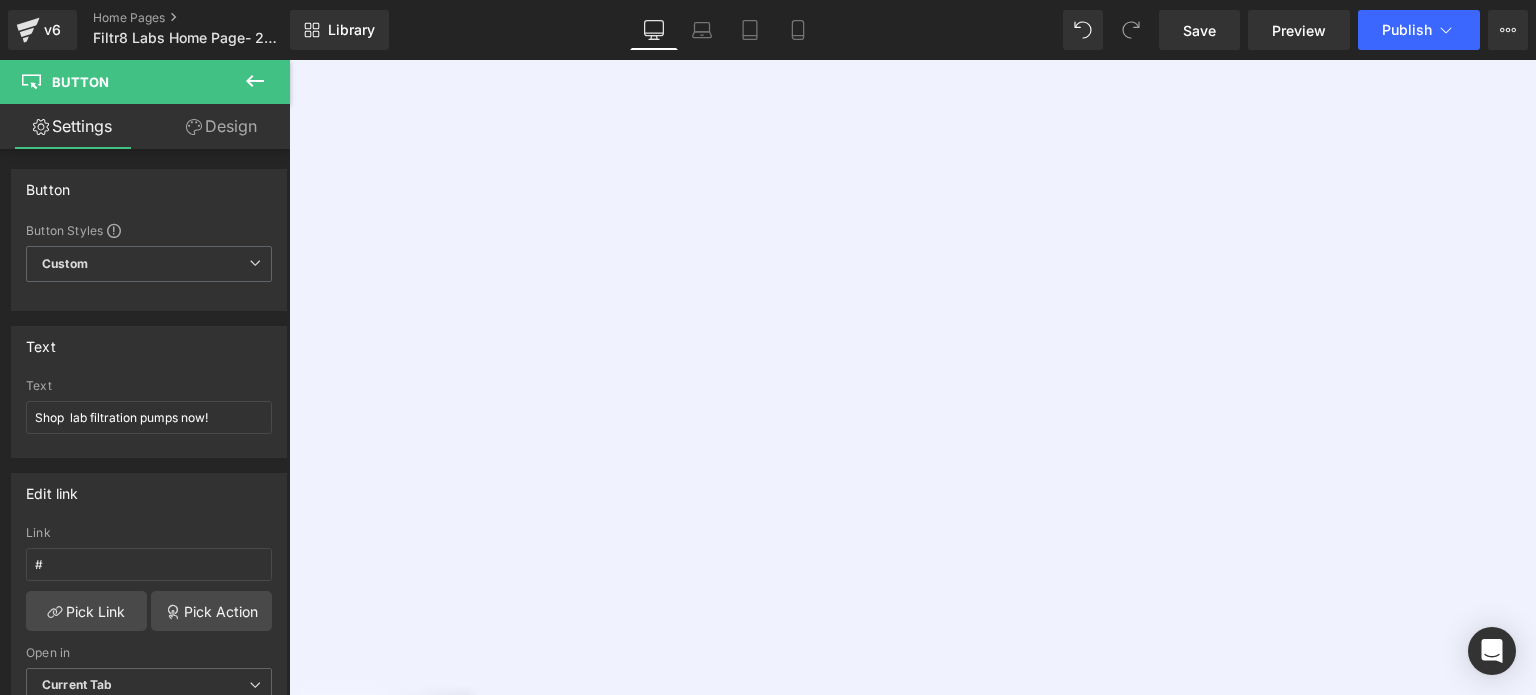 click on "Simply plug it to an electrical outlet, connect the tubing between the pump and flask and you are ready. Finally, just flip the switch and you are filtering. Shop our lab filtration pumps now!" at bounding box center (889, 651) 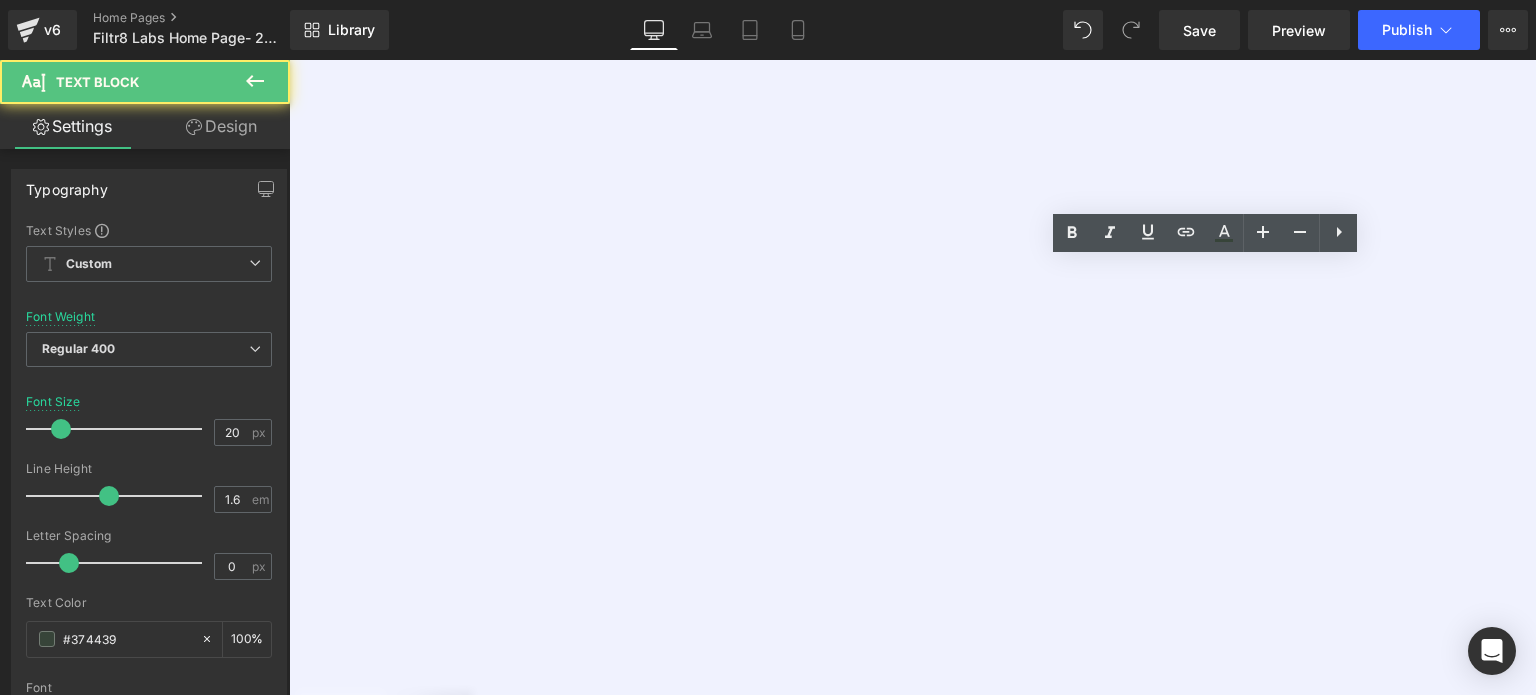 drag, startPoint x: 1029, startPoint y: 337, endPoint x: 1137, endPoint y: 336, distance: 108.00463 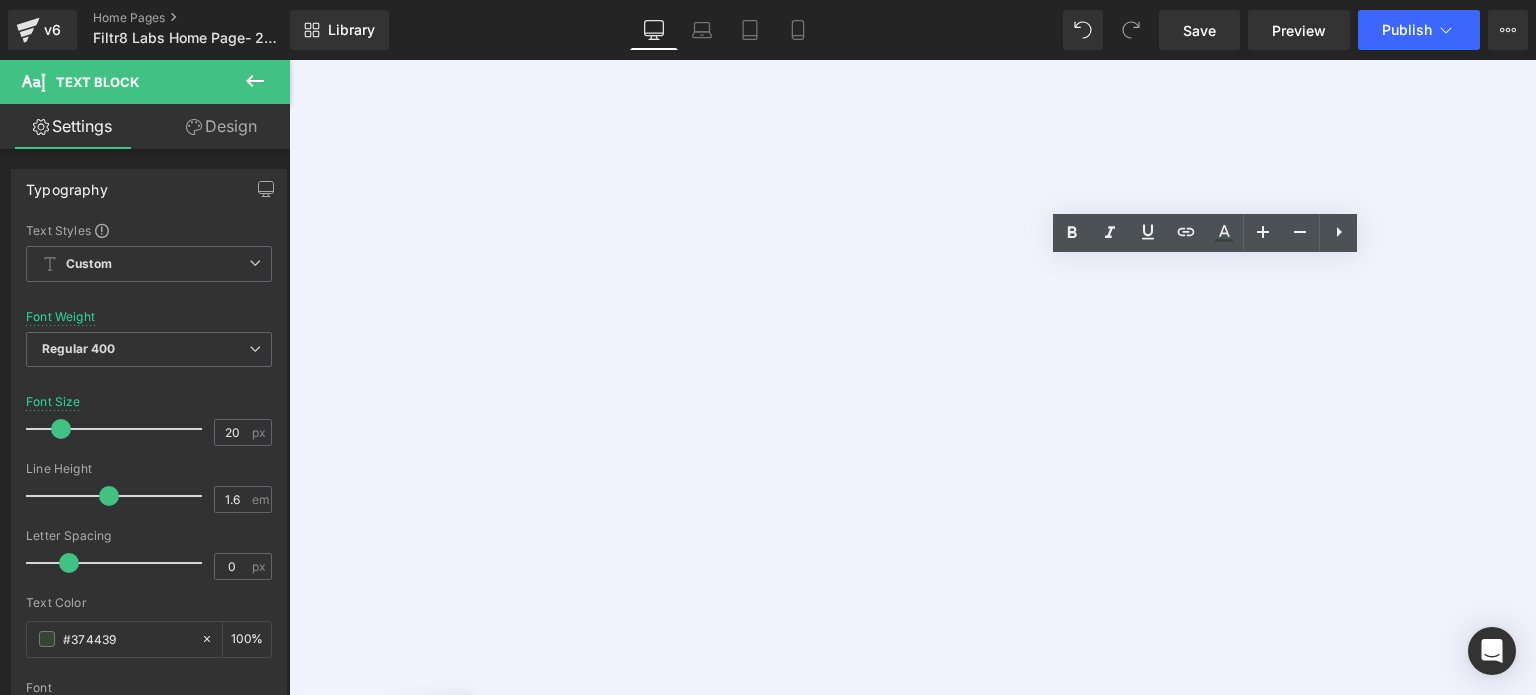 drag, startPoint x: 1026, startPoint y: 335, endPoint x: 1307, endPoint y: 333, distance: 281.0071 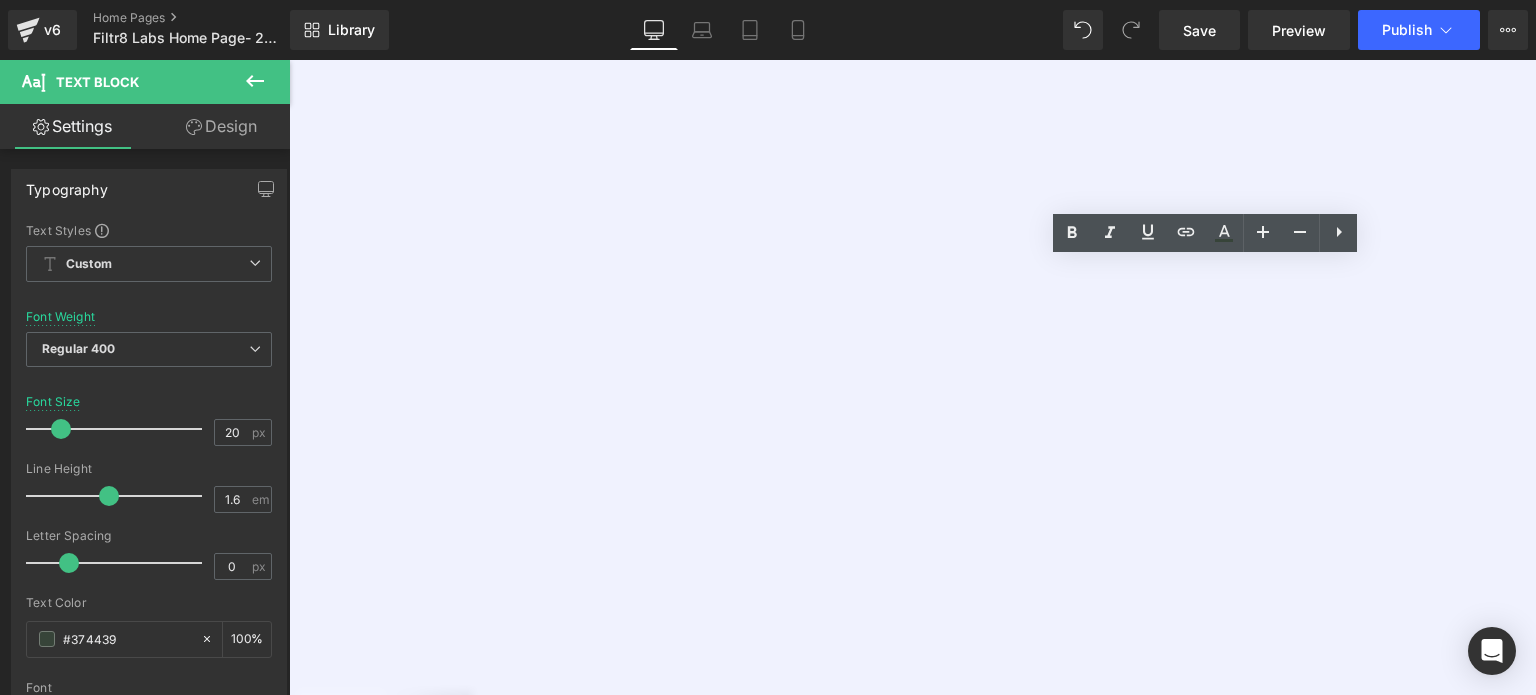 click on "Simply plug it to an electrical outlet, connect the tubing between the pump and flask and you are ready. Finally, just flip the switch and you are filtering. Shop our lab filtration pumps now!" at bounding box center (889, 651) 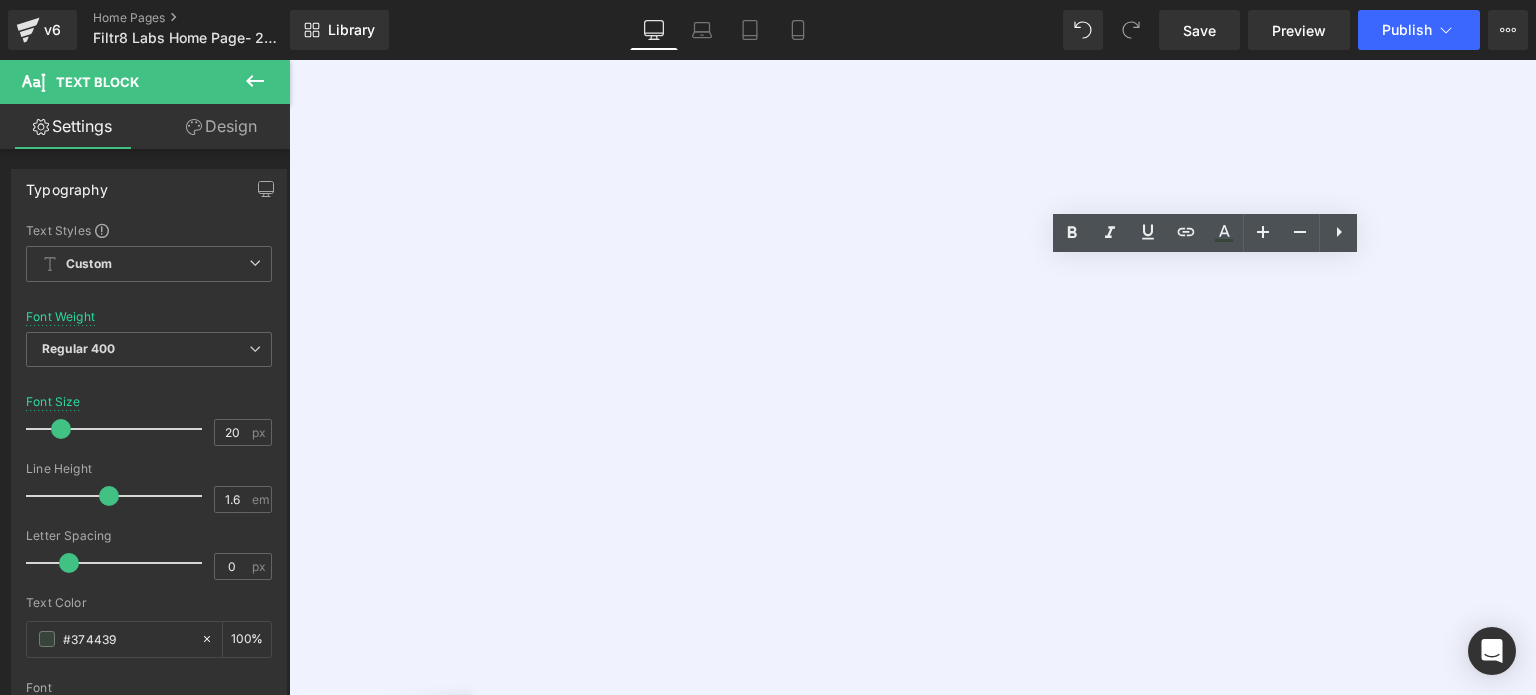 type 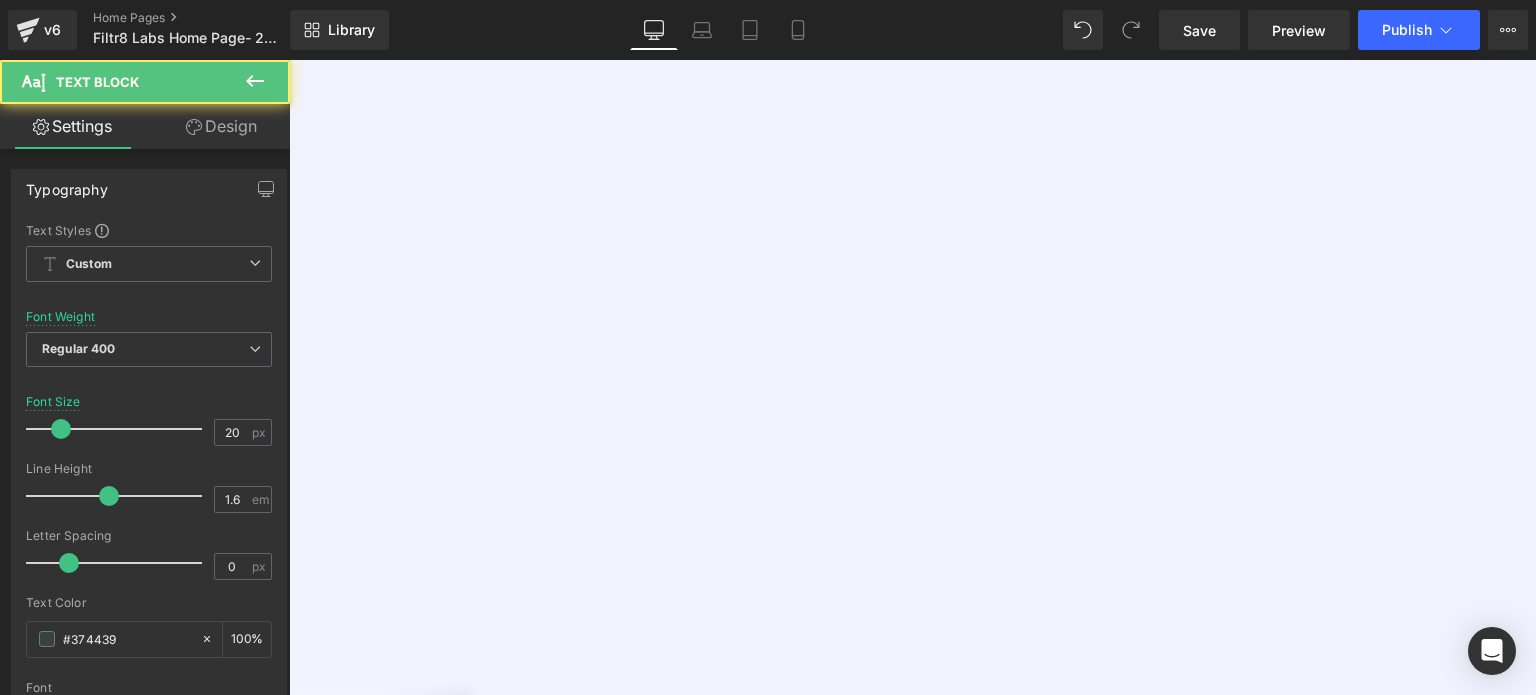 click on "Simply plug it to an electrical outlet, connect the tubing between the pump and flask and you are ready. Finally, just flip the switch and you are filtering." at bounding box center (889, 651) 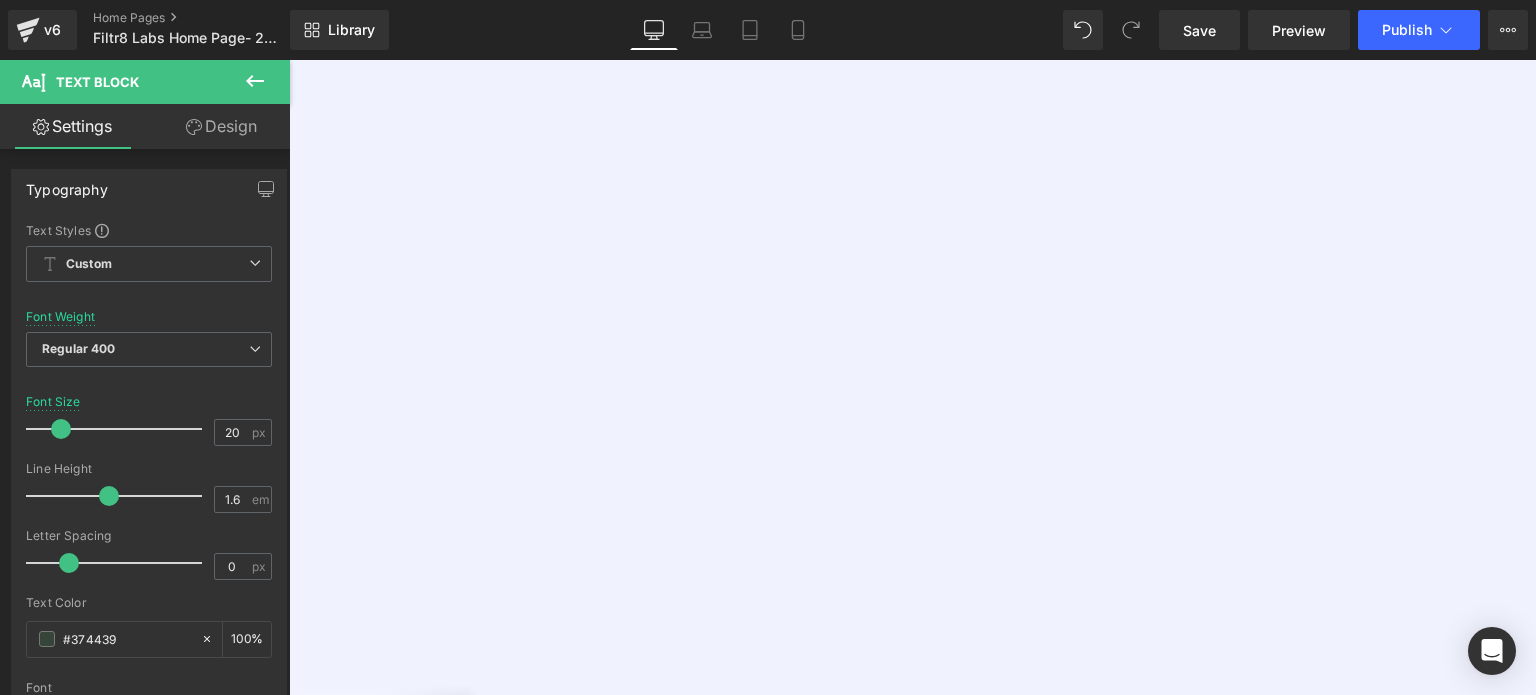 click on "Simply plug it to an electrical outlet, connect the tubing between the pump and flask and you are ready. Finally, just flip the switch and you are filtering." at bounding box center (889, 661) 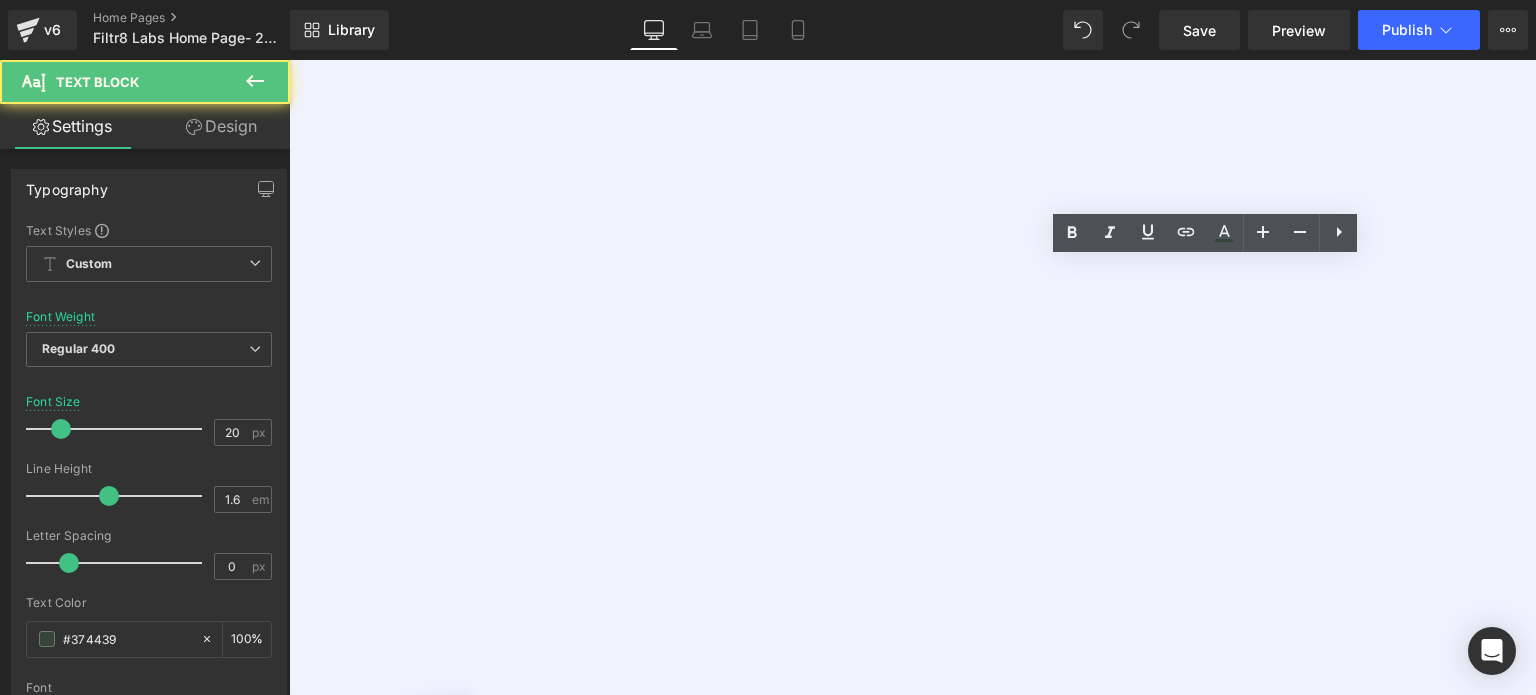 click at bounding box center (889, 753) 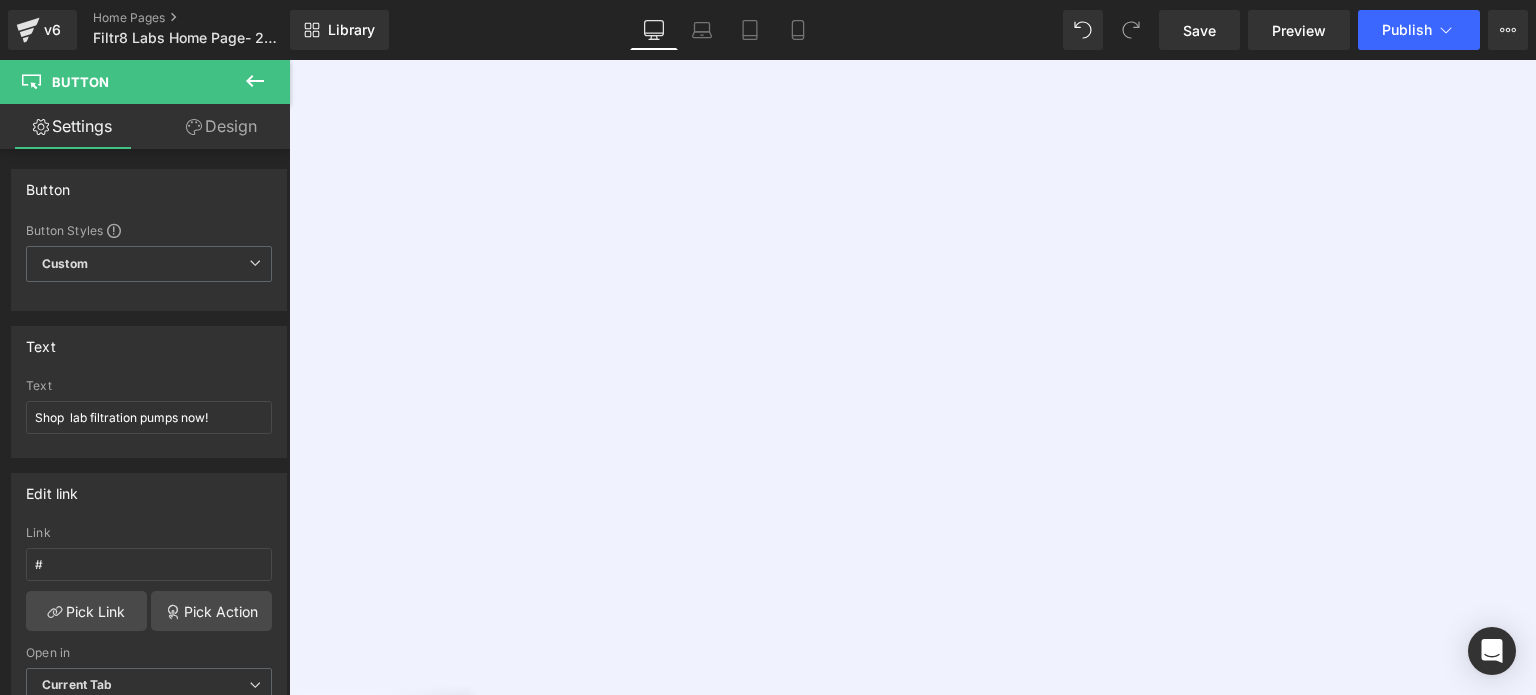 click on "Simply plug it to an electrical outlet, connect the tubing between the pump and flask and you are ready. Finally, just flip the switch and you are filtering." at bounding box center (889, 651) 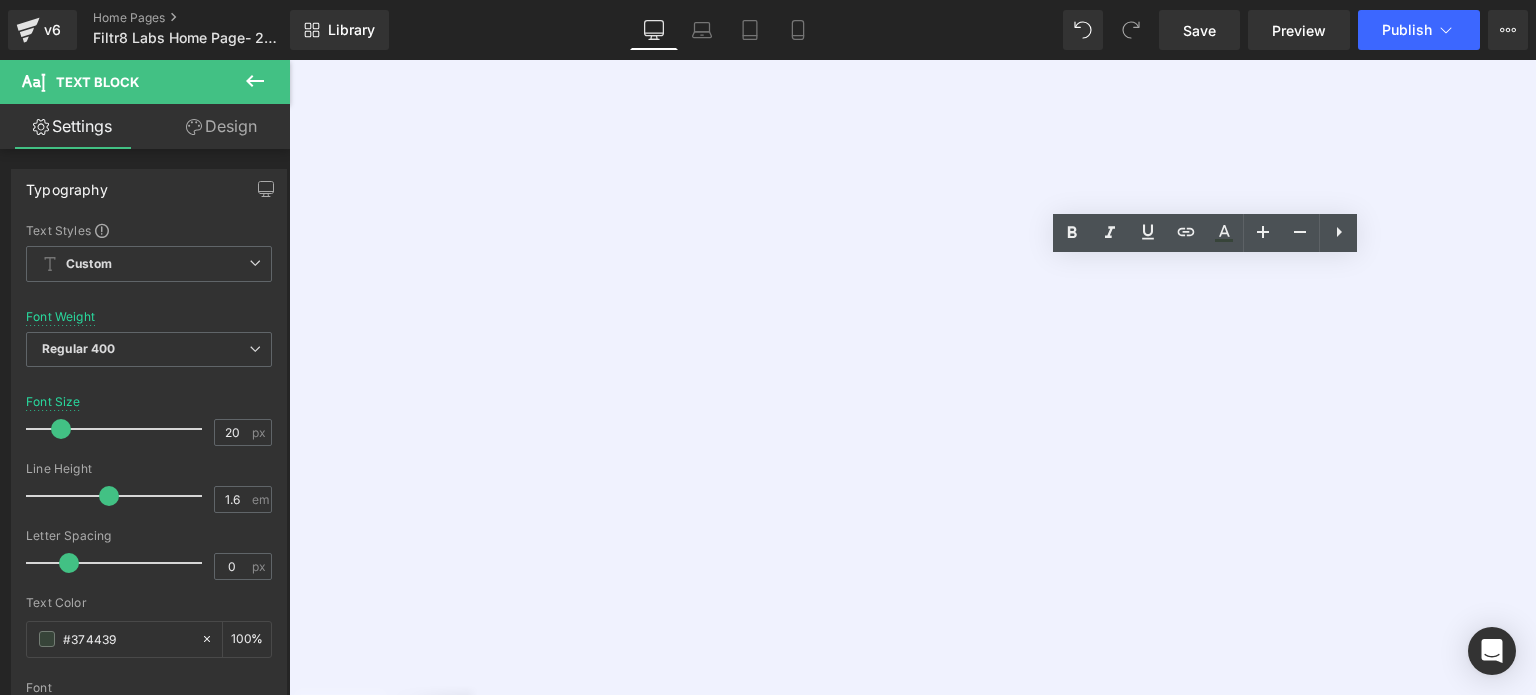 click on "Simply plug it to an electrical outlet, connect the tubing between the pump and flask and you are ready. Finally, just flip the switch and you are filtering." at bounding box center [889, 651] 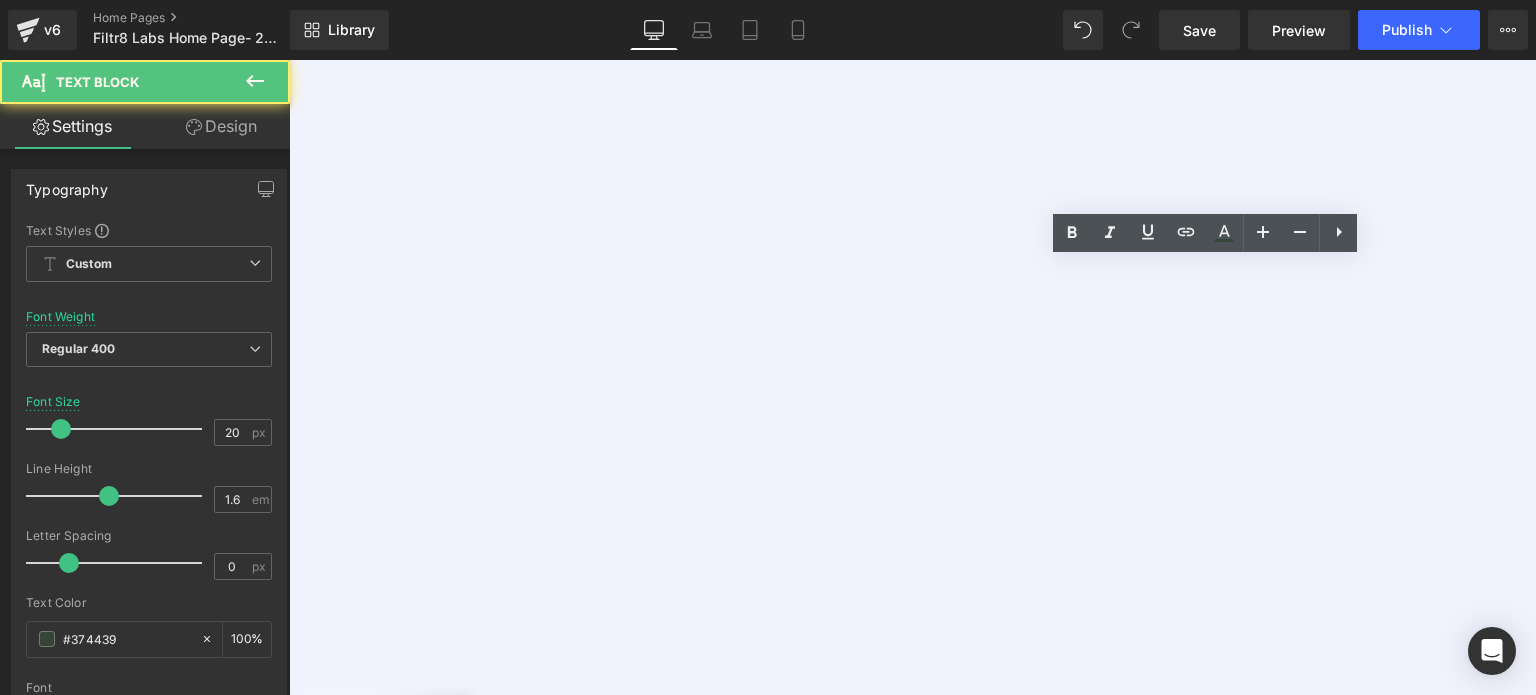 click on "Simply plug it to an electrical outlet, connect the tubing between the pump and flask and you are ready. Finally, just flip the switch and you are filtering." at bounding box center [889, 651] 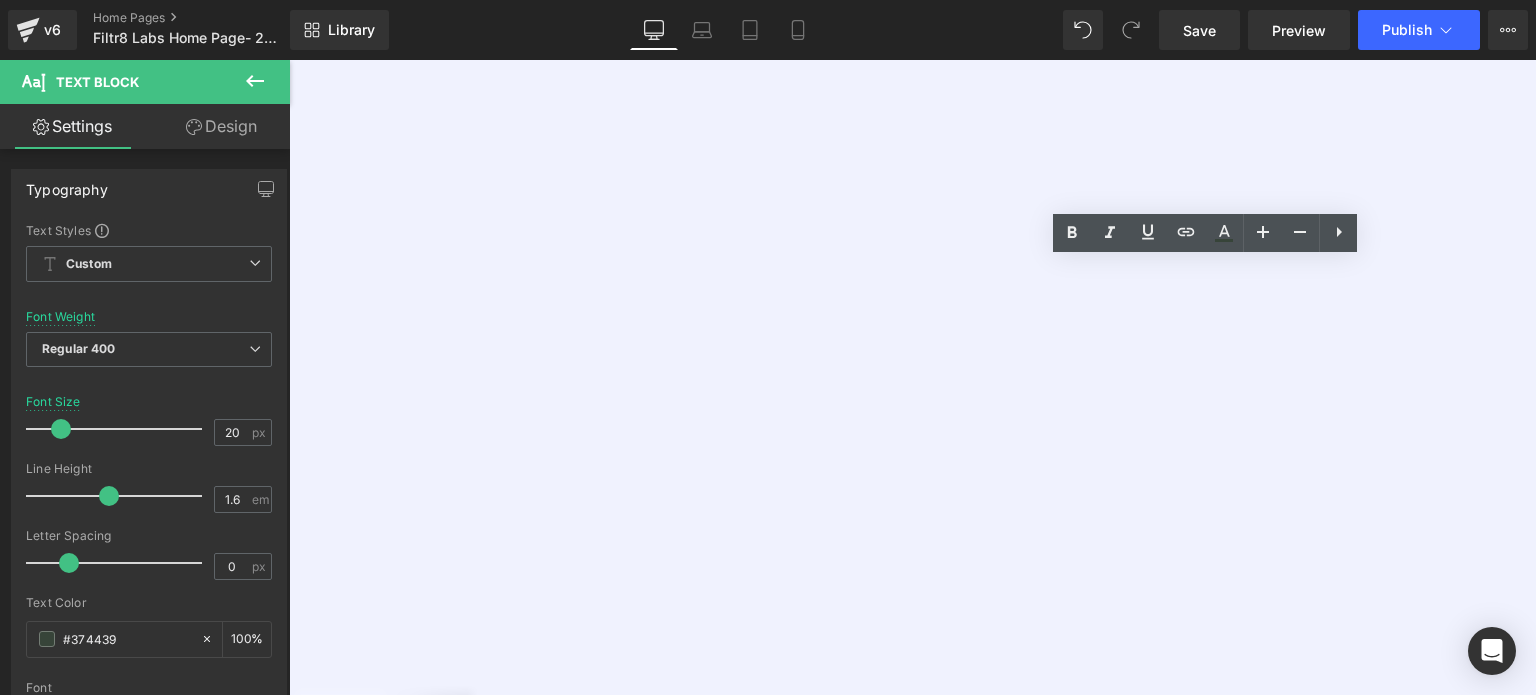 click on "Simply plug it to an electrical outlet, connect the tubing between the pump and flask and you are ready. Finally, just flip the switch and you are filtering." at bounding box center (889, 651) 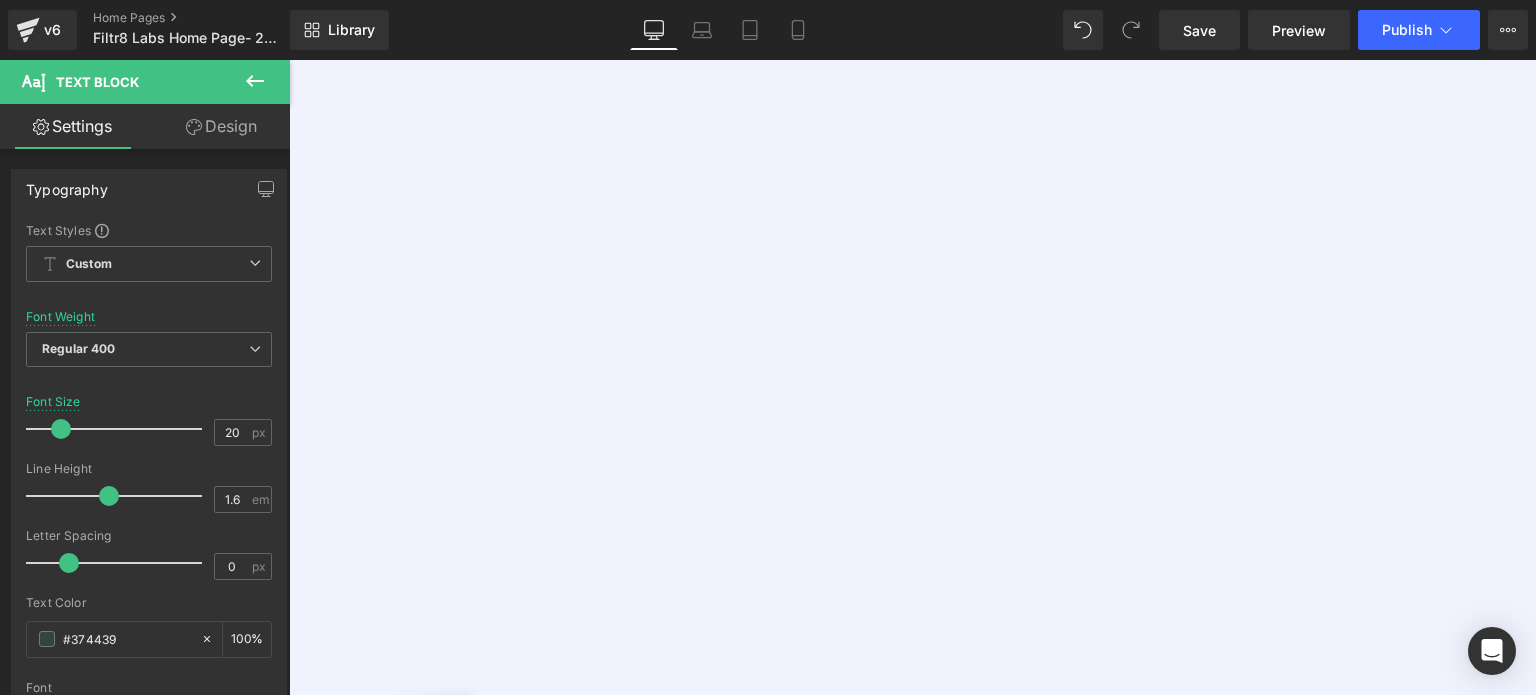 drag, startPoint x: 1029, startPoint y: 379, endPoint x: 1045, endPoint y: 320, distance: 61.13101 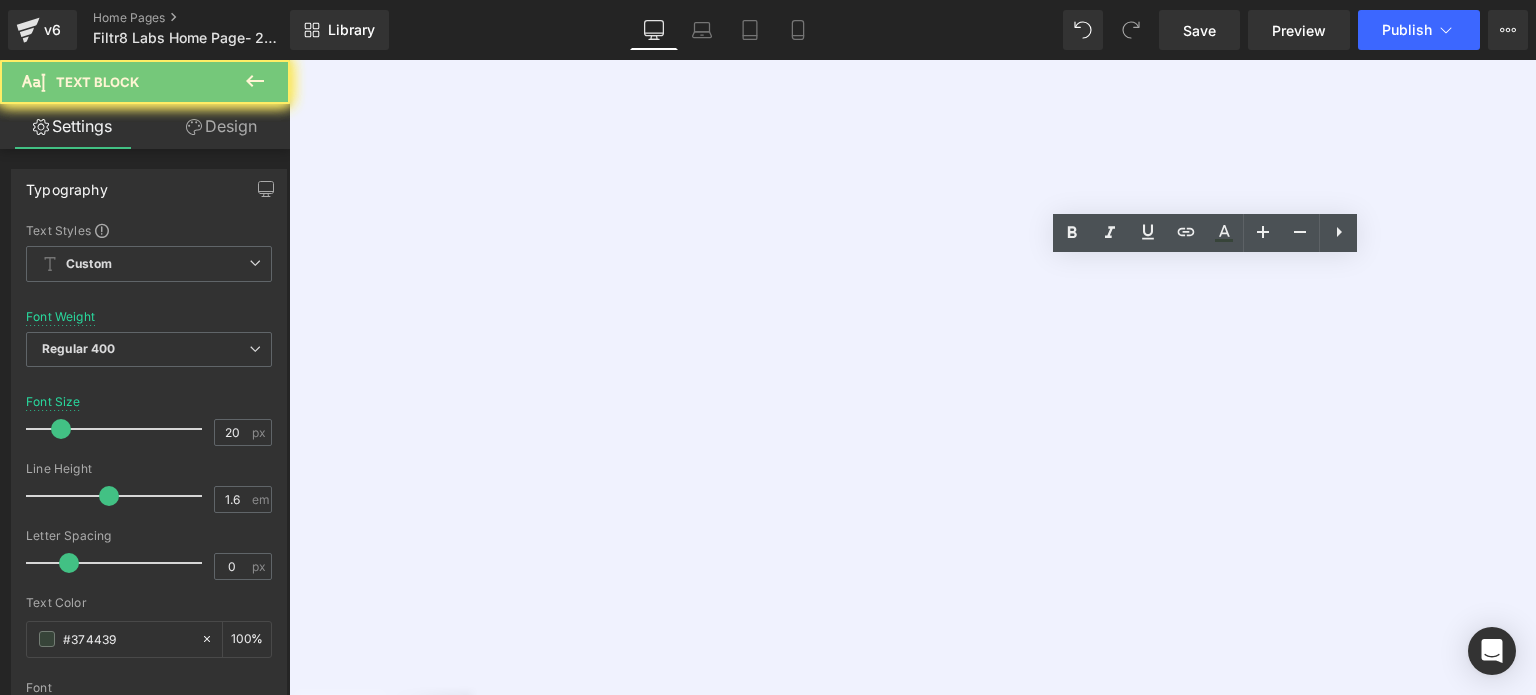 click on "Simply plug it to an electrical outlet, connect the tubing between the pump and flask and you are ready. Finally, just flip the switch and you are filtering." at bounding box center (889, 651) 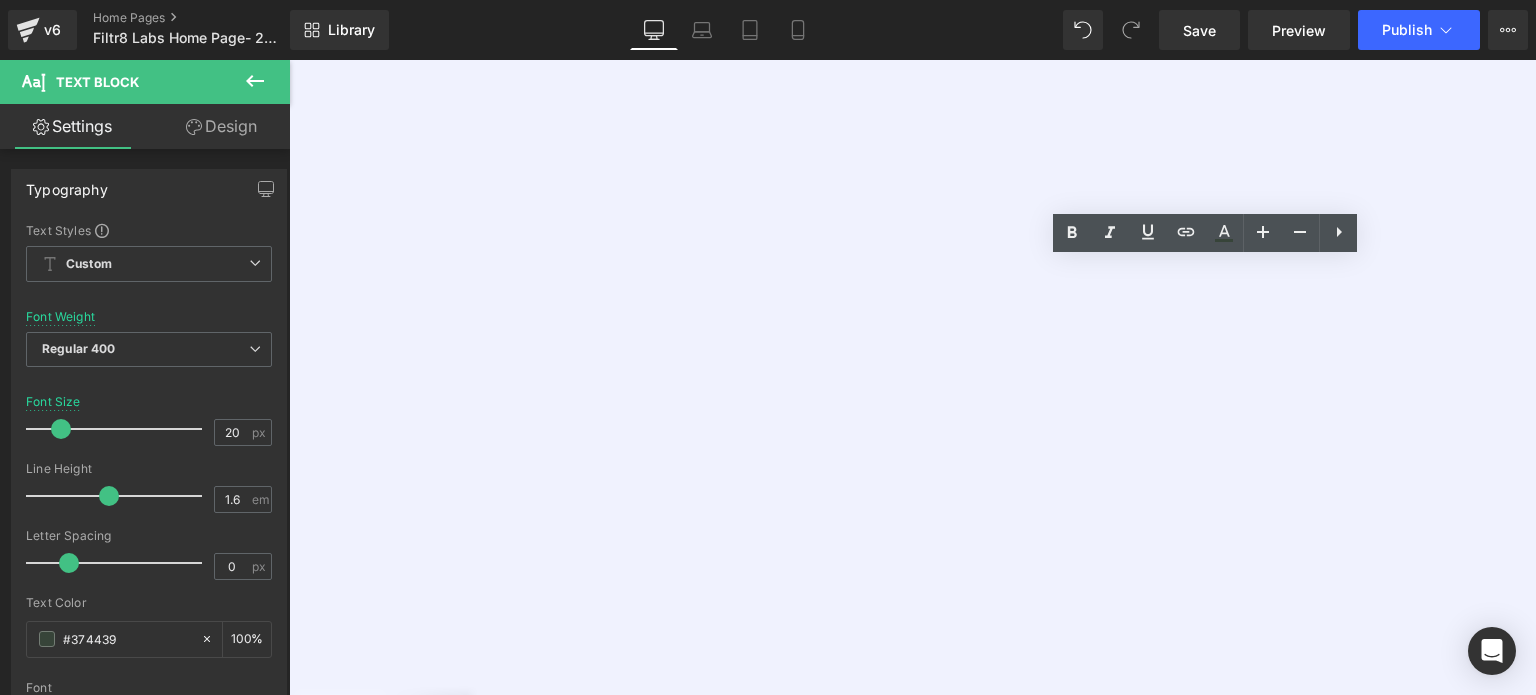 click on "Simply plug it to an electrical outlet, connect the tubing between the pump and flask and you are ready. Finally, just flip the switch and you are filtering." at bounding box center (889, 651) 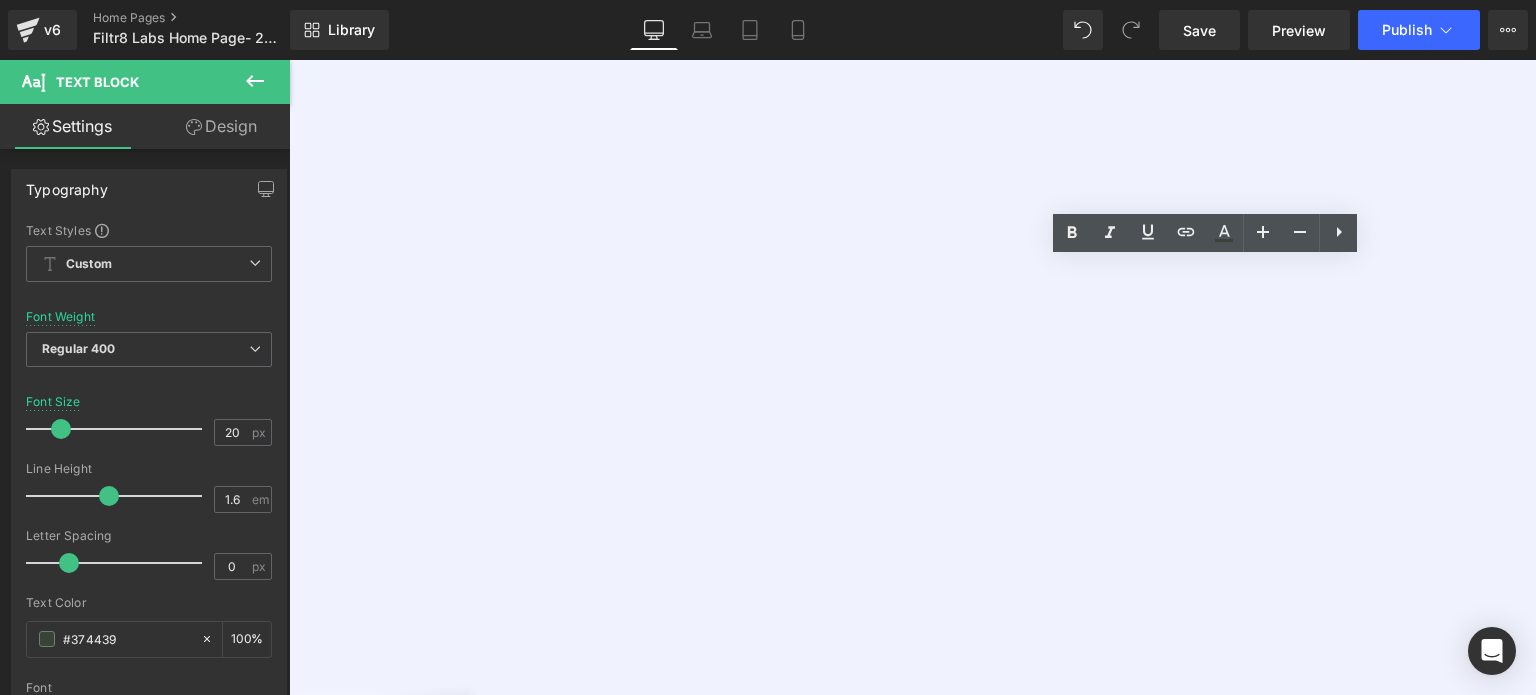 click on "Simply plug it to an electrical outlet, connect the tubing between the pump and flask and you are ready. Finally, just flip the switch and you are filtering." at bounding box center (889, 651) 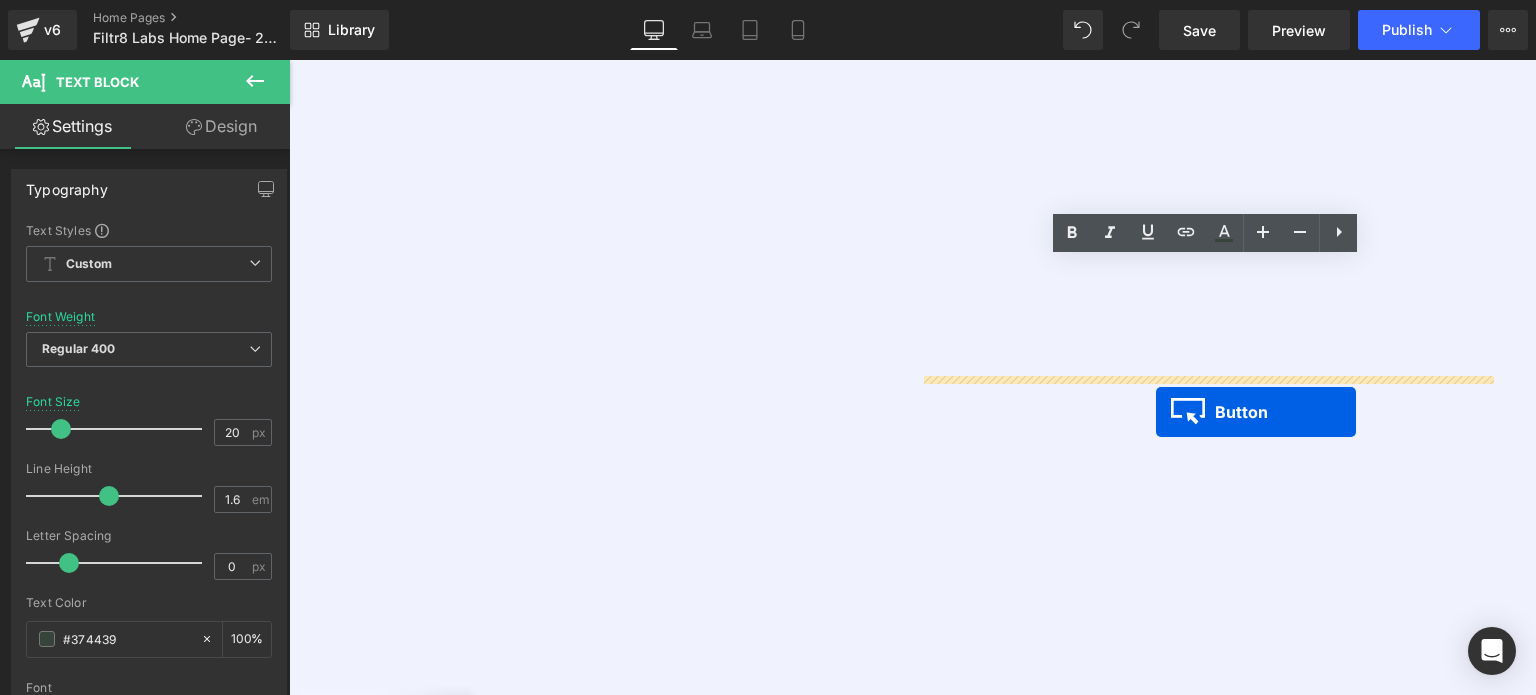 drag, startPoint x: 1170, startPoint y: 396, endPoint x: 1156, endPoint y: 412, distance: 21.260292 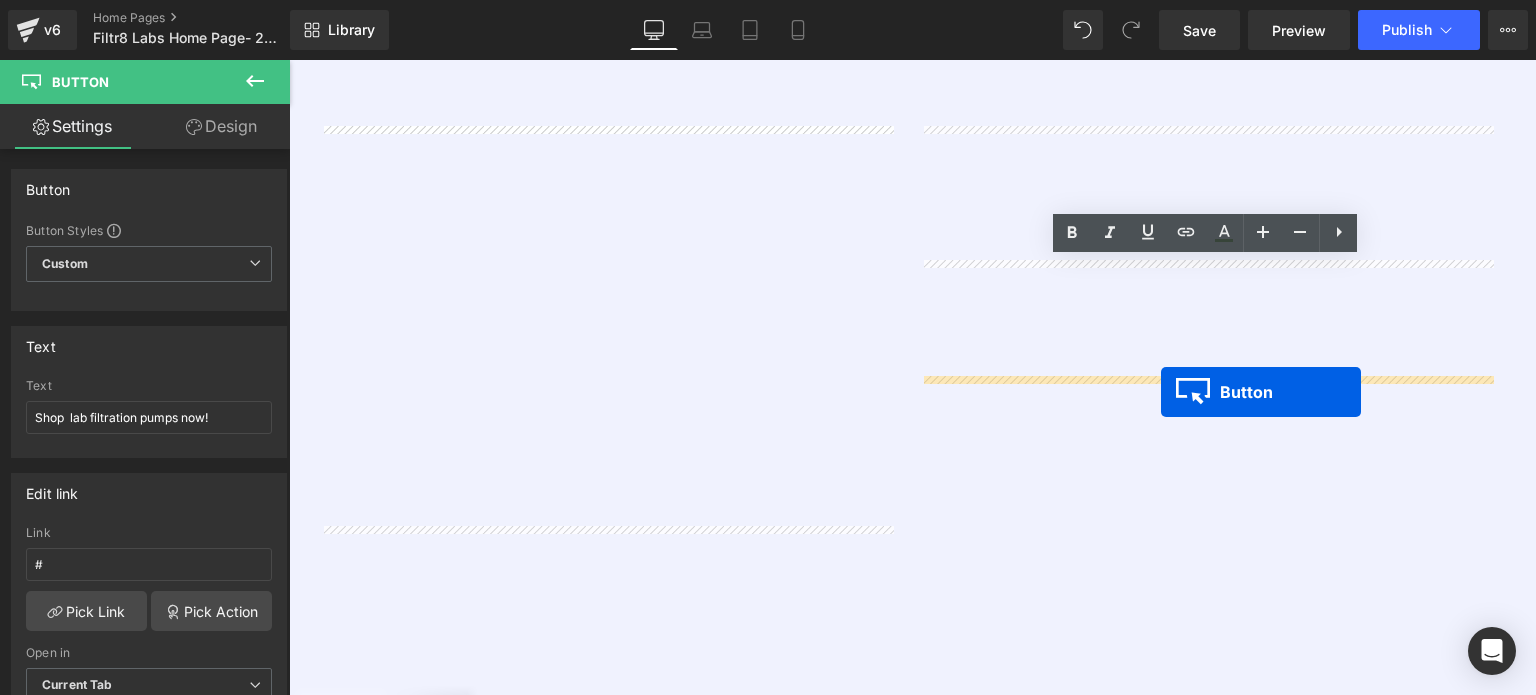 drag, startPoint x: 1176, startPoint y: 399, endPoint x: 1161, endPoint y: 392, distance: 16.552946 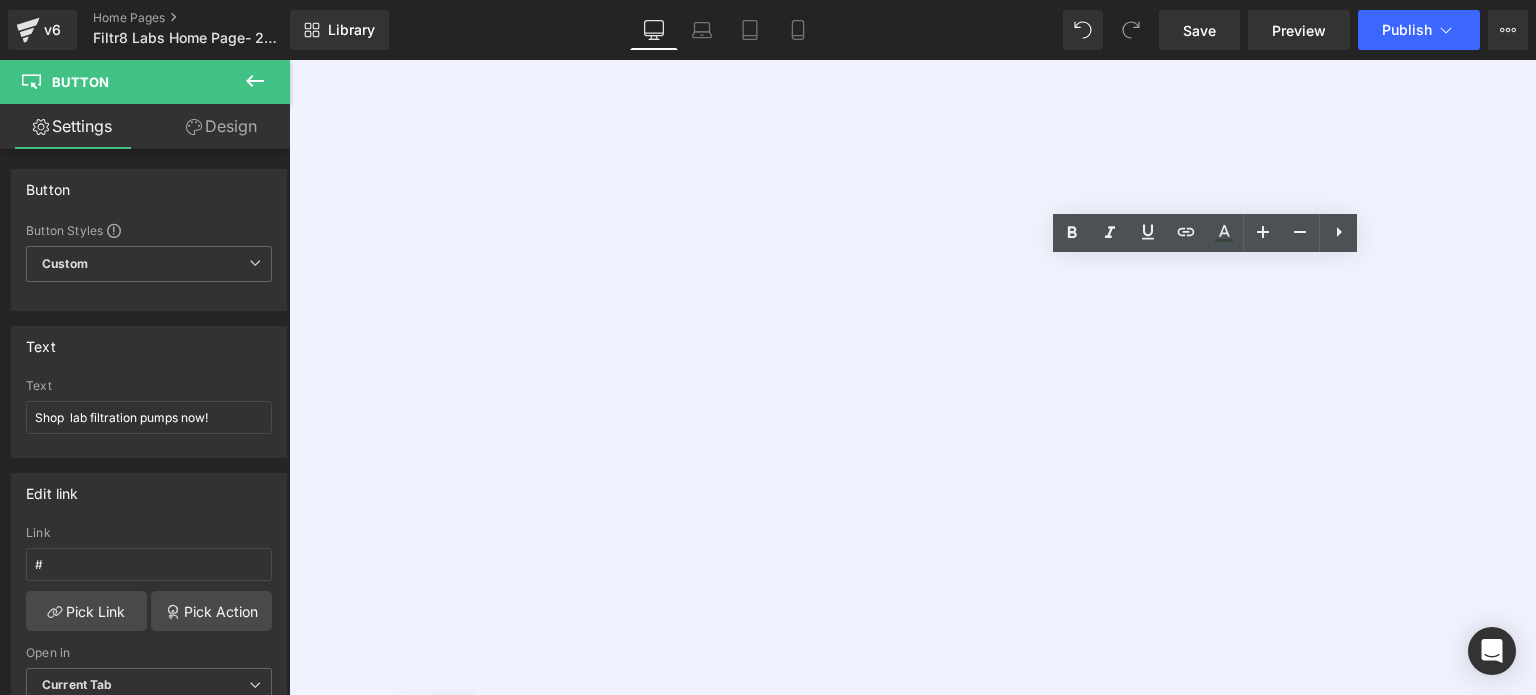 click 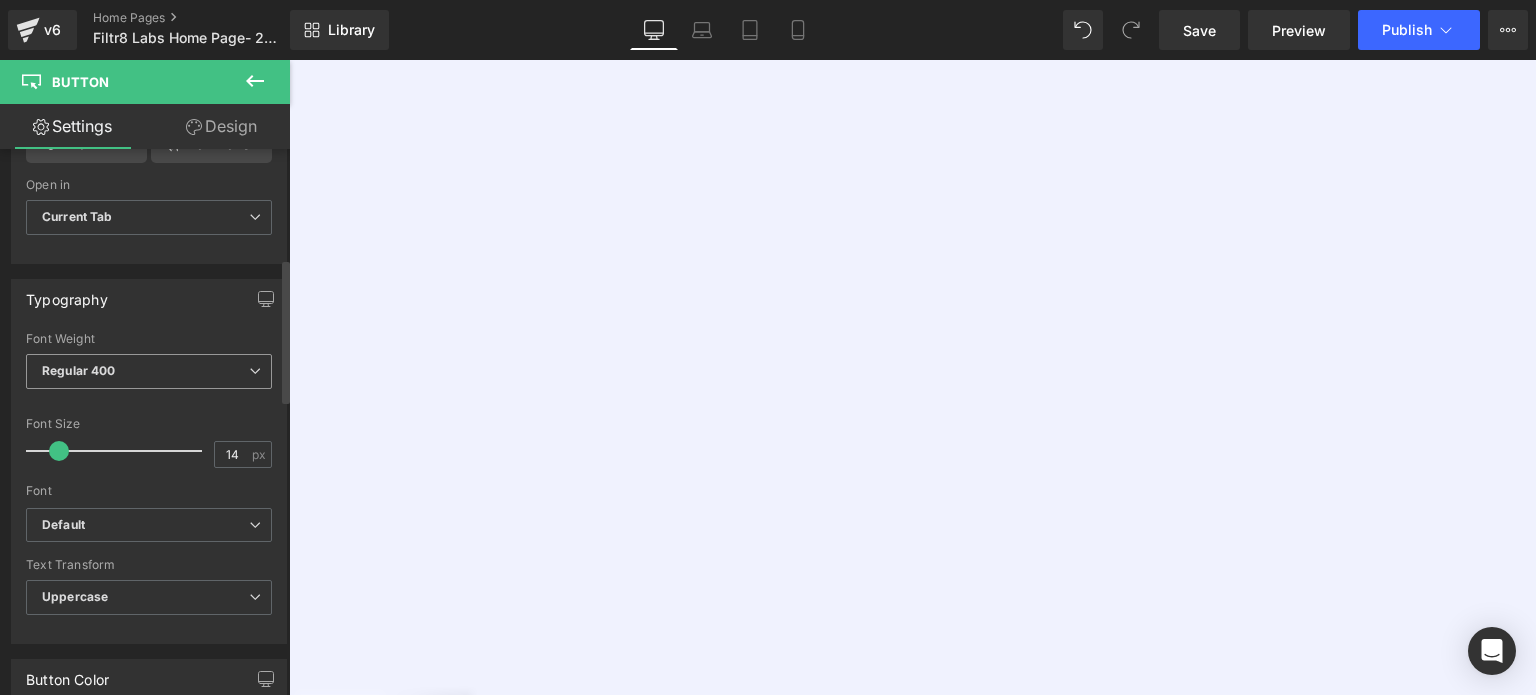scroll, scrollTop: 500, scrollLeft: 0, axis: vertical 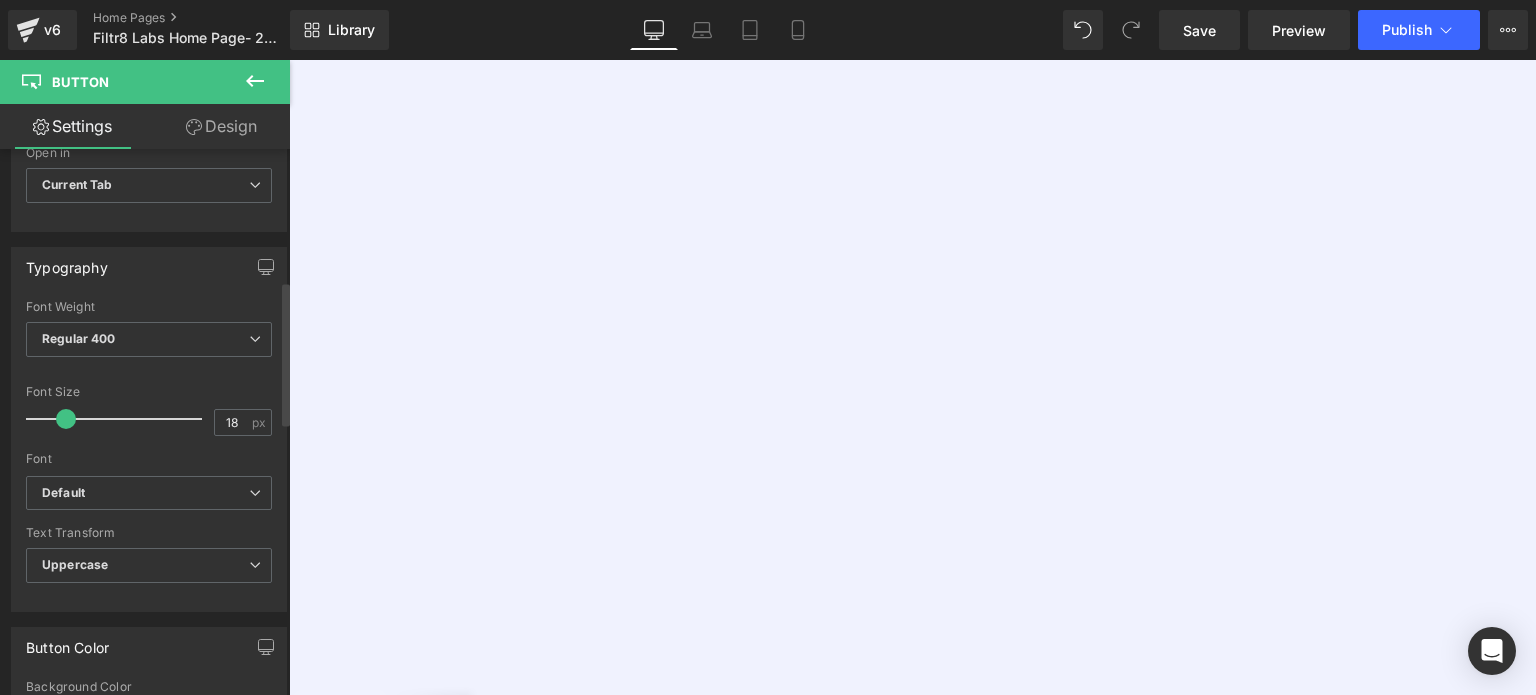 drag, startPoint x: 62, startPoint y: 421, endPoint x: 91, endPoint y: 432, distance: 31.016125 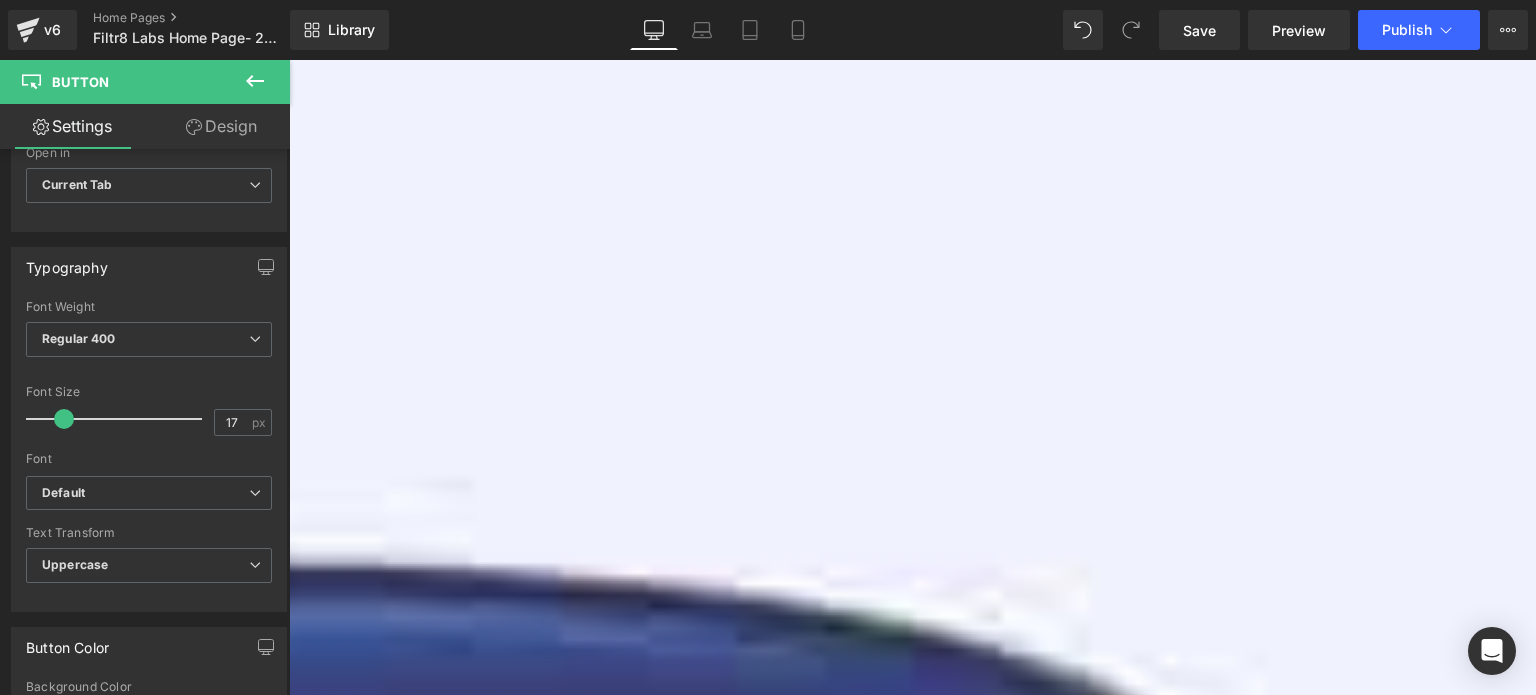 scroll, scrollTop: 900, scrollLeft: 0, axis: vertical 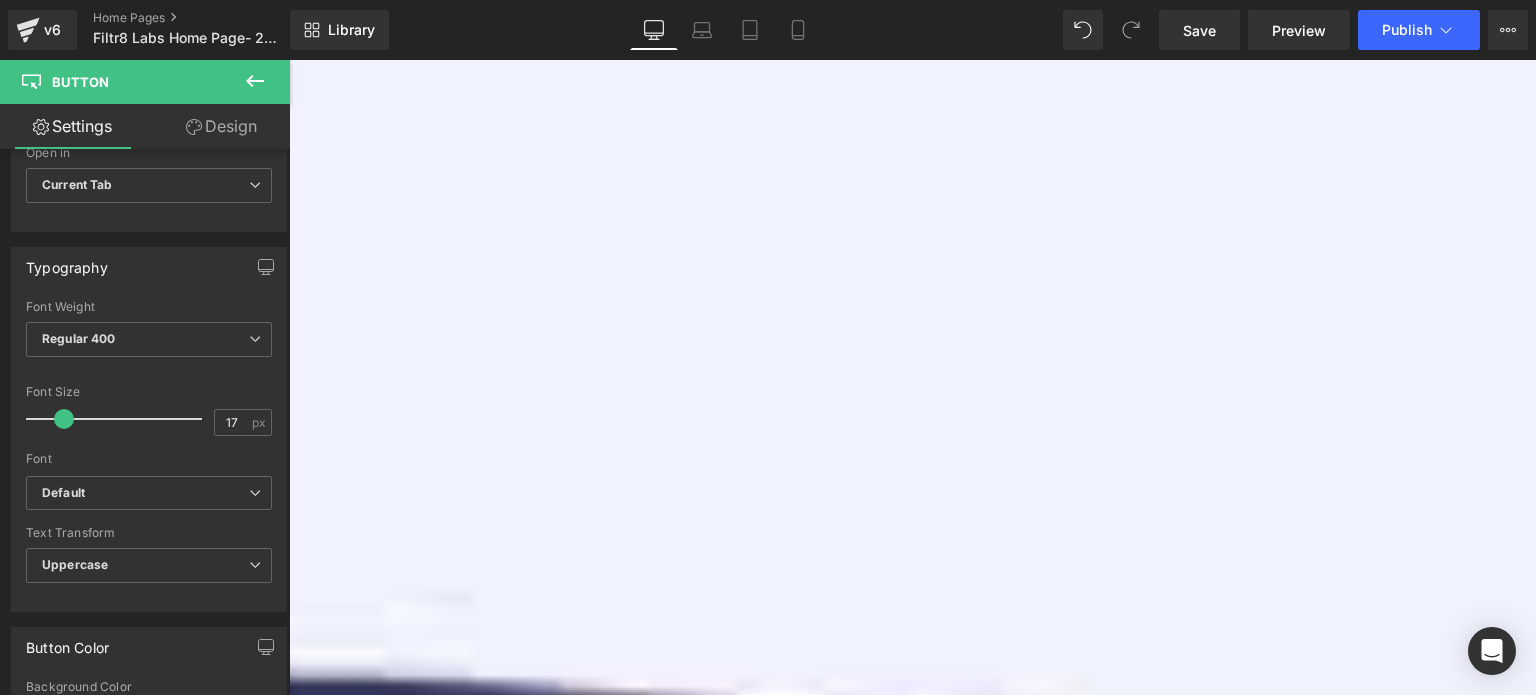 click 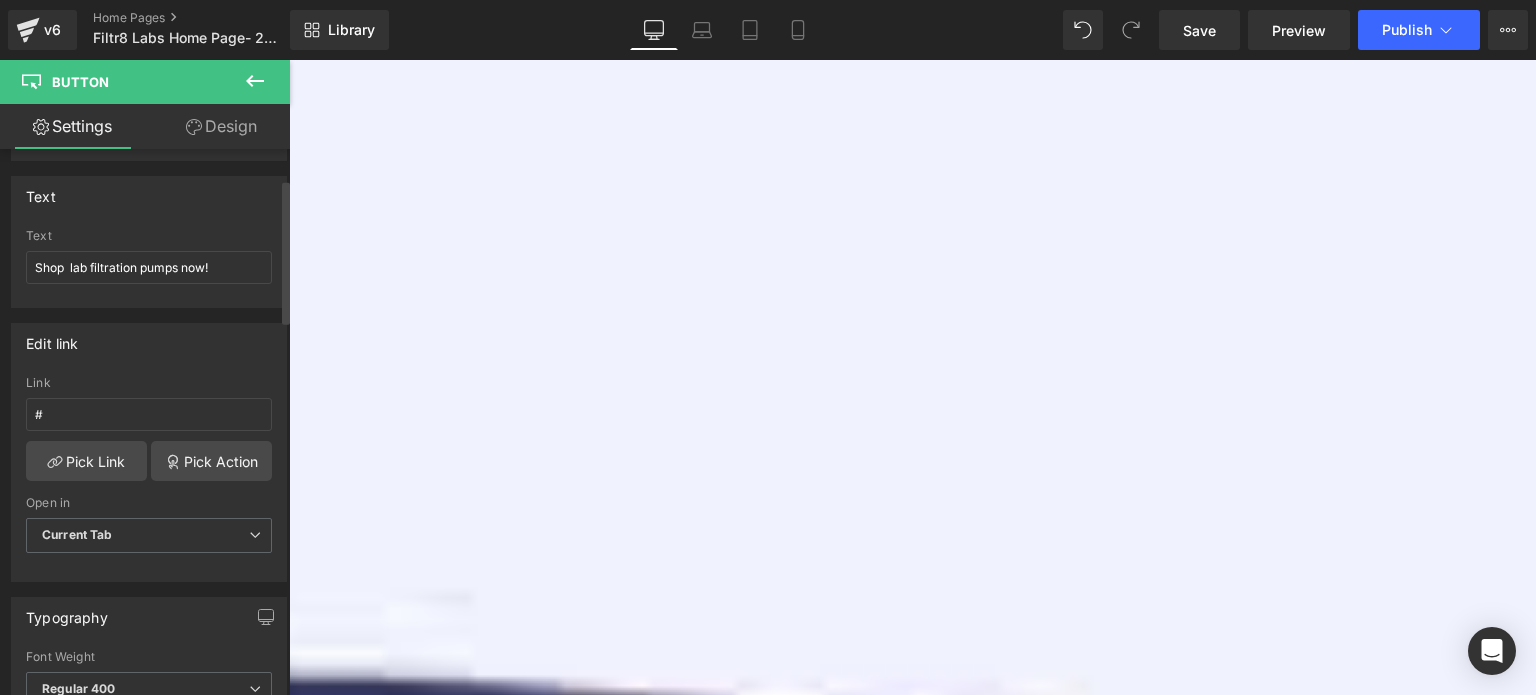 scroll, scrollTop: 200, scrollLeft: 0, axis: vertical 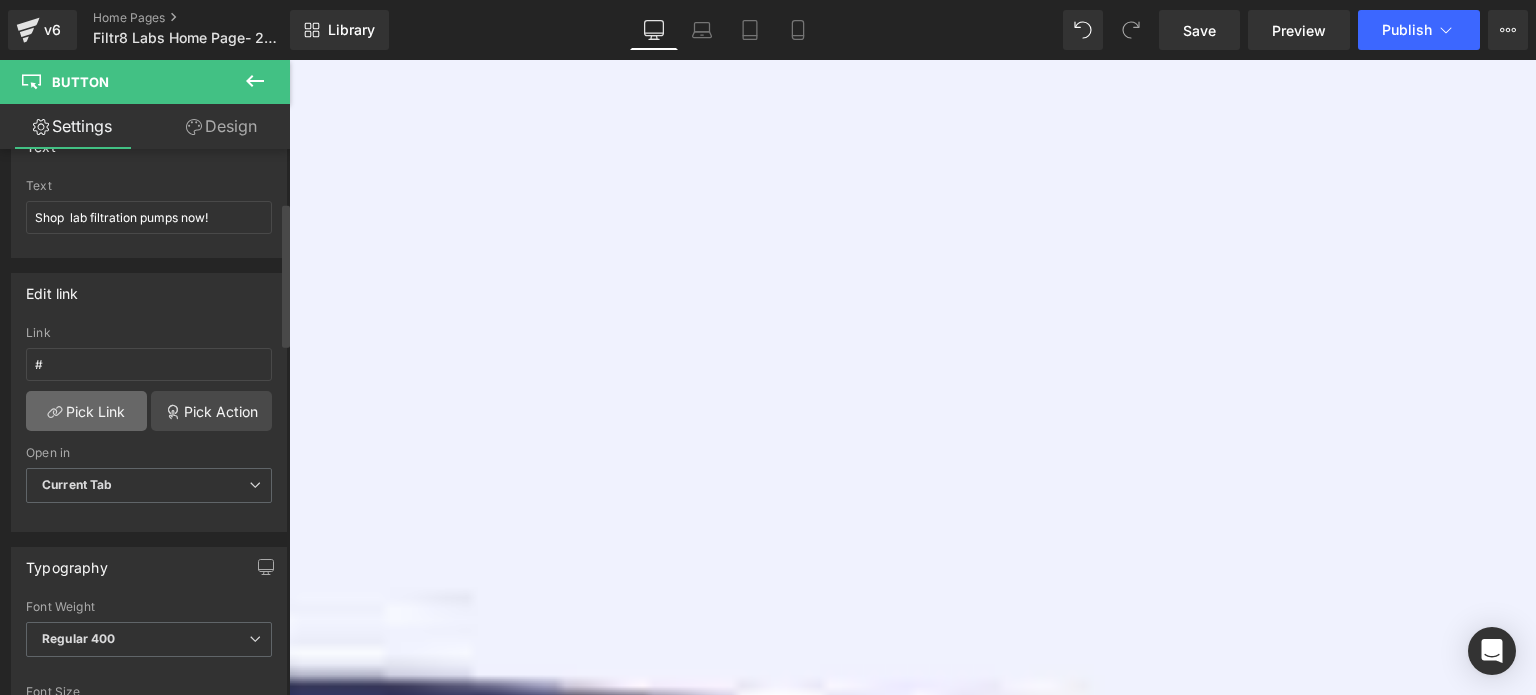 click on "Pick Link" at bounding box center (86, 411) 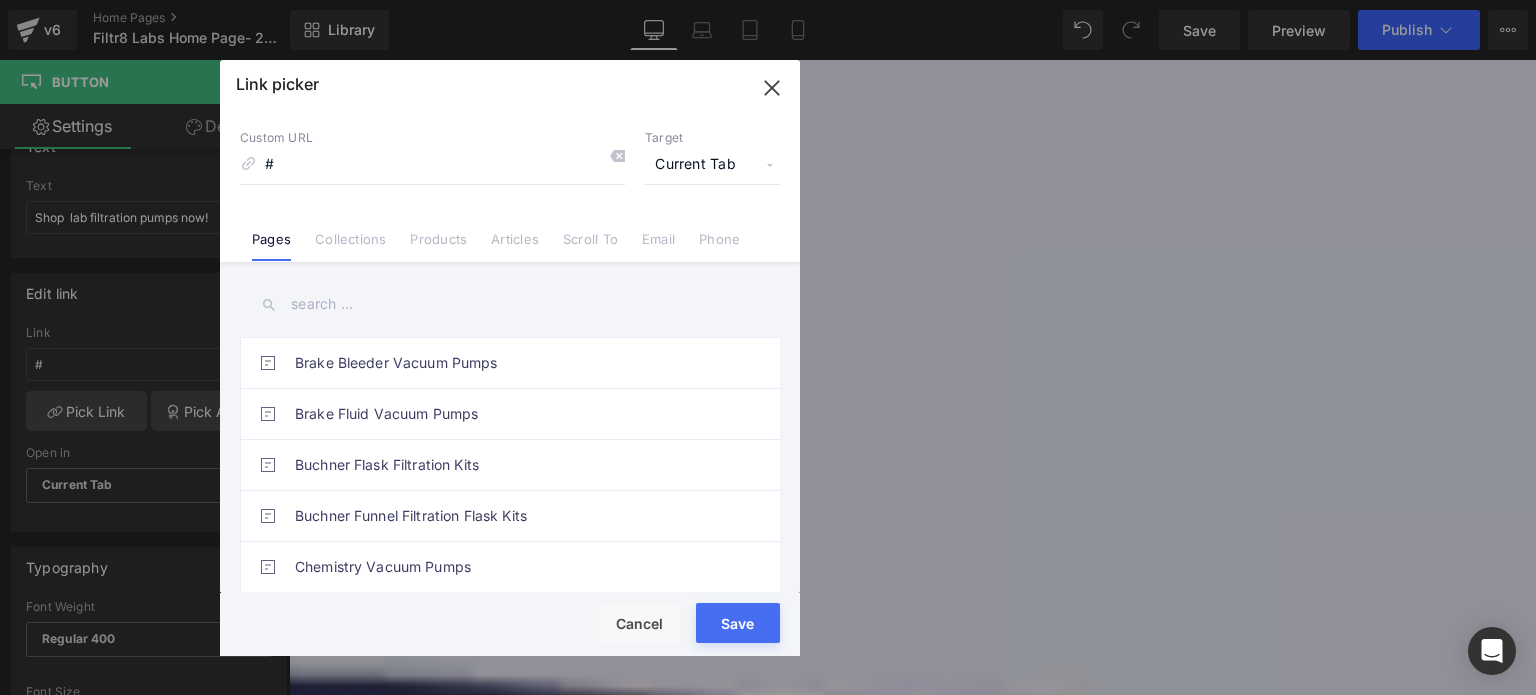 click on "Collections" at bounding box center [350, 246] 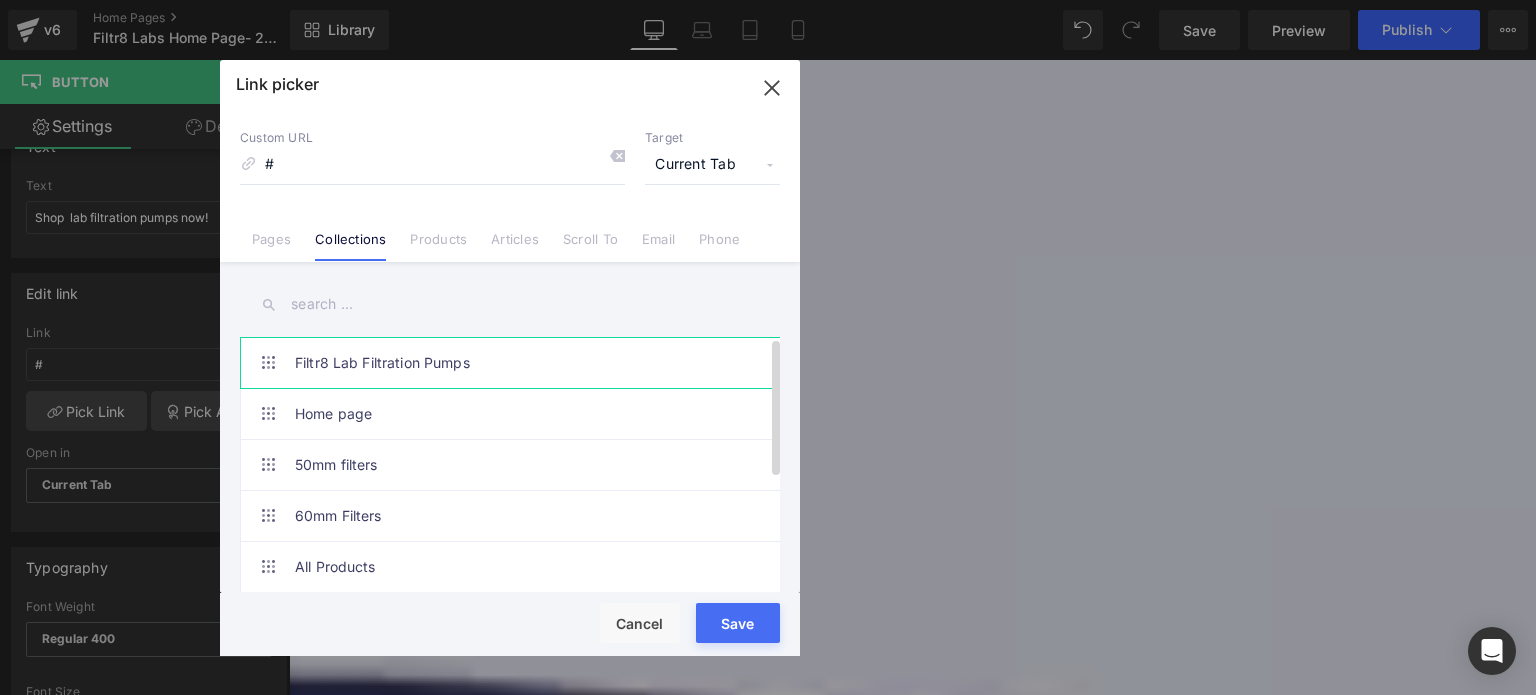 click on "Filtr8 Lab Filtration Pumps" at bounding box center [515, 363] 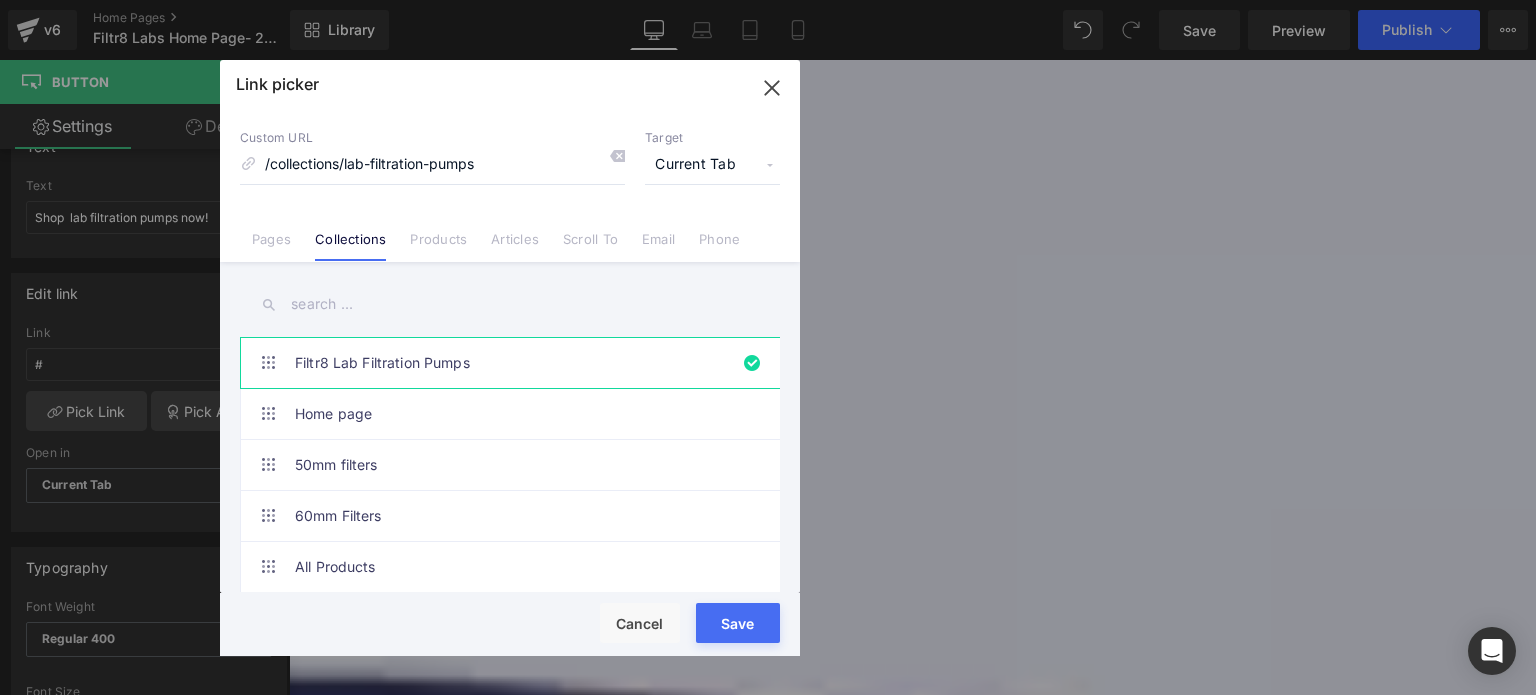 click on "Save" at bounding box center [738, 623] 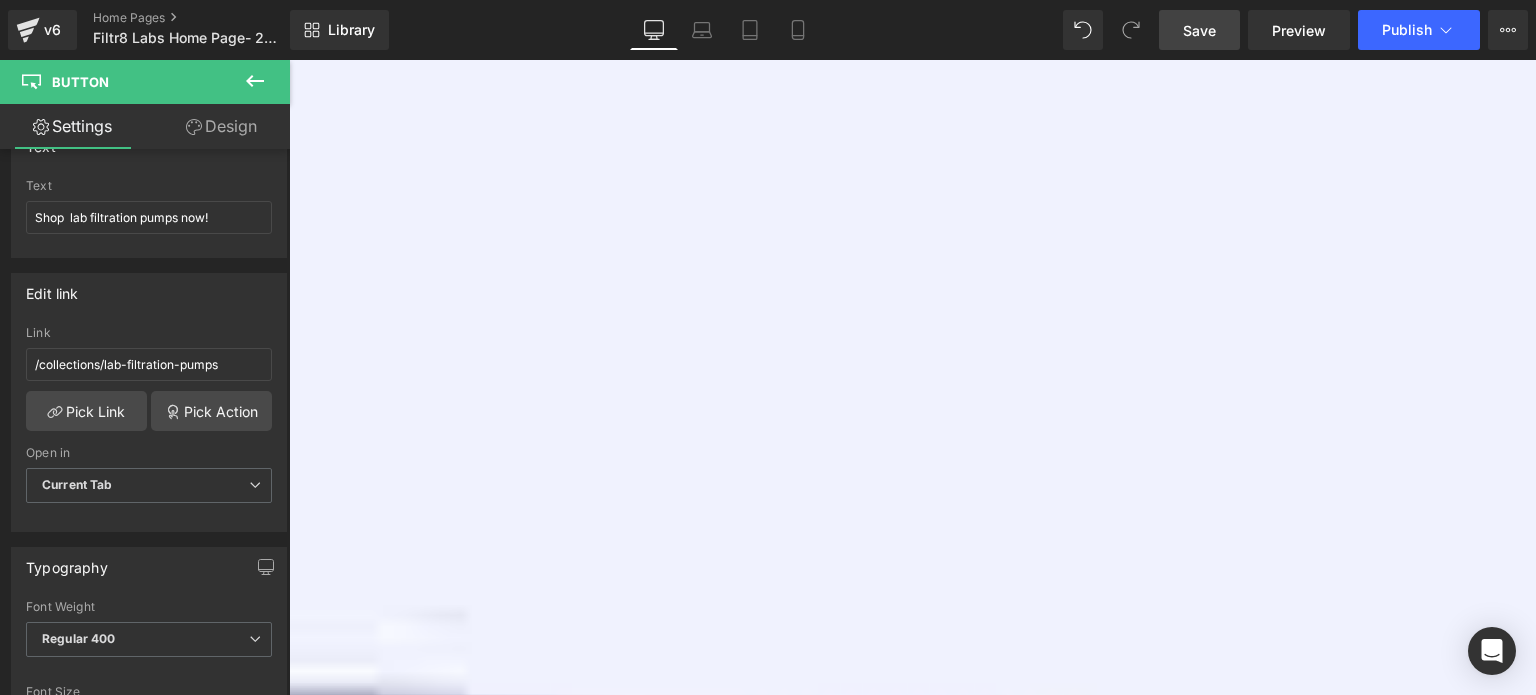 click on "Save" at bounding box center (1199, 30) 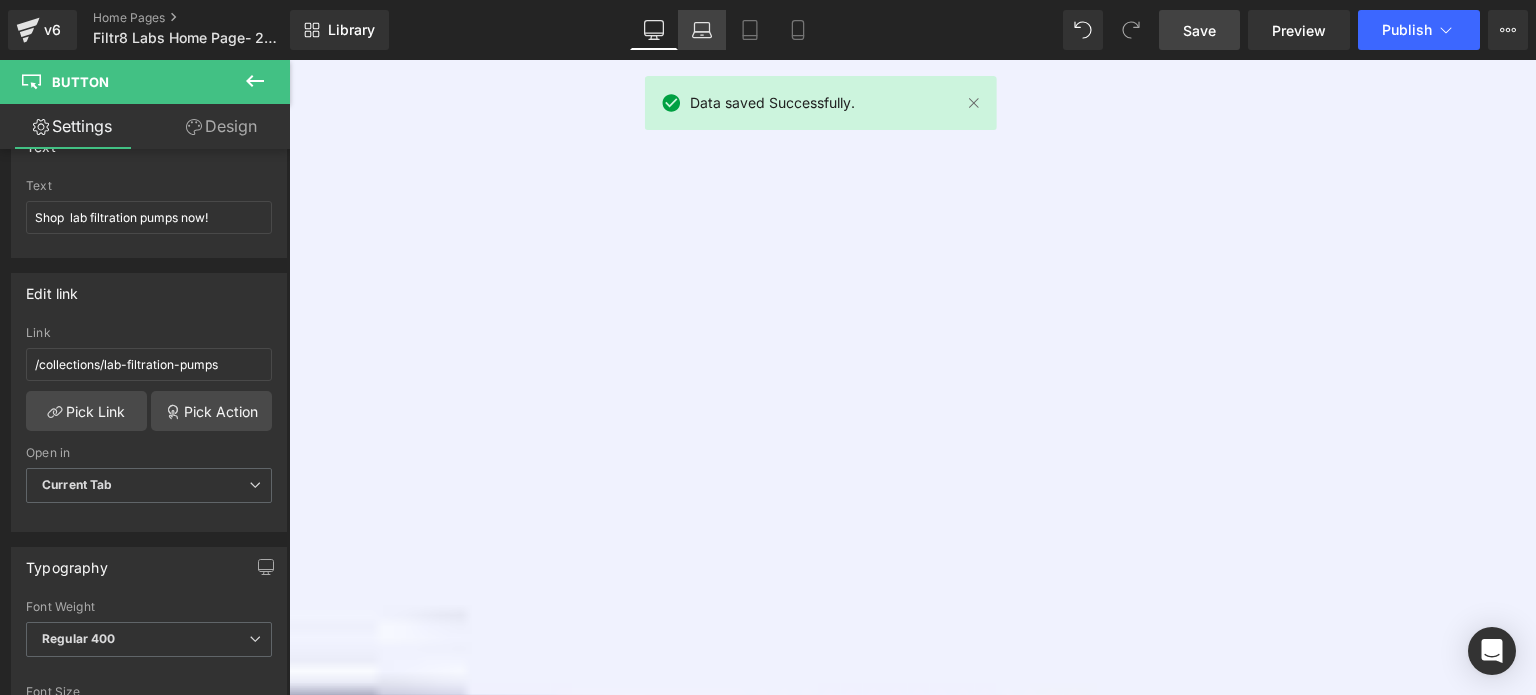 click 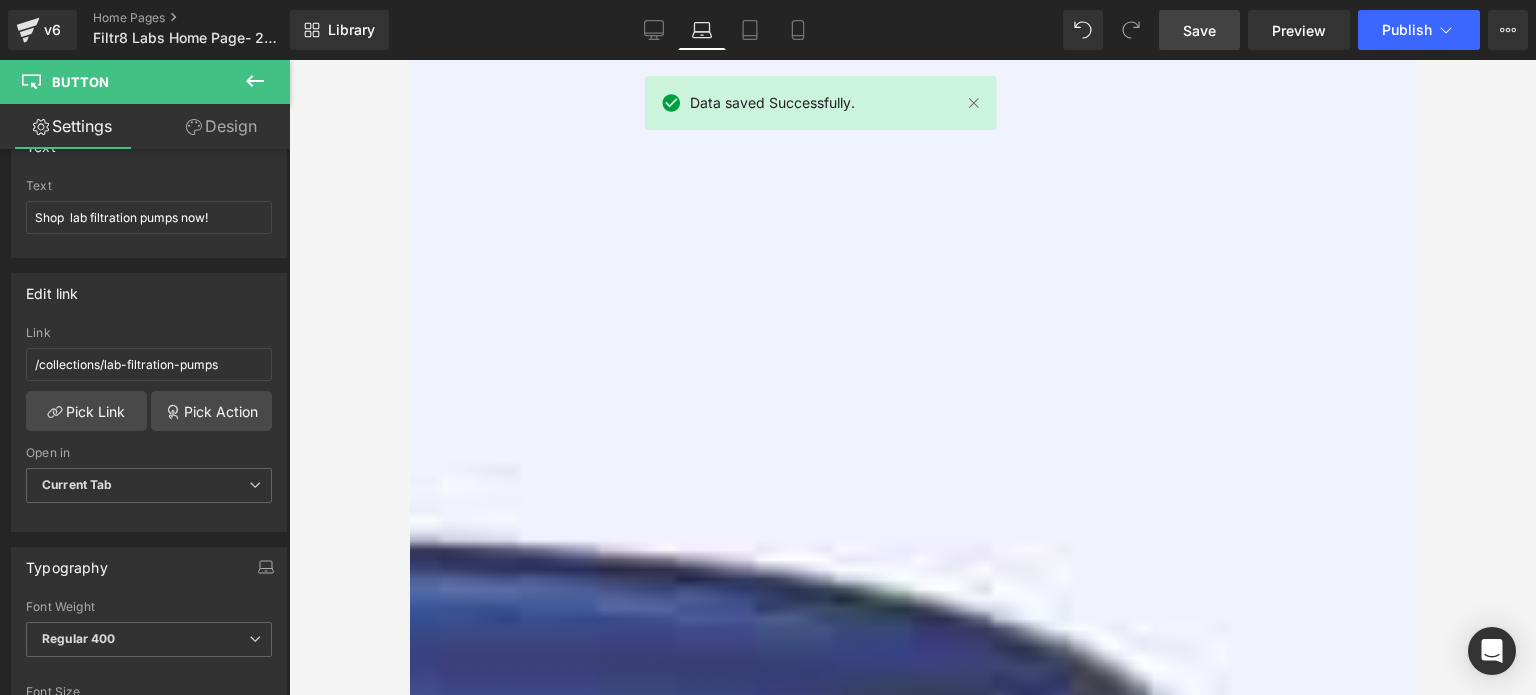 scroll, scrollTop: 893, scrollLeft: 0, axis: vertical 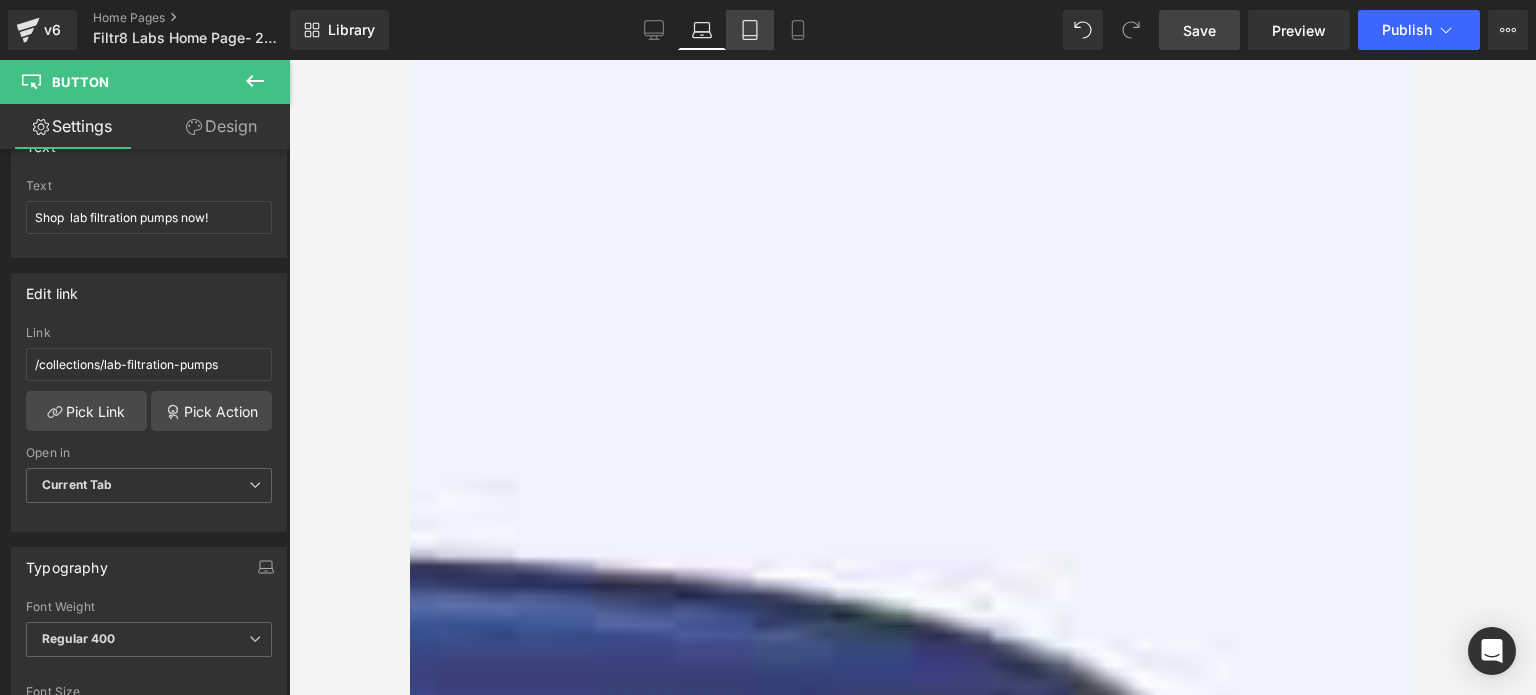 click 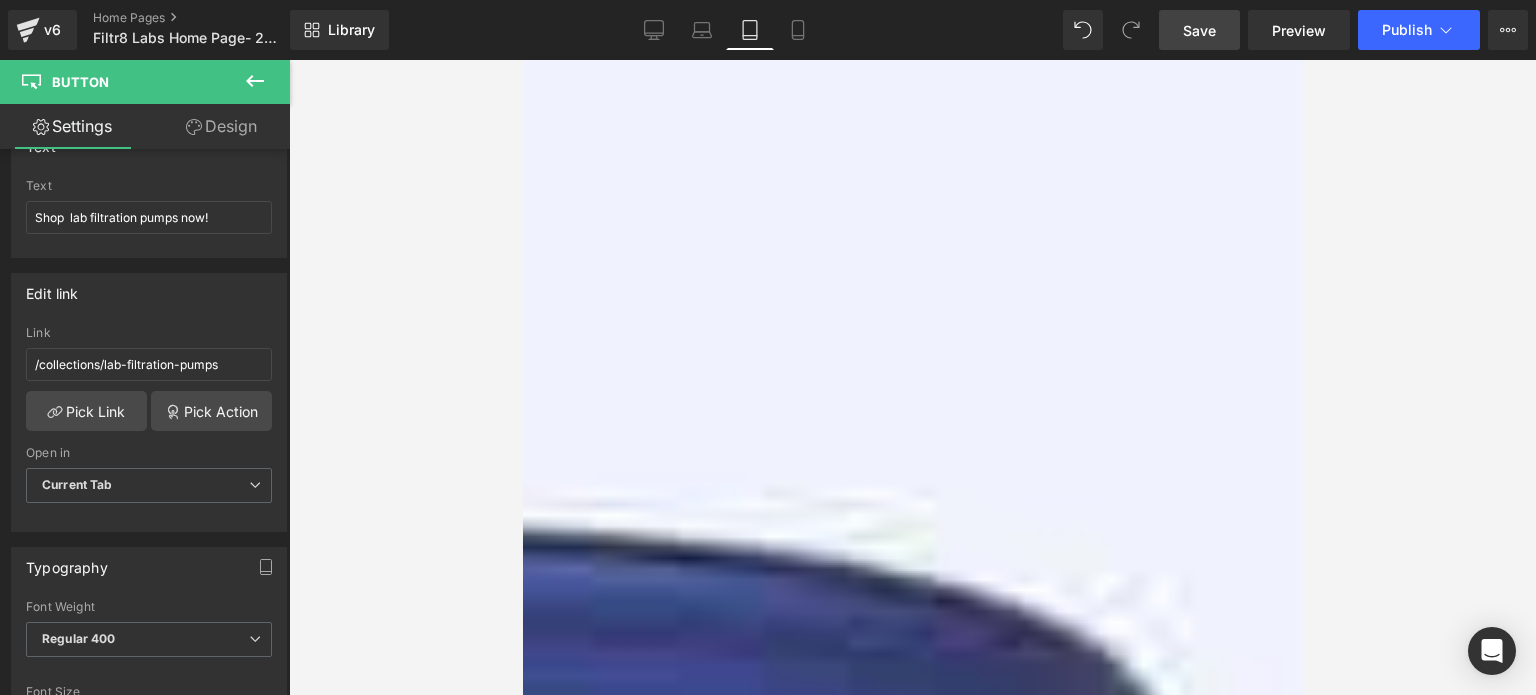 scroll, scrollTop: 700, scrollLeft: 0, axis: vertical 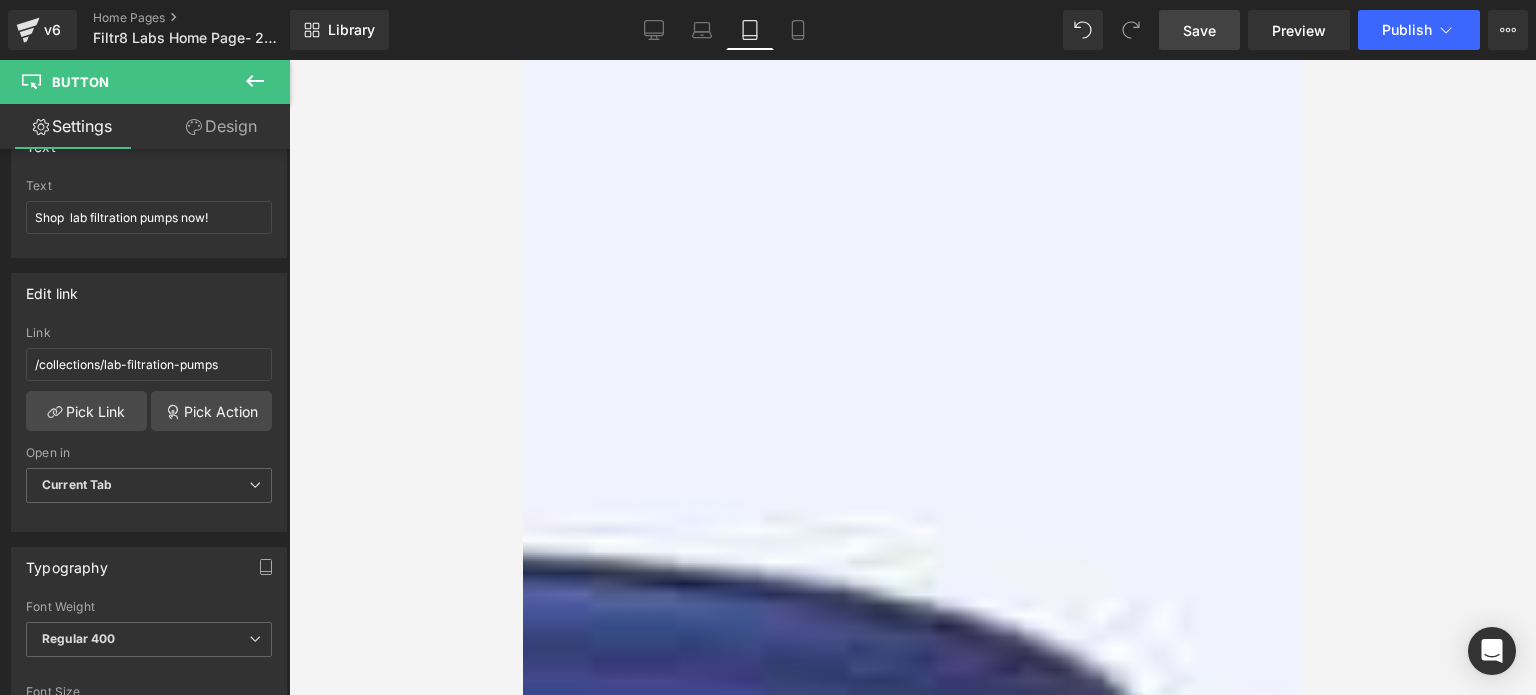 click 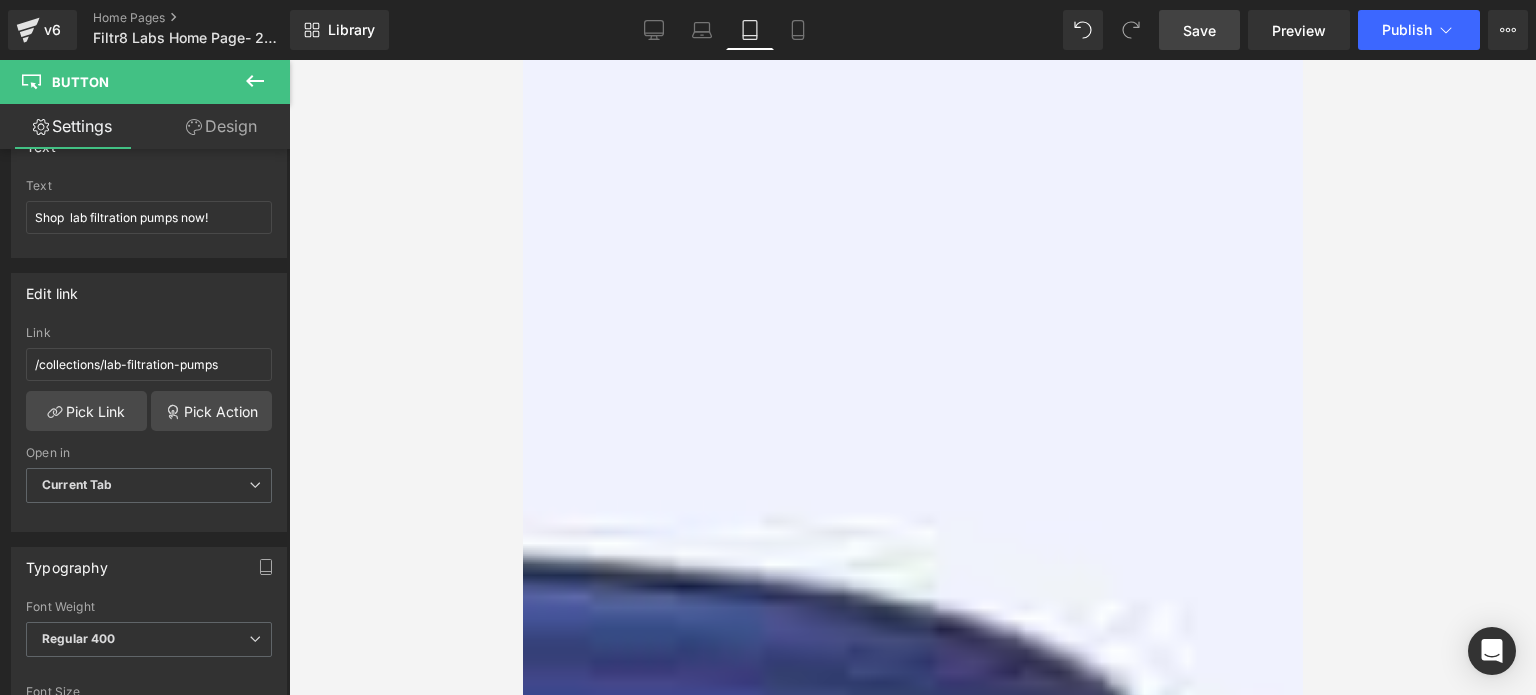 click on "Row" at bounding box center [522, 60] 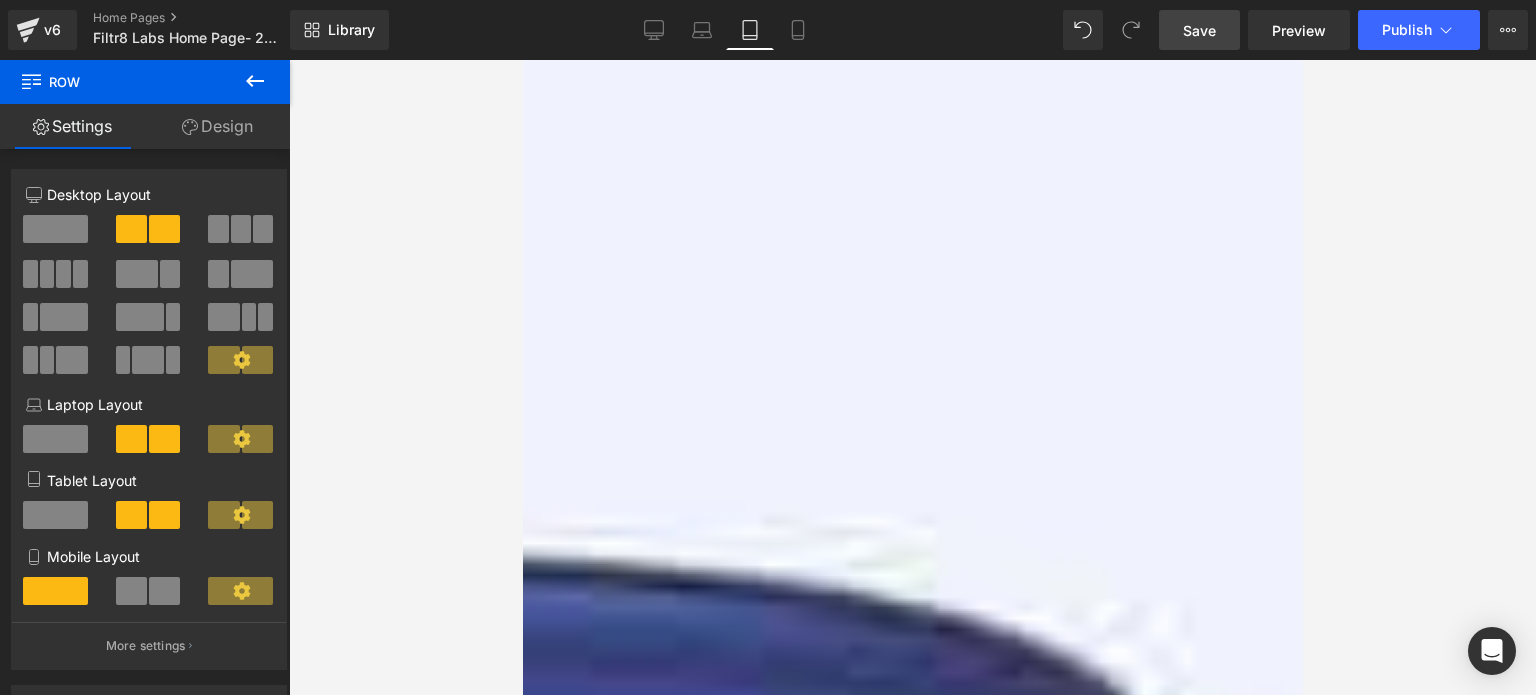click on "Design" at bounding box center (217, 126) 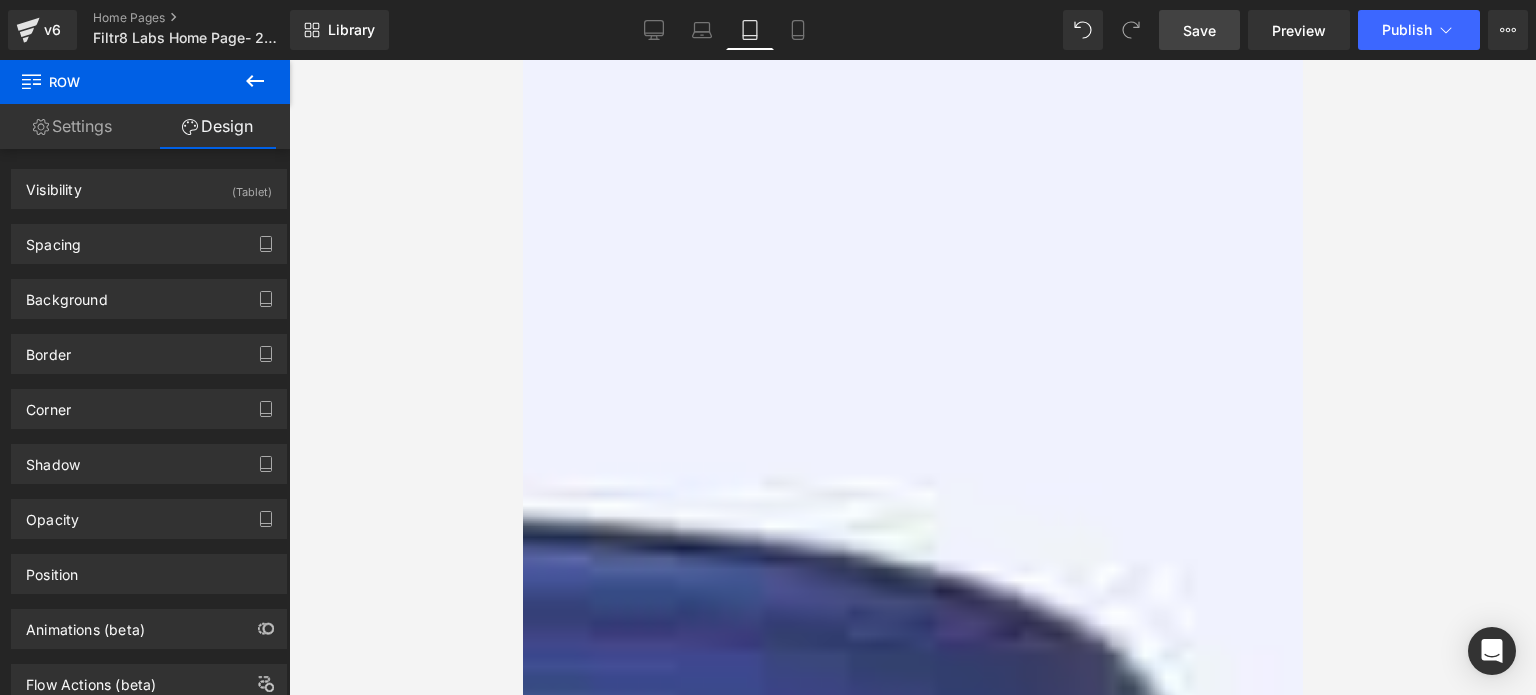 scroll, scrollTop: 800, scrollLeft: 0, axis: vertical 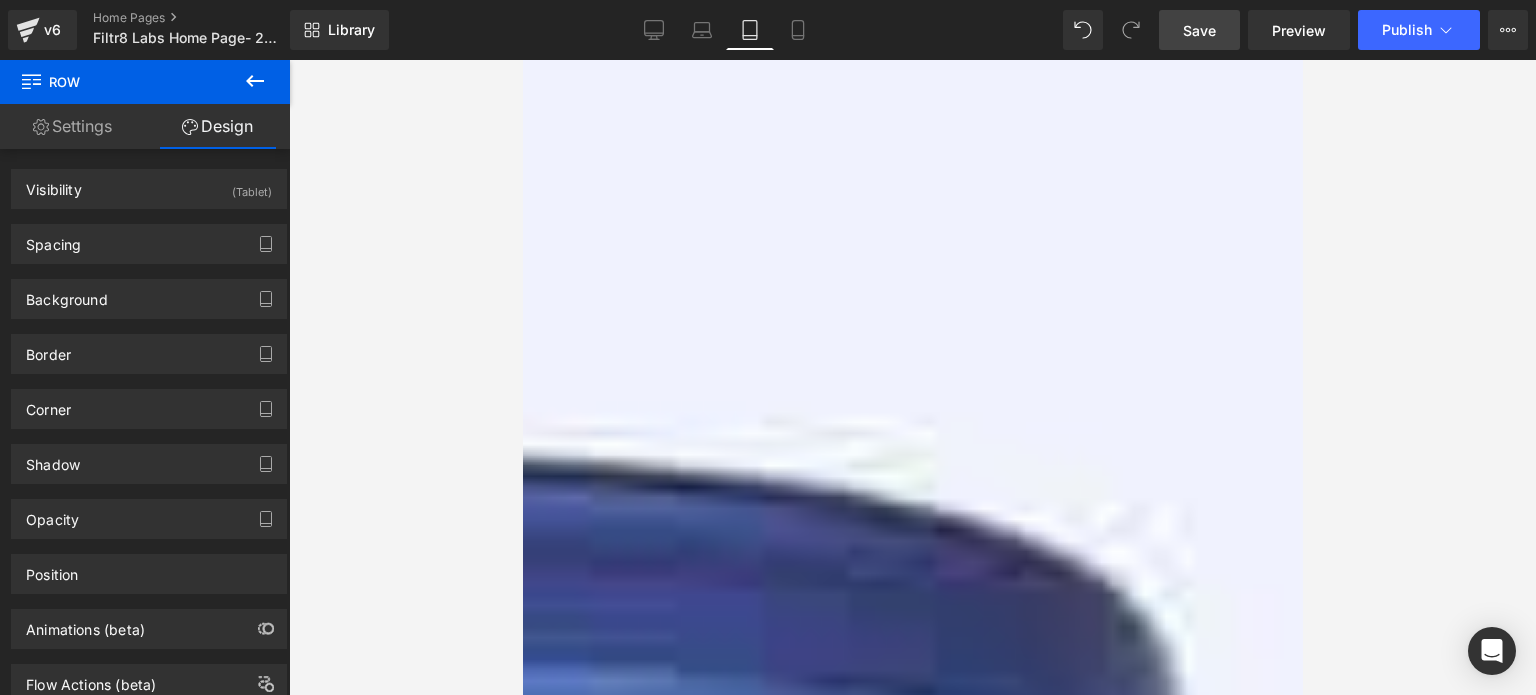 click on "Simply plug it to an electrical outlet, connect the tubing between the pump and flask and you are ready. Finally, just flip the switch and you are filtering. Shop our lab filtration pumps now!" at bounding box center [912, 729] 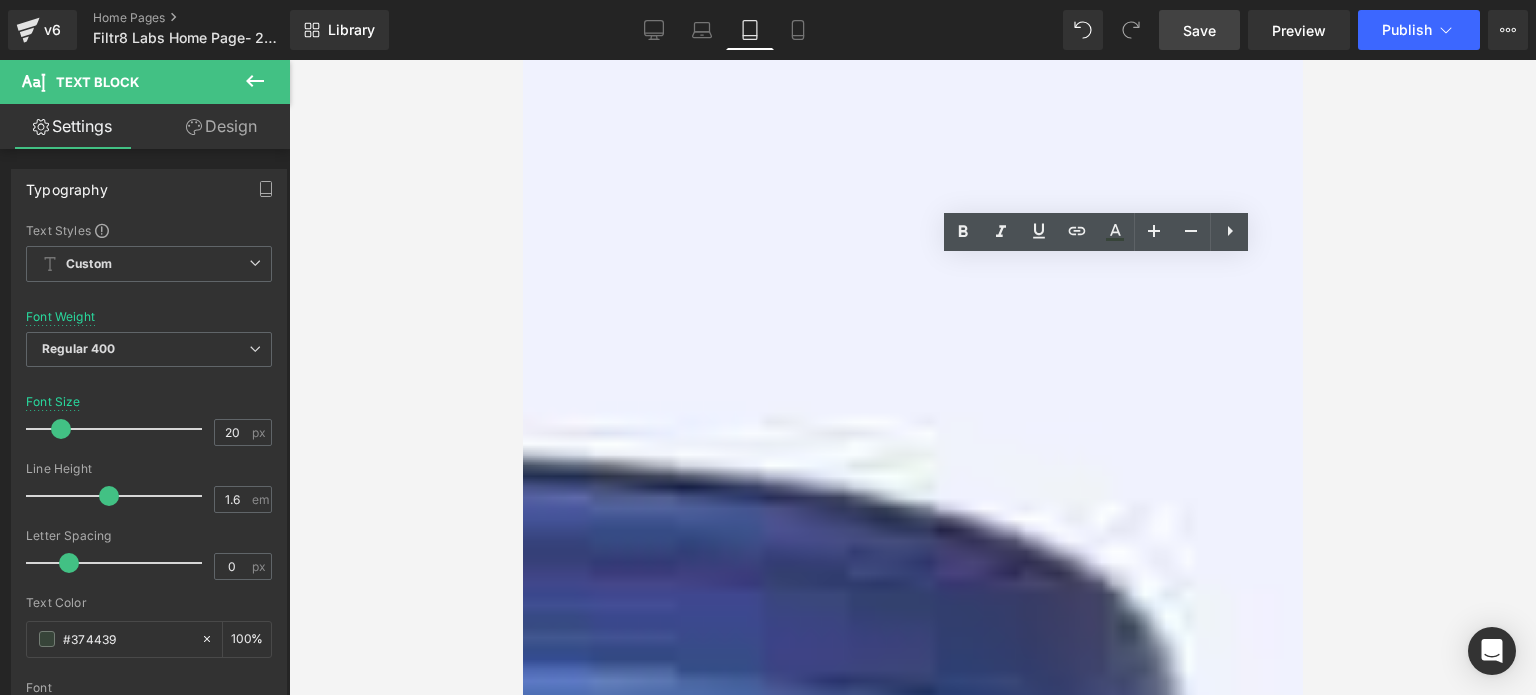 drag, startPoint x: 1151, startPoint y: 366, endPoint x: 1100, endPoint y: 393, distance: 57.706154 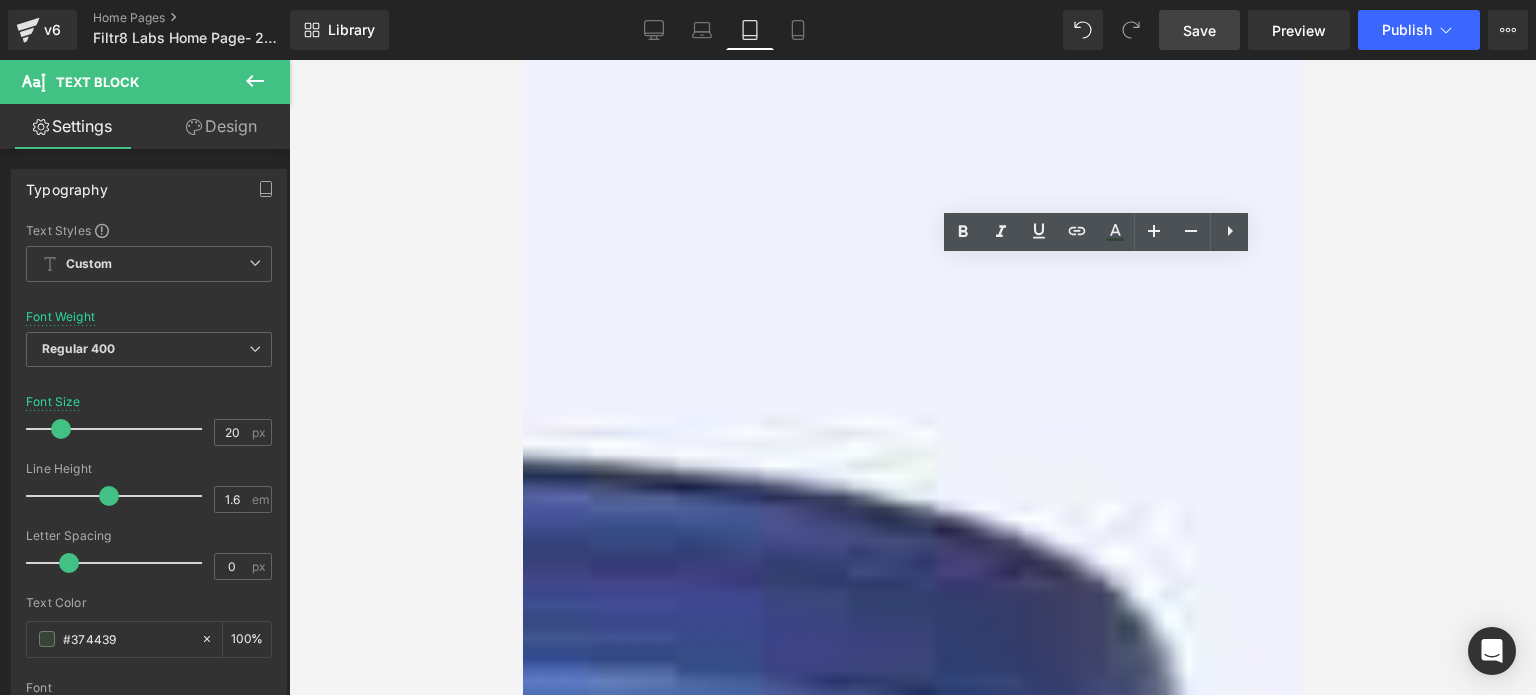 click on "Simply plug it to an electrical outlet, connect the tubing between the pump and flask and you are ready. Finally, just flip the switch and you are filtering. Shop our lab filtration pumps now!" at bounding box center [912, 729] 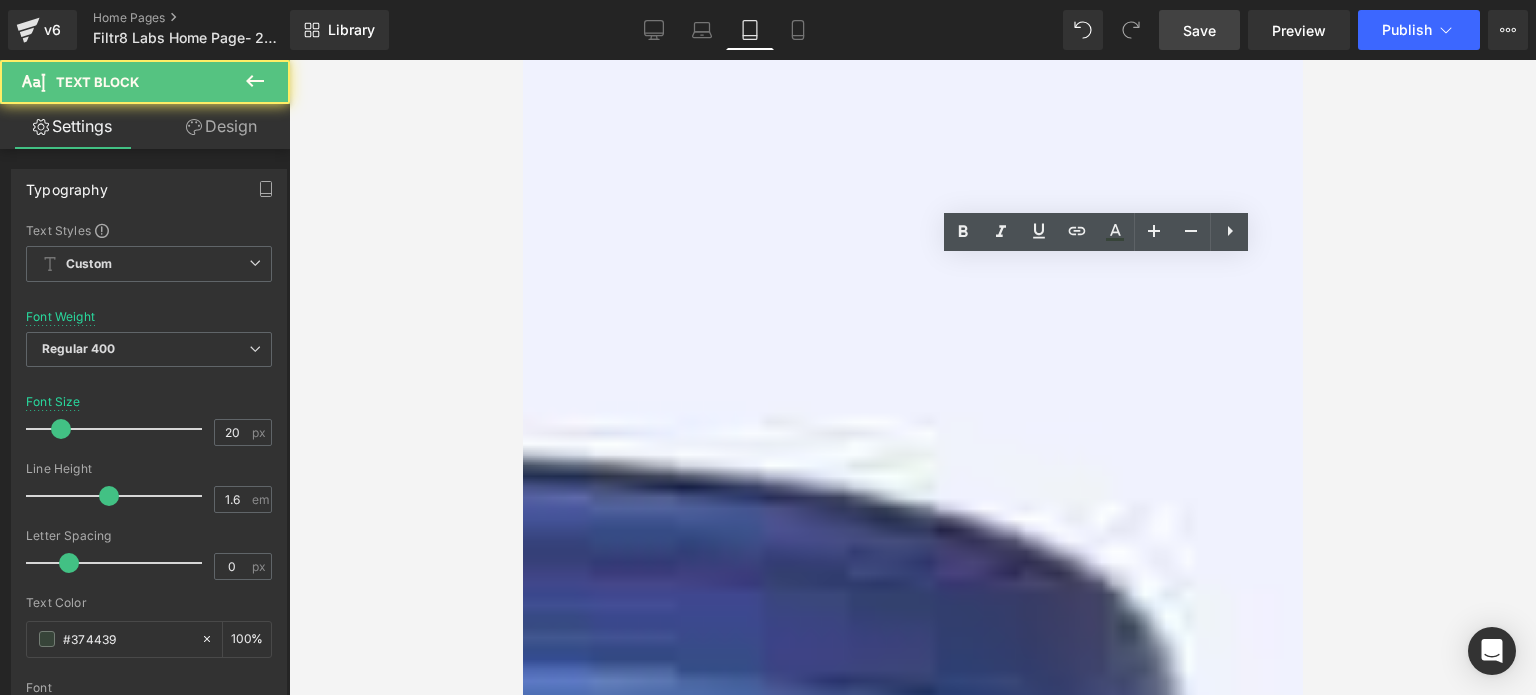 click on "Simply plug it to an electrical outlet, connect the tubing between the pump and flask and you are ready. Finally, just flip the switch and you are filtering. Shop our lab filtration pumps now!" at bounding box center (912, 729) 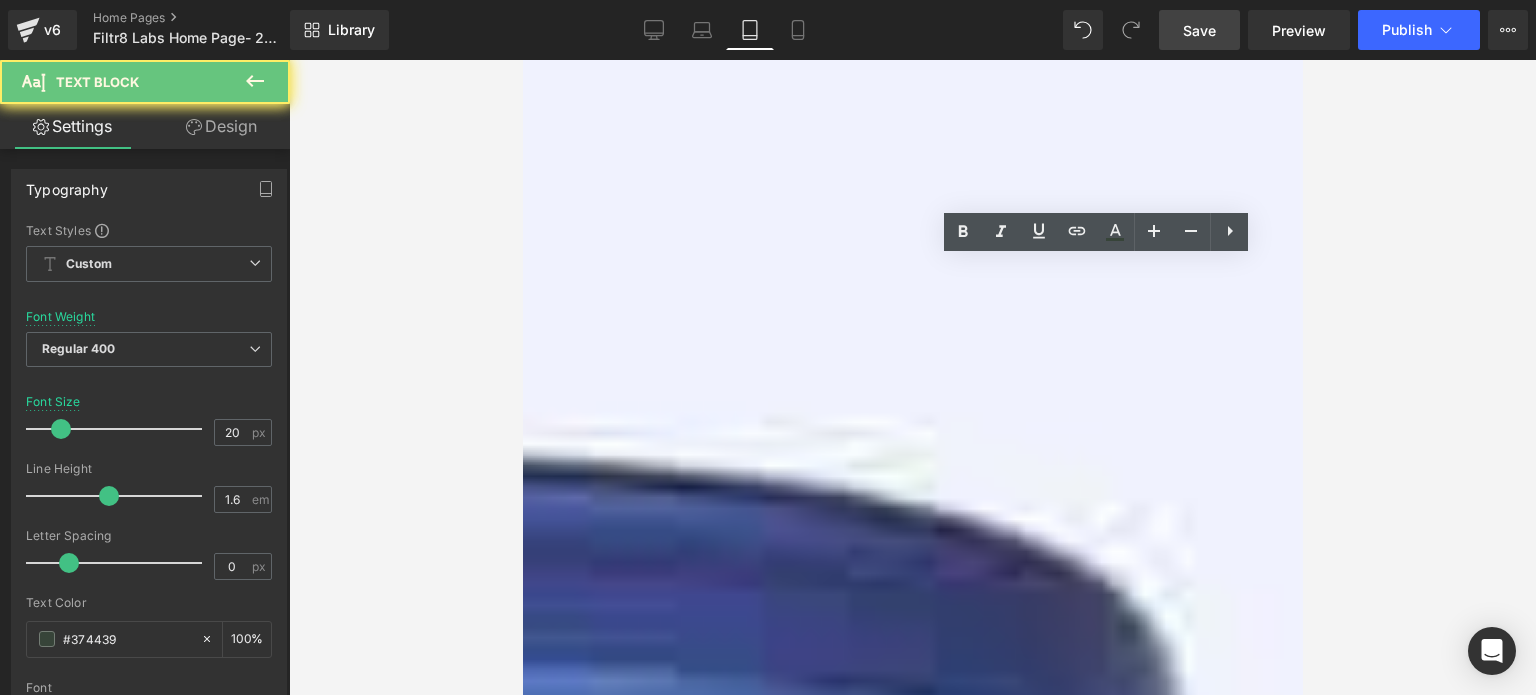 click on "Simply plug it to an electrical outlet, connect the tubing between the pump and flask and you are ready. Finally, just flip the switch and you are filtering. Shop our lab filtration pumps now!" at bounding box center (912, 729) 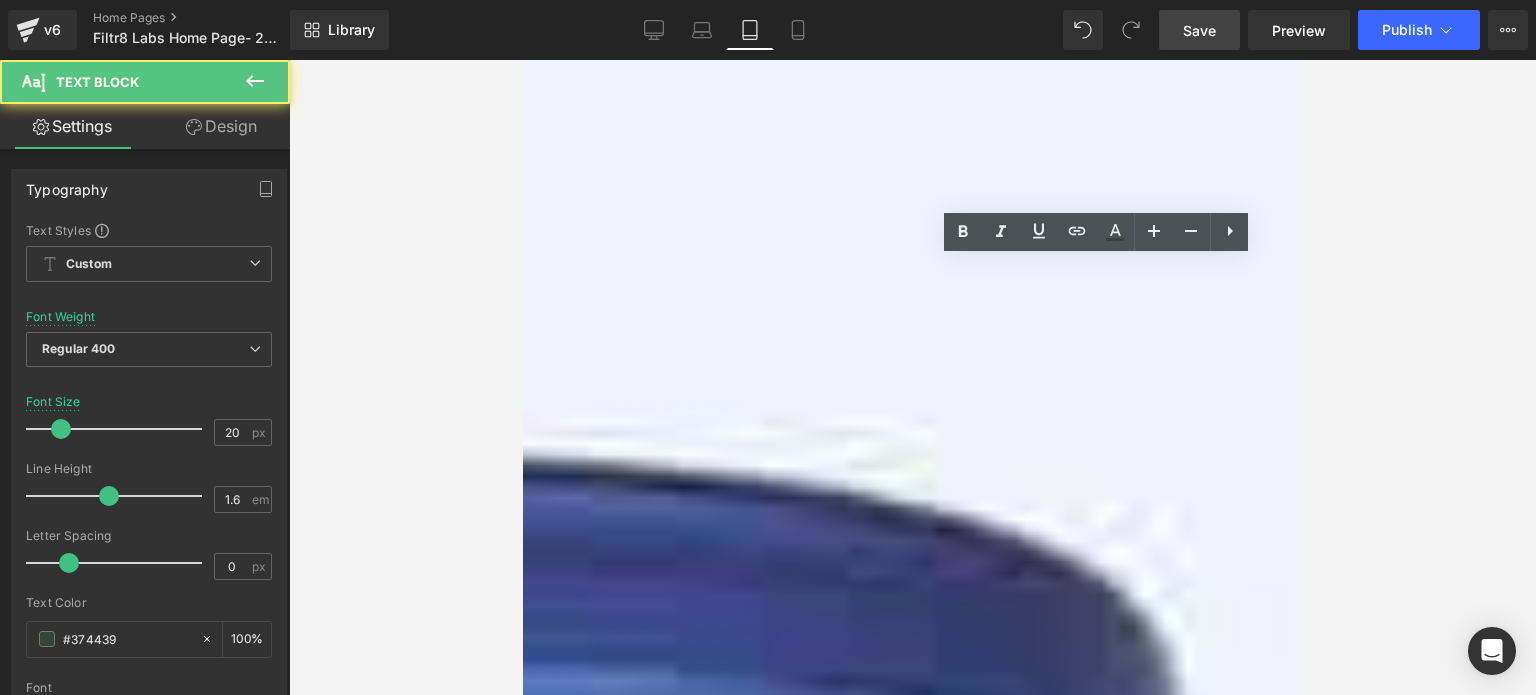drag, startPoint x: 1152, startPoint y: 375, endPoint x: 1162, endPoint y: 398, distance: 25.079872 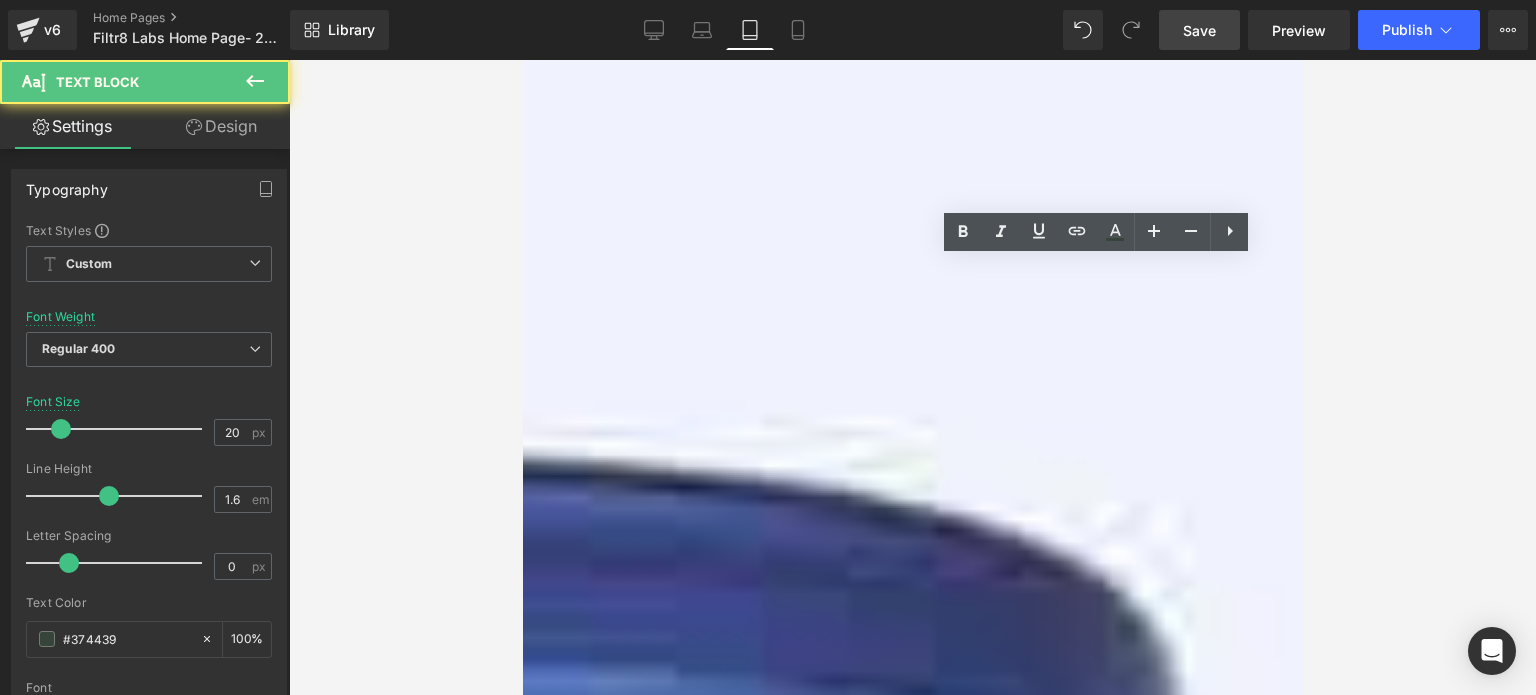 click on "Simply plug it to an electrical outlet, connect the tubing between the pump and flask and you are ready. Finally, just flip the switch and you are filtering. Shop our lab filtration pumps now!" at bounding box center [912, 729] 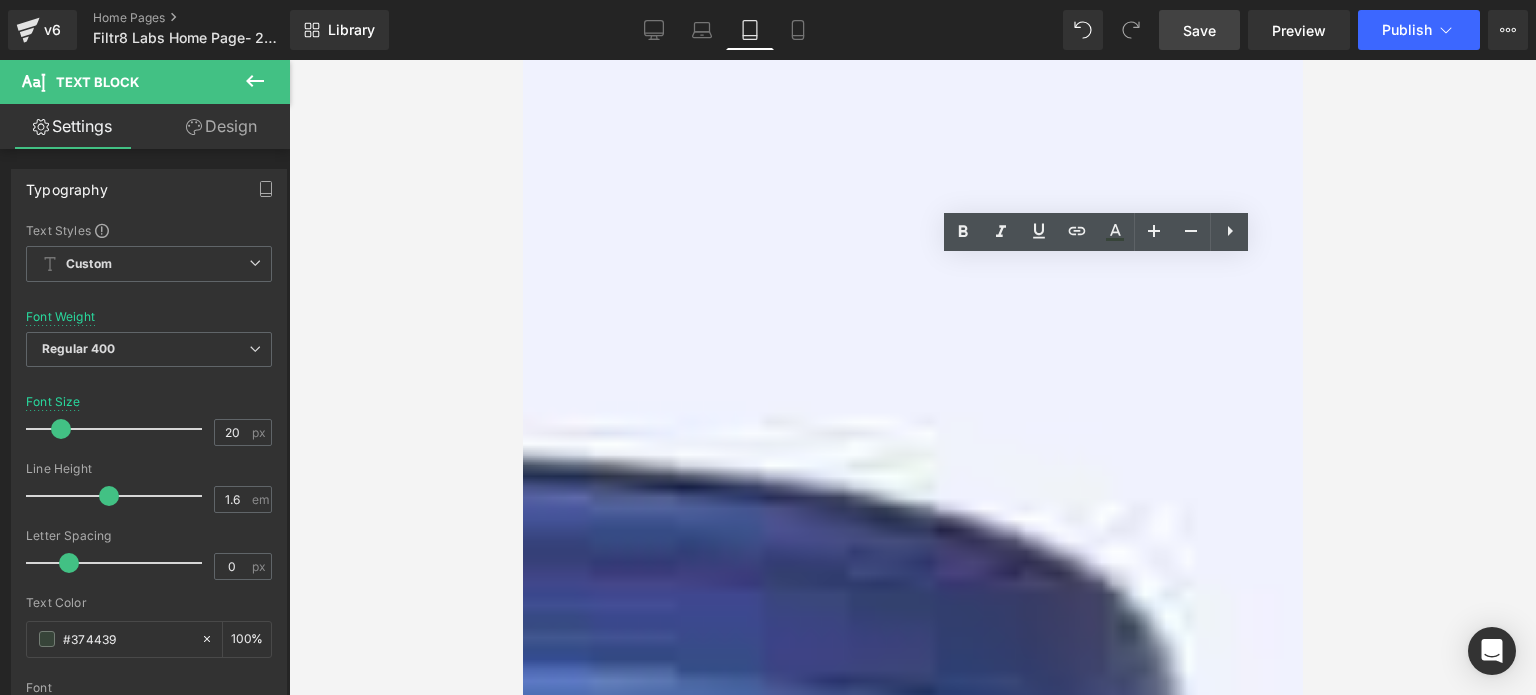 copy on "Shop our lab filtration pumps now!" 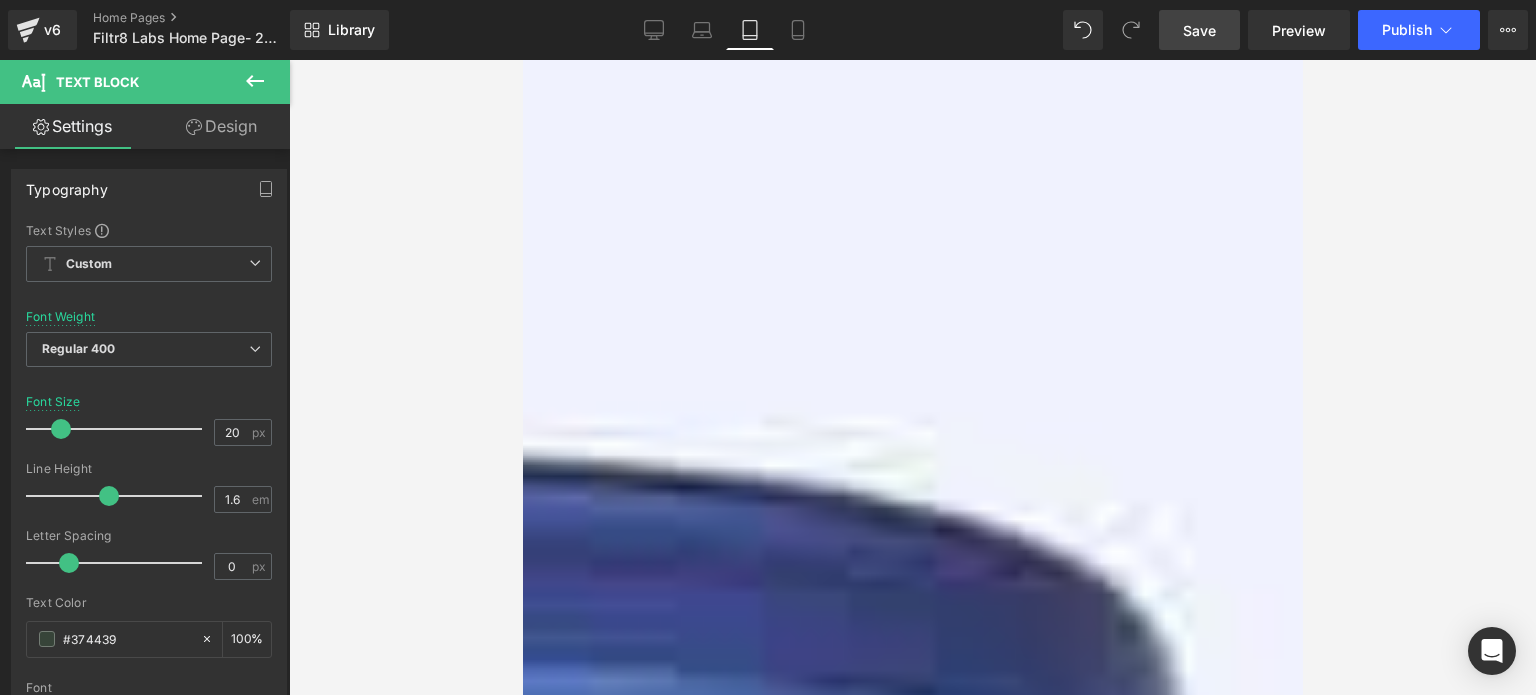 type 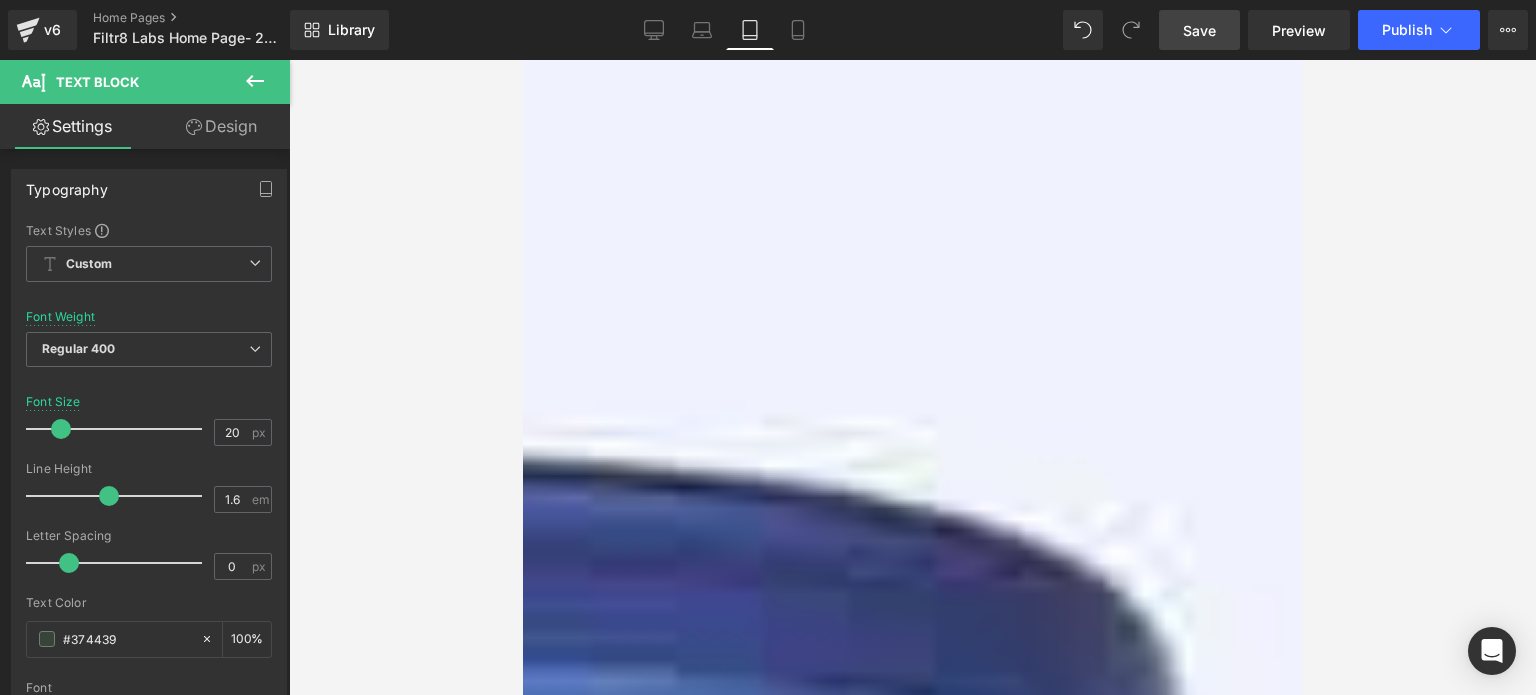 click 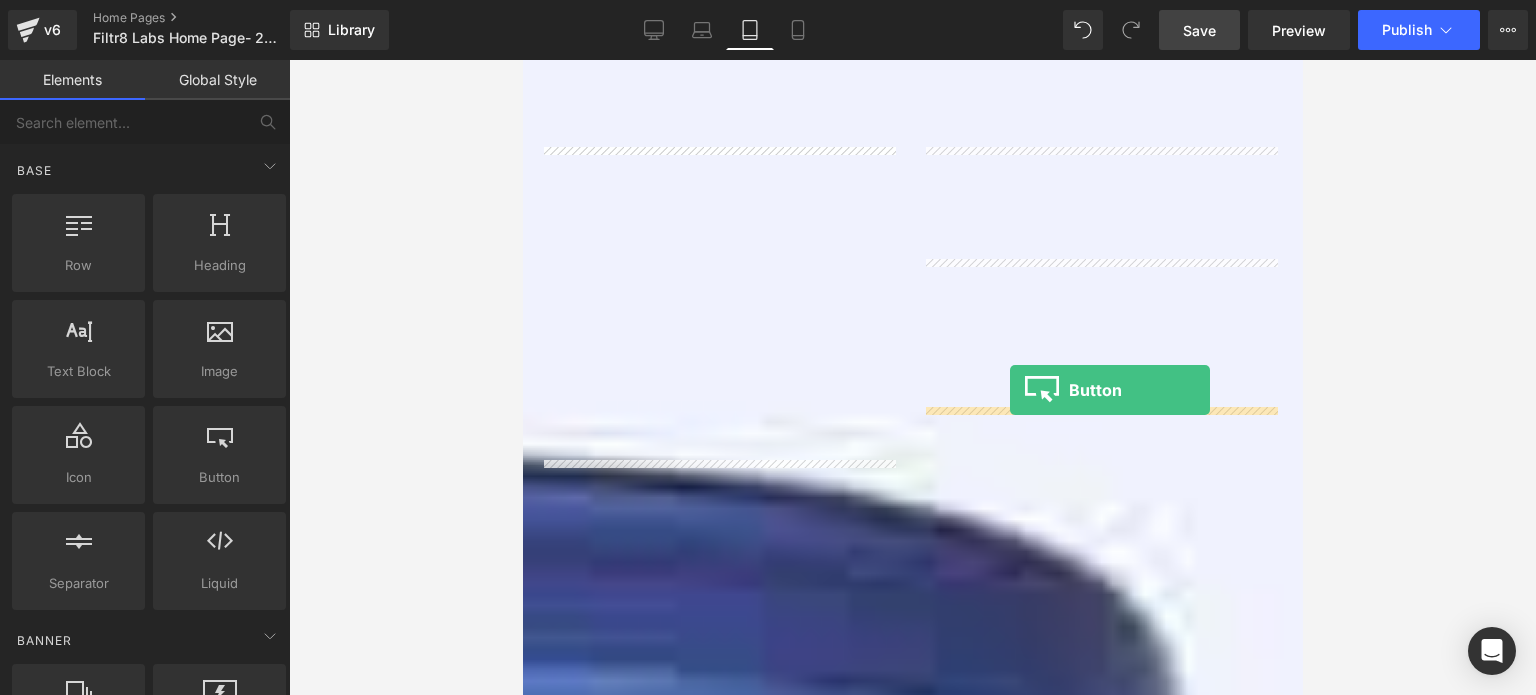 drag, startPoint x: 708, startPoint y: 505, endPoint x: 1009, endPoint y: 390, distance: 322.22043 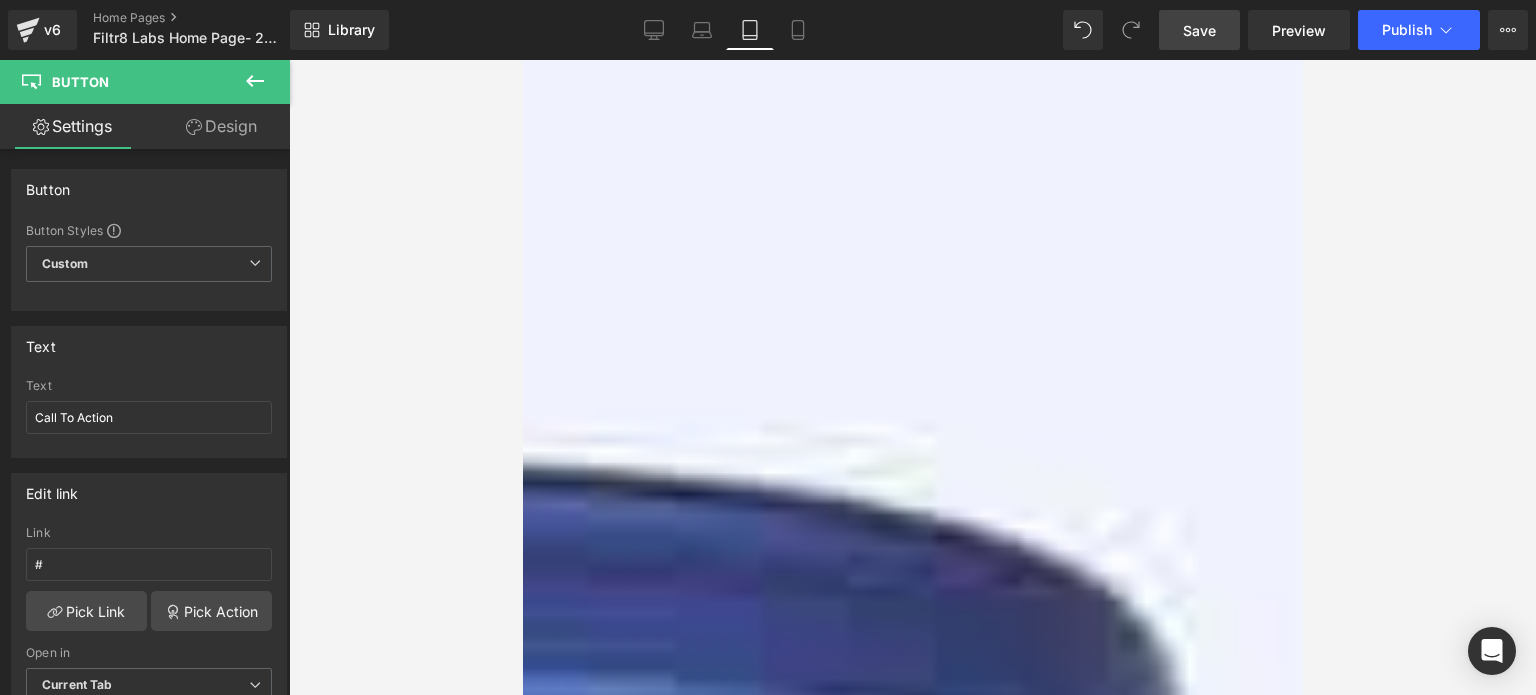 click on "Call To Action" at bounding box center (605, 807) 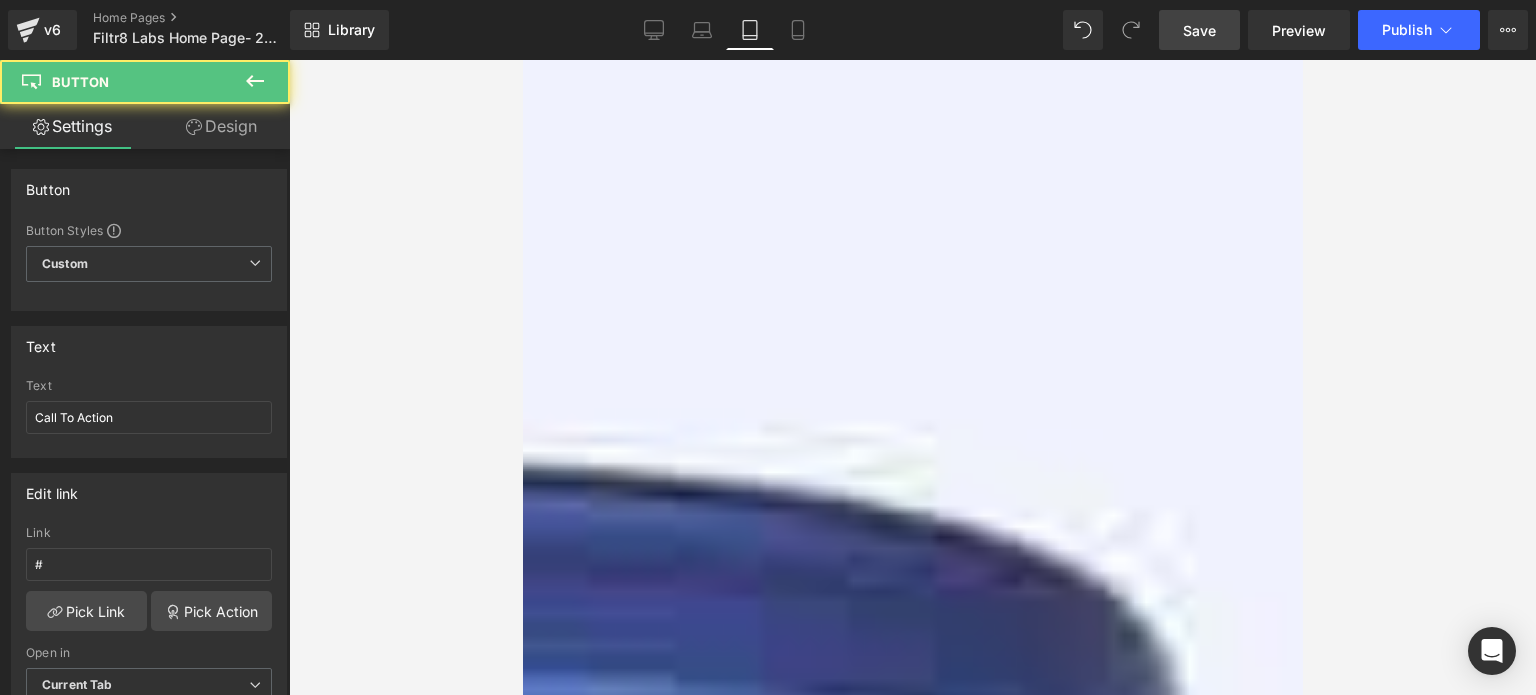 click on "Call To Action" at bounding box center [605, 807] 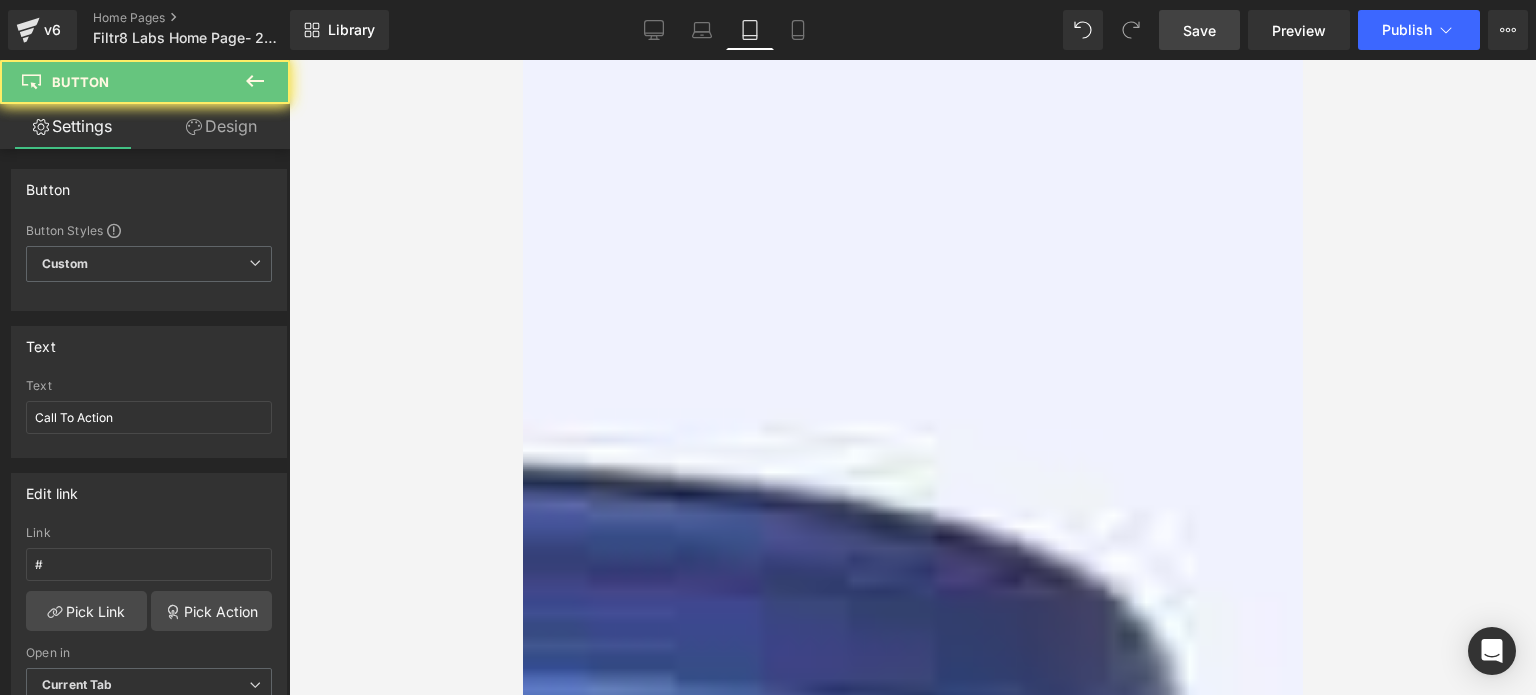 click on "Call To Action" at bounding box center [605, 807] 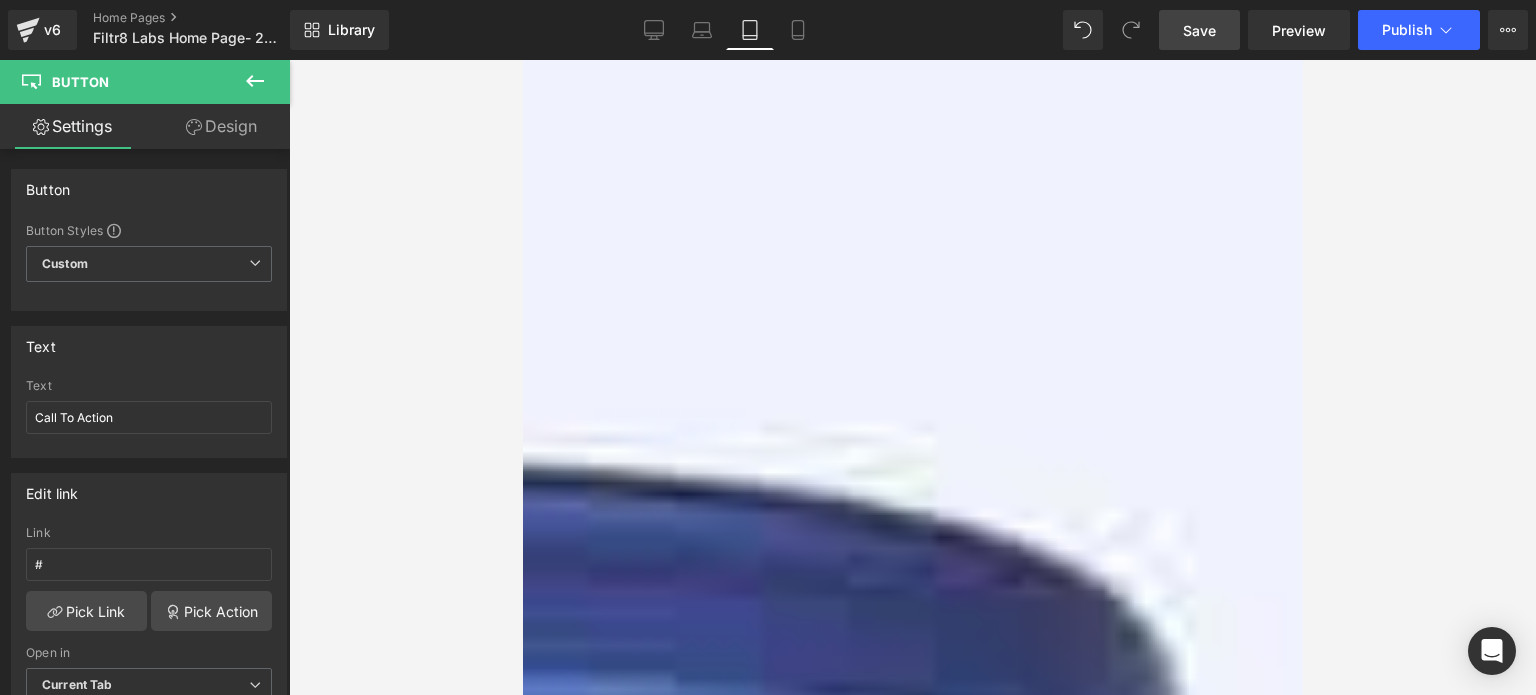 click on "Call To Action" at bounding box center (605, 807) 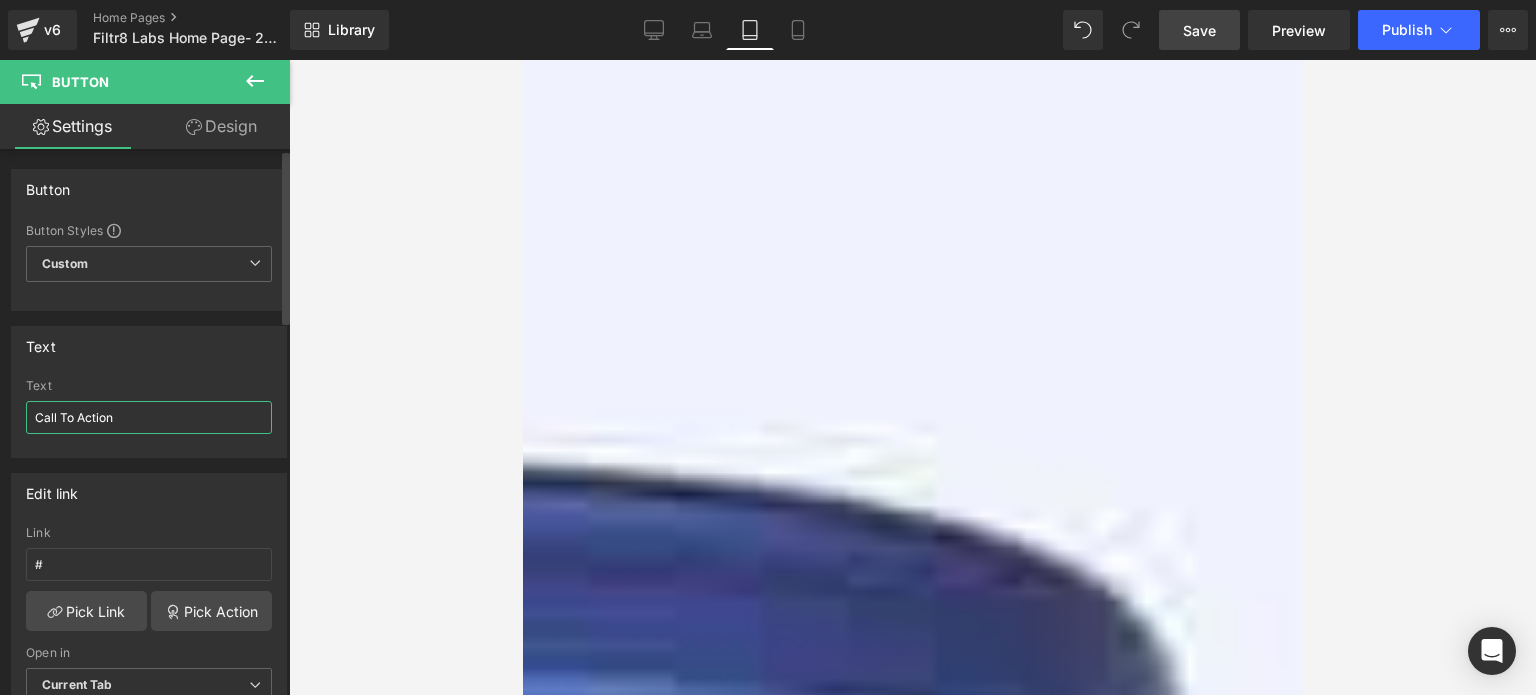 drag, startPoint x: 146, startPoint y: 414, endPoint x: 1, endPoint y: 414, distance: 145 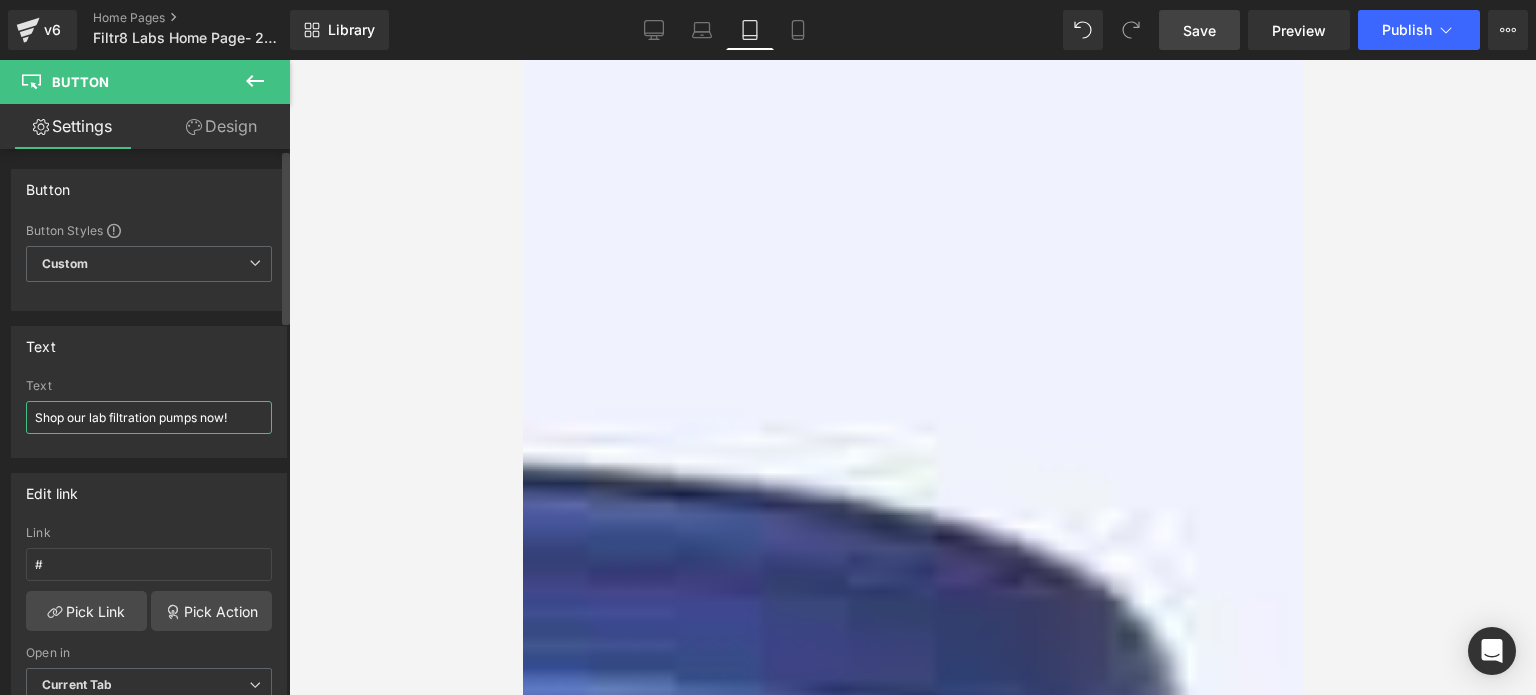 drag, startPoint x: 65, startPoint y: 418, endPoint x: 84, endPoint y: 420, distance: 19.104973 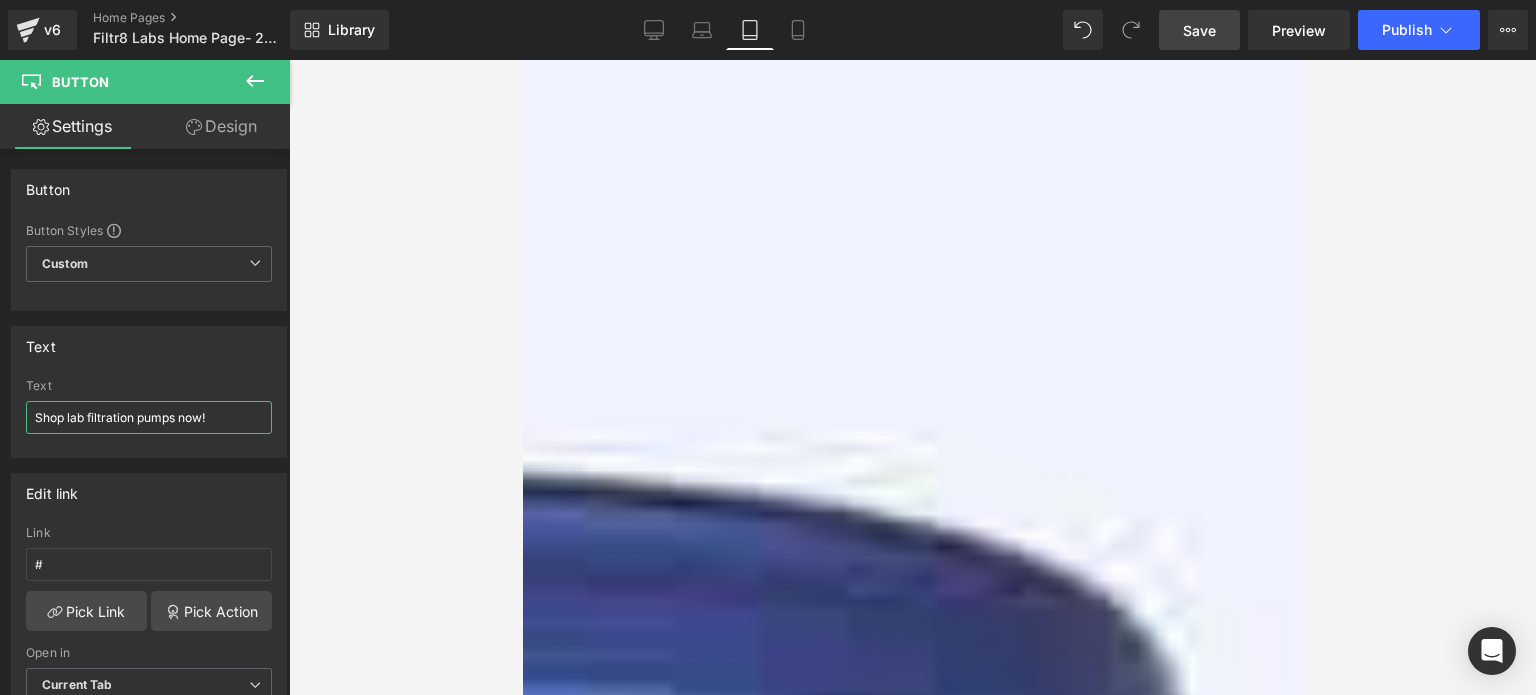 click at bounding box center [522, 60] 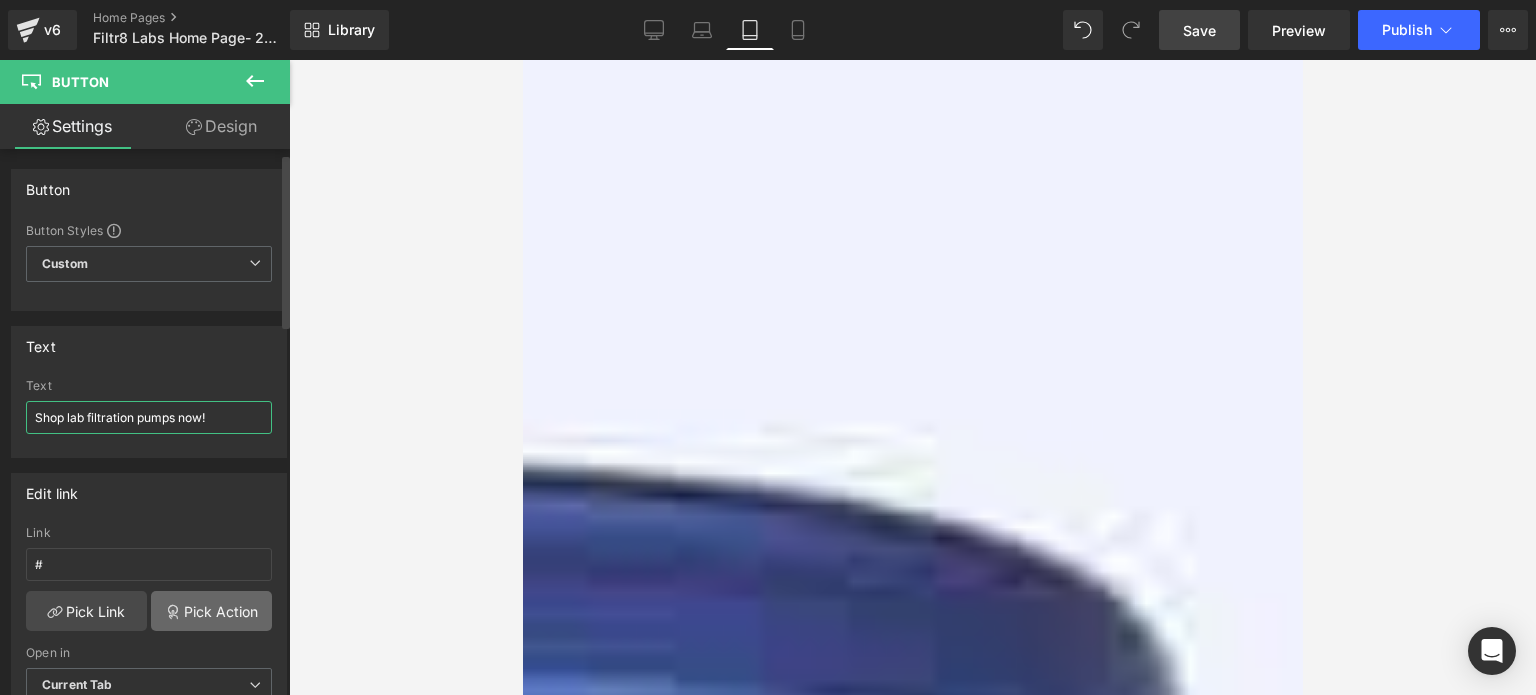 scroll, scrollTop: 100, scrollLeft: 0, axis: vertical 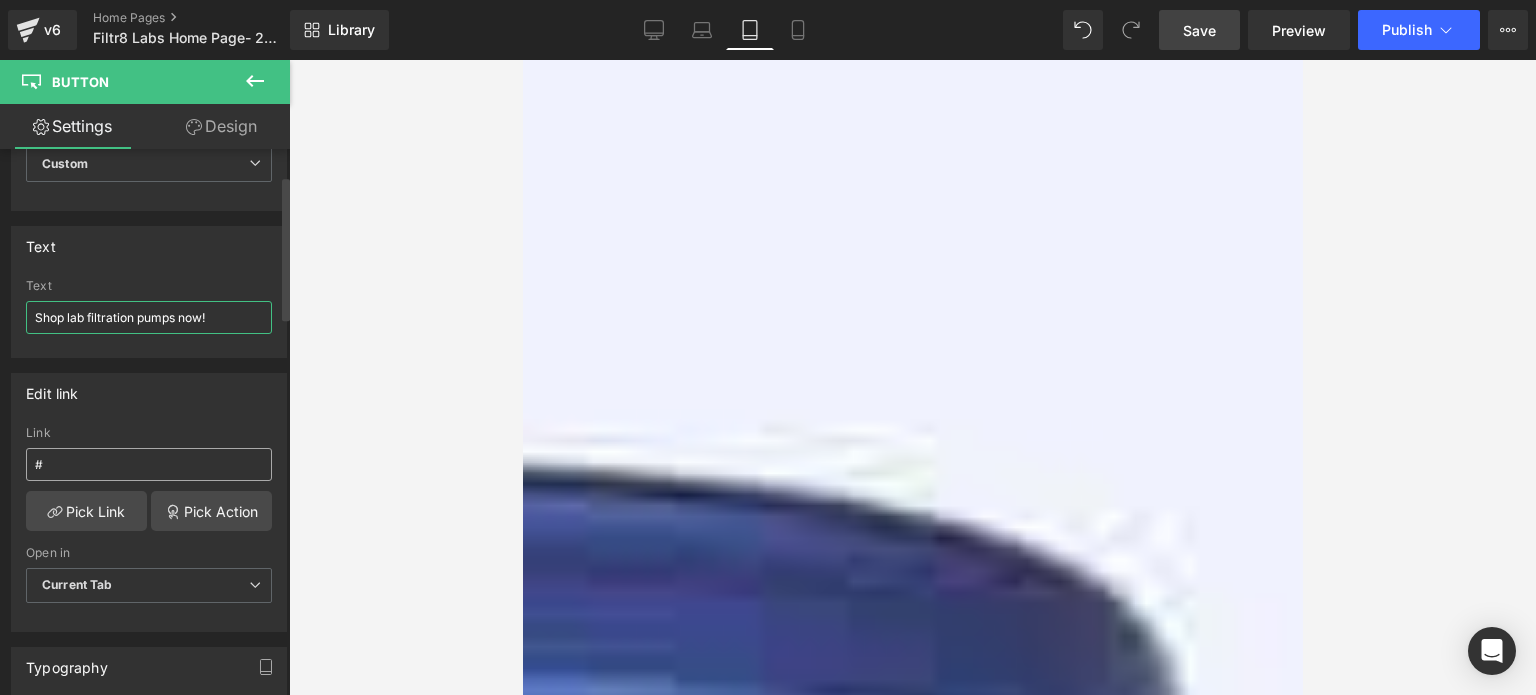 type on "Shop lab filtration pumps now!" 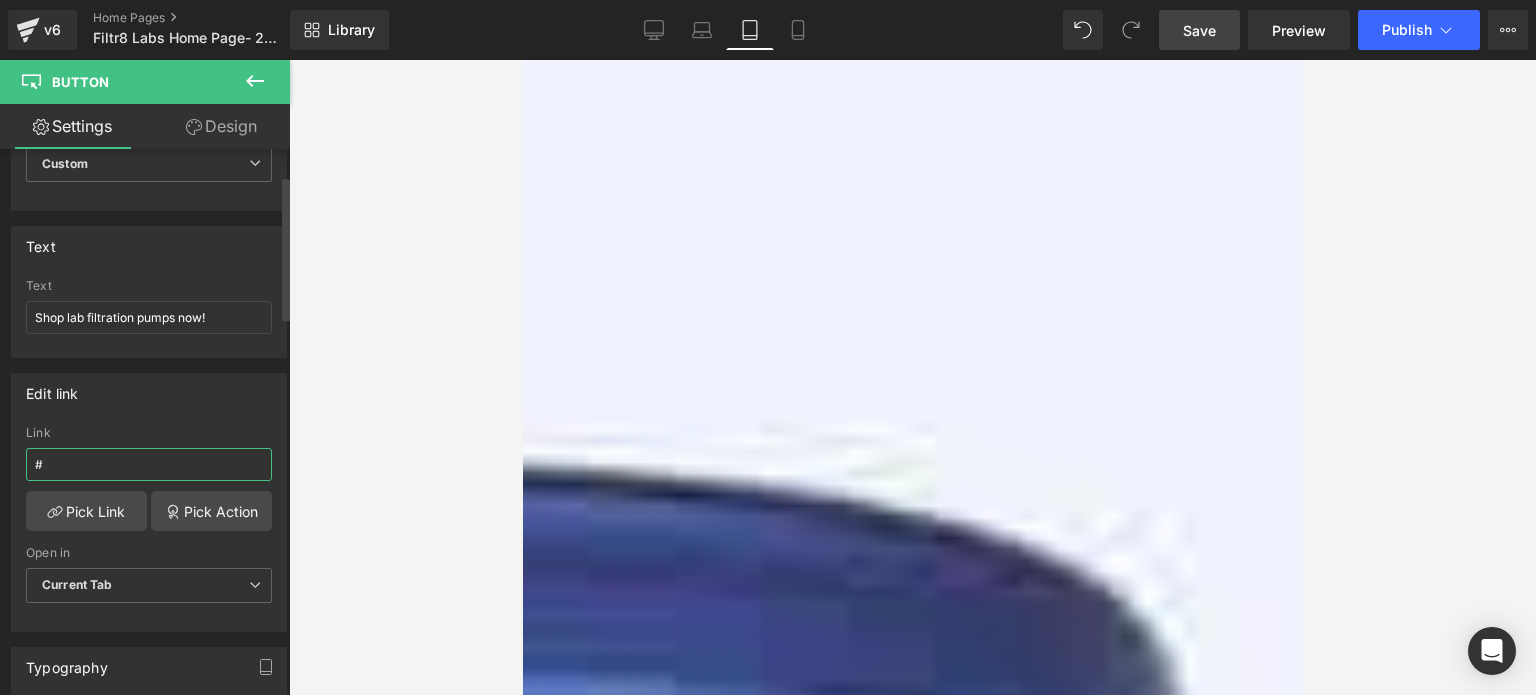 click on "#" at bounding box center [149, 464] 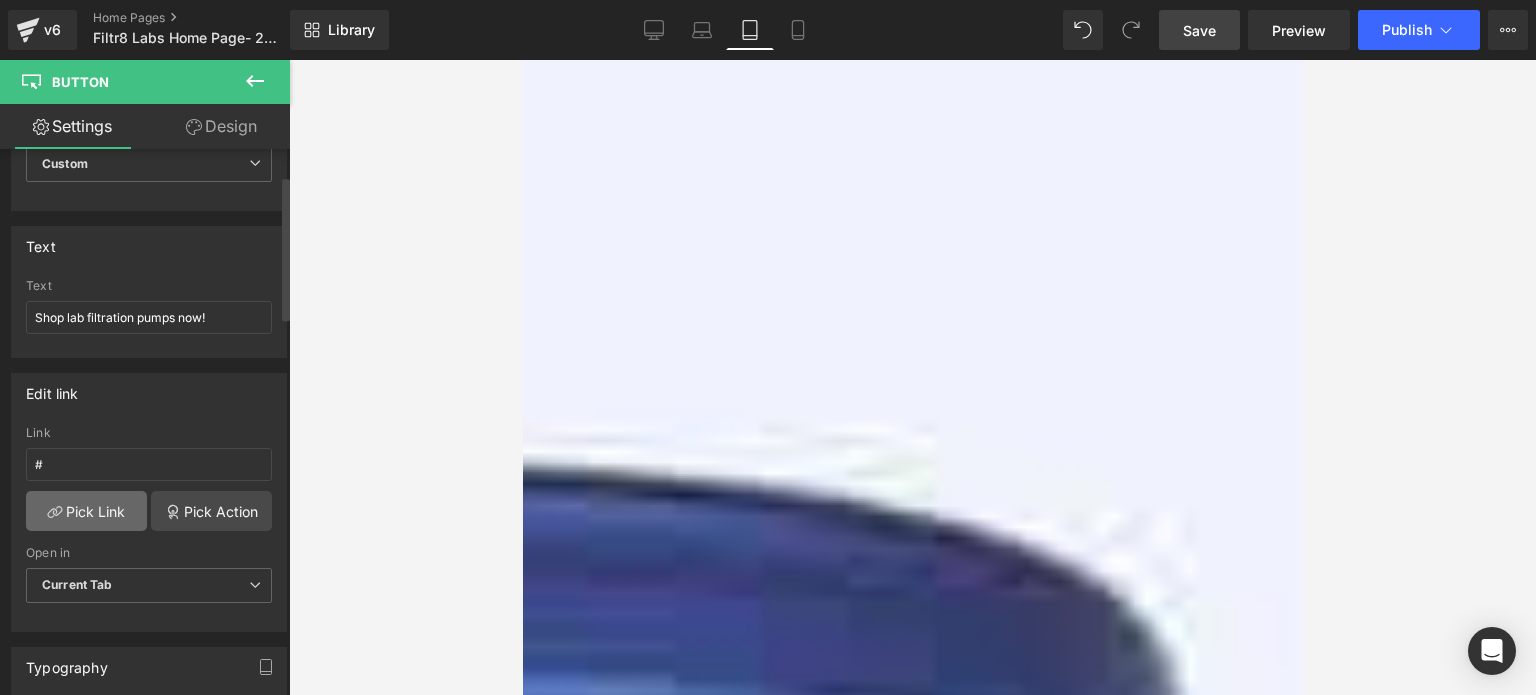 click on "Pick Link" at bounding box center (86, 511) 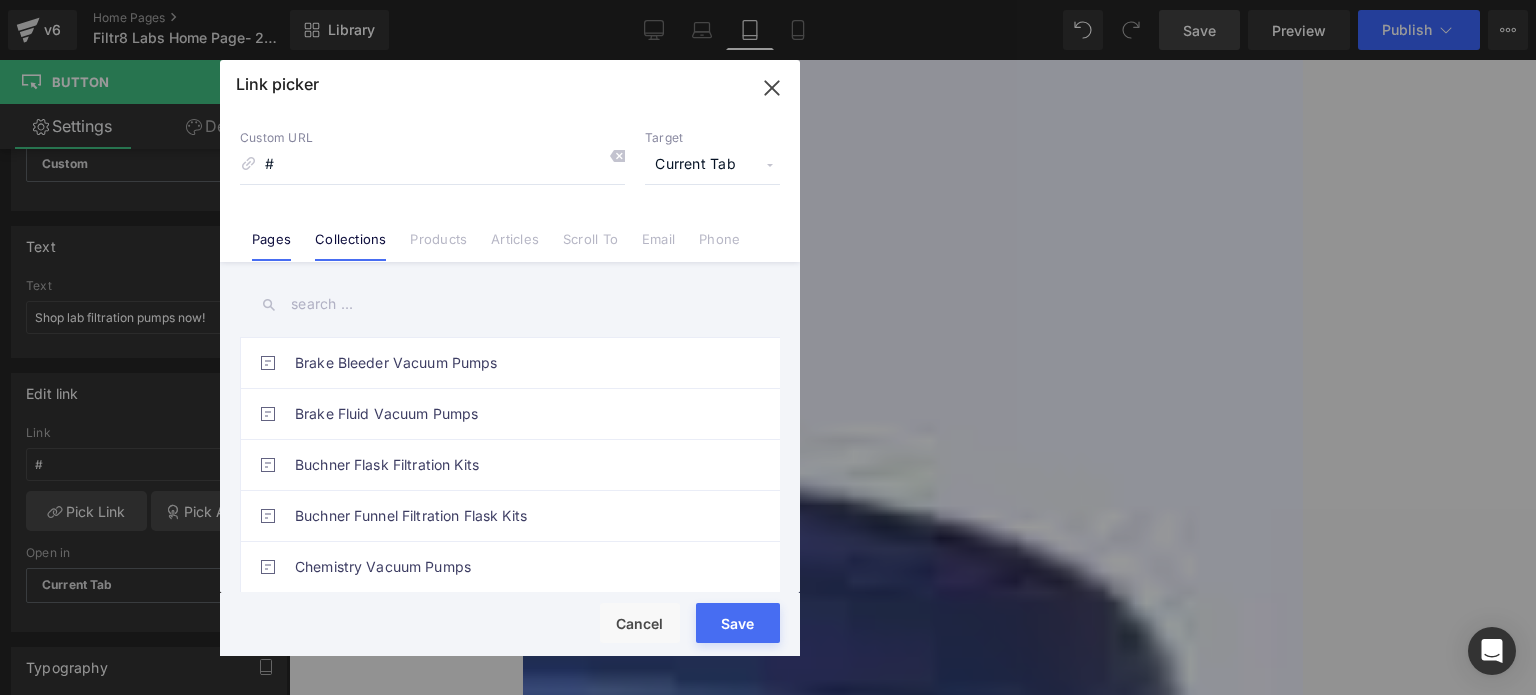 click on "Collections" at bounding box center (350, 246) 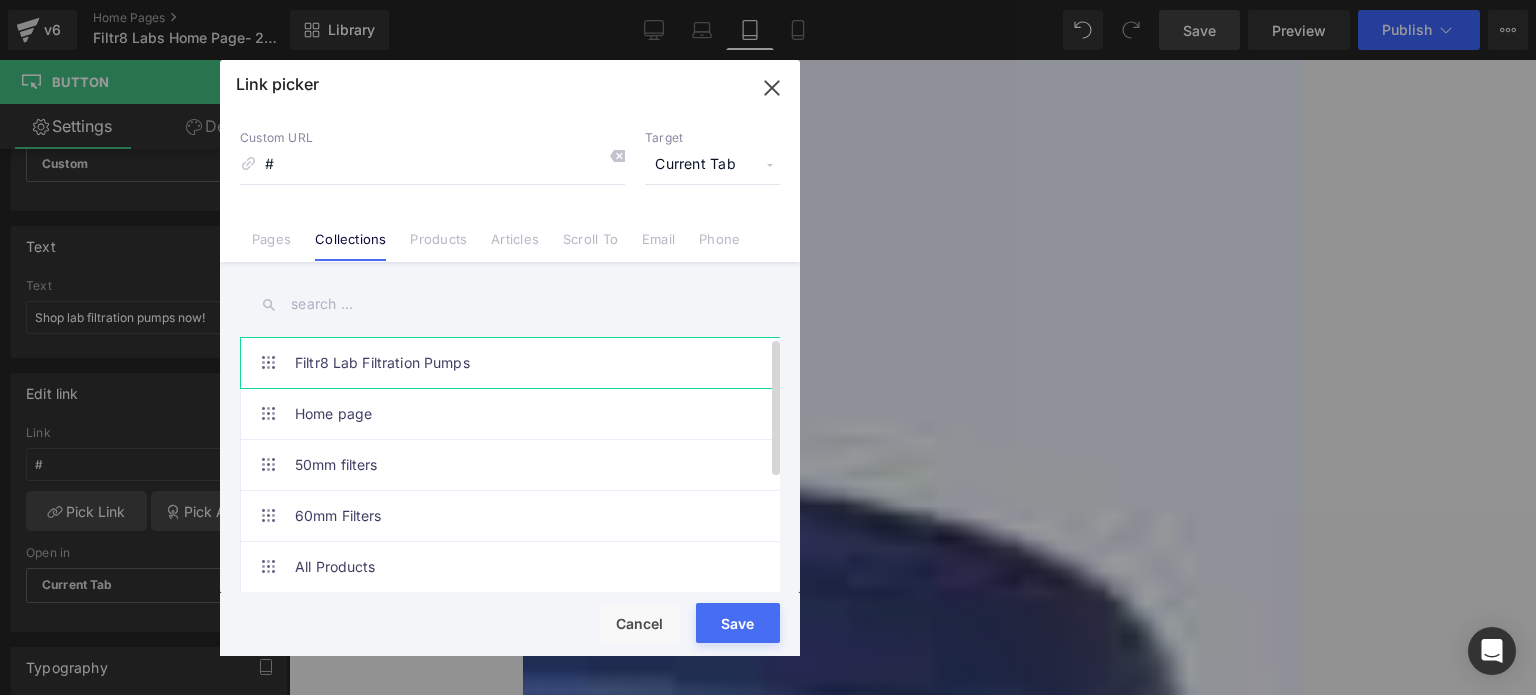 click on "Filtr8 Lab Filtration Pumps" at bounding box center [515, 363] 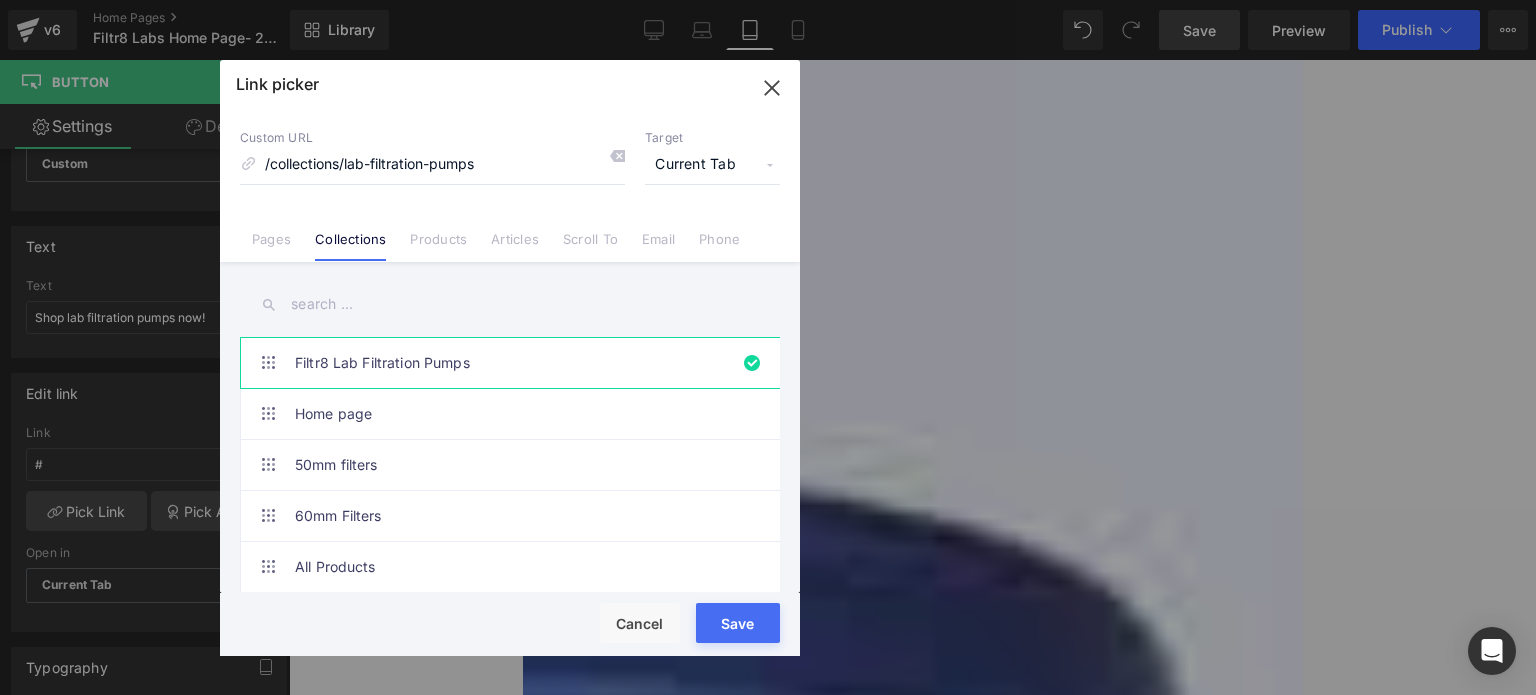 click on "Loading Product Data" at bounding box center (768, 616) 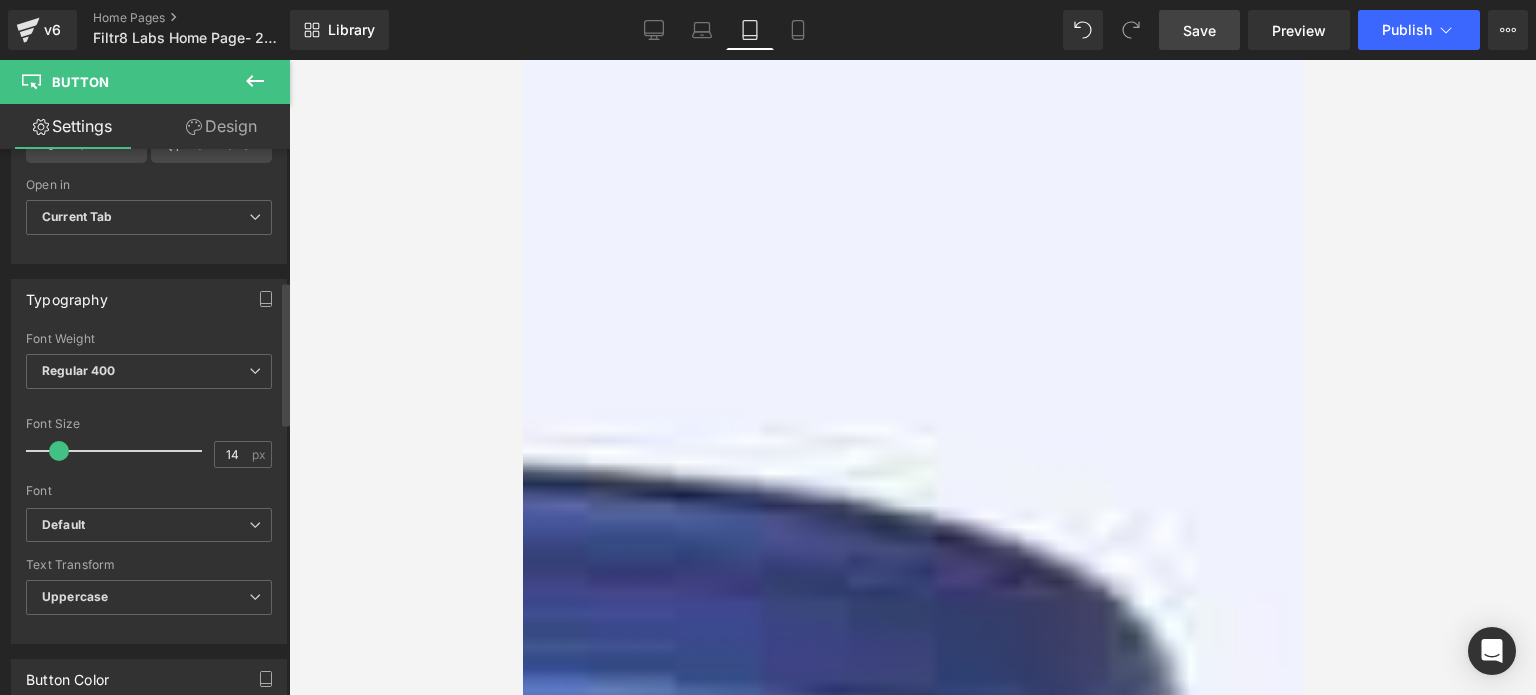 scroll, scrollTop: 500, scrollLeft: 0, axis: vertical 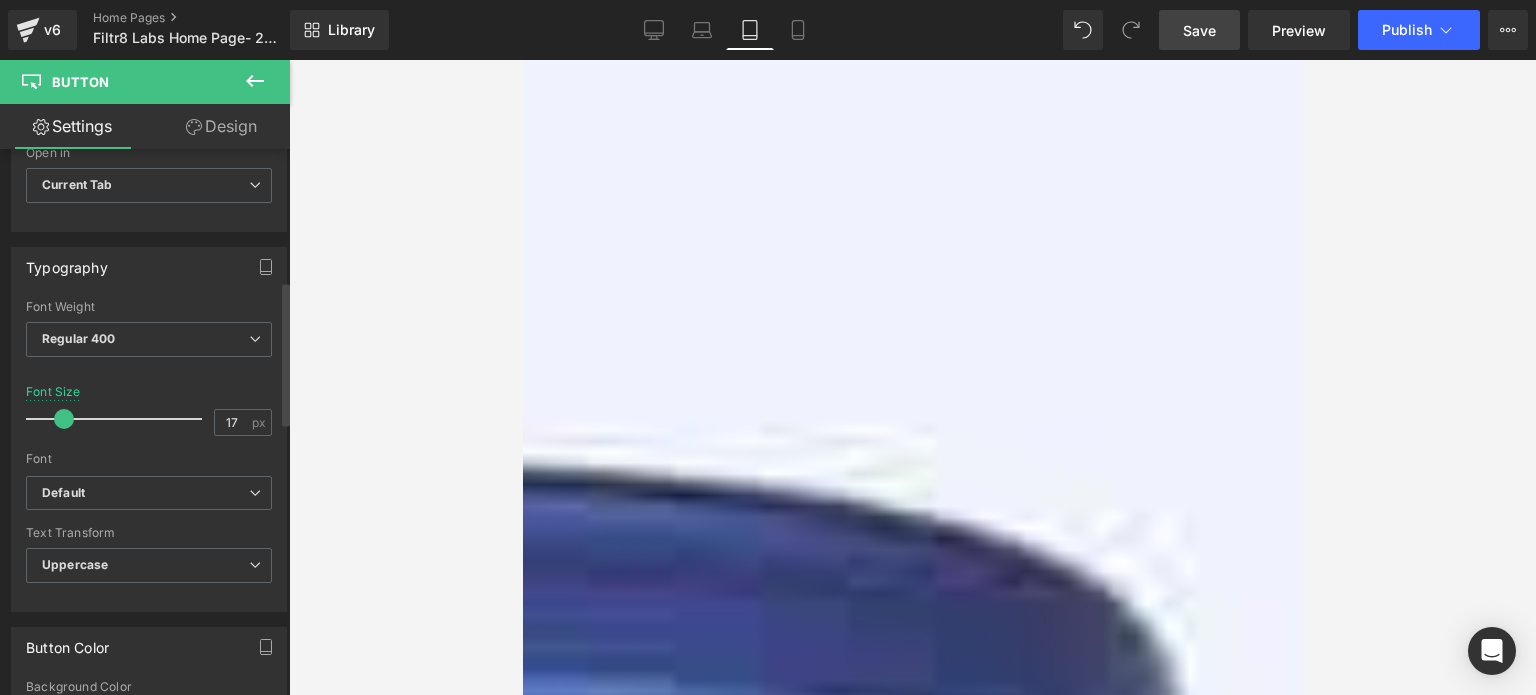 type on "16" 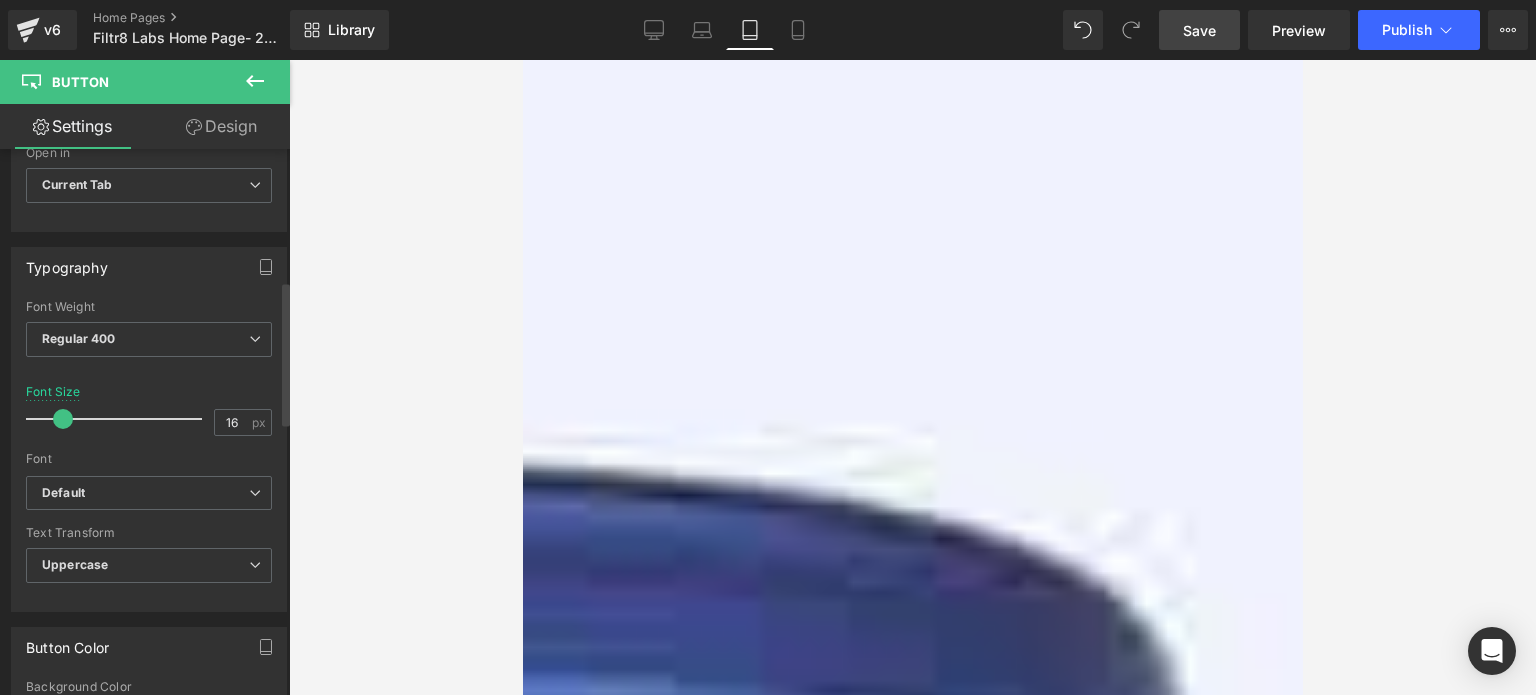 click at bounding box center (63, 419) 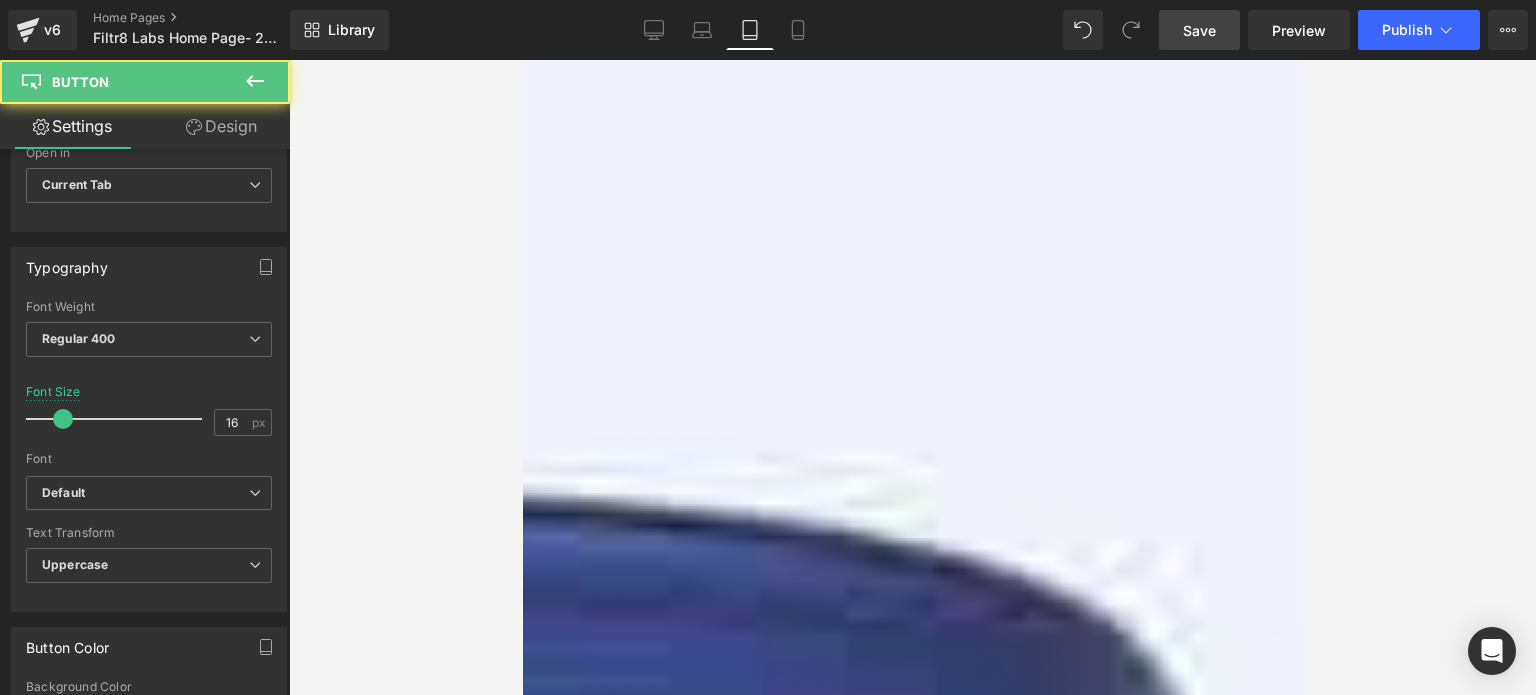 click on "Shop lab filtration pumps now!" at bounding box center (698, 814) 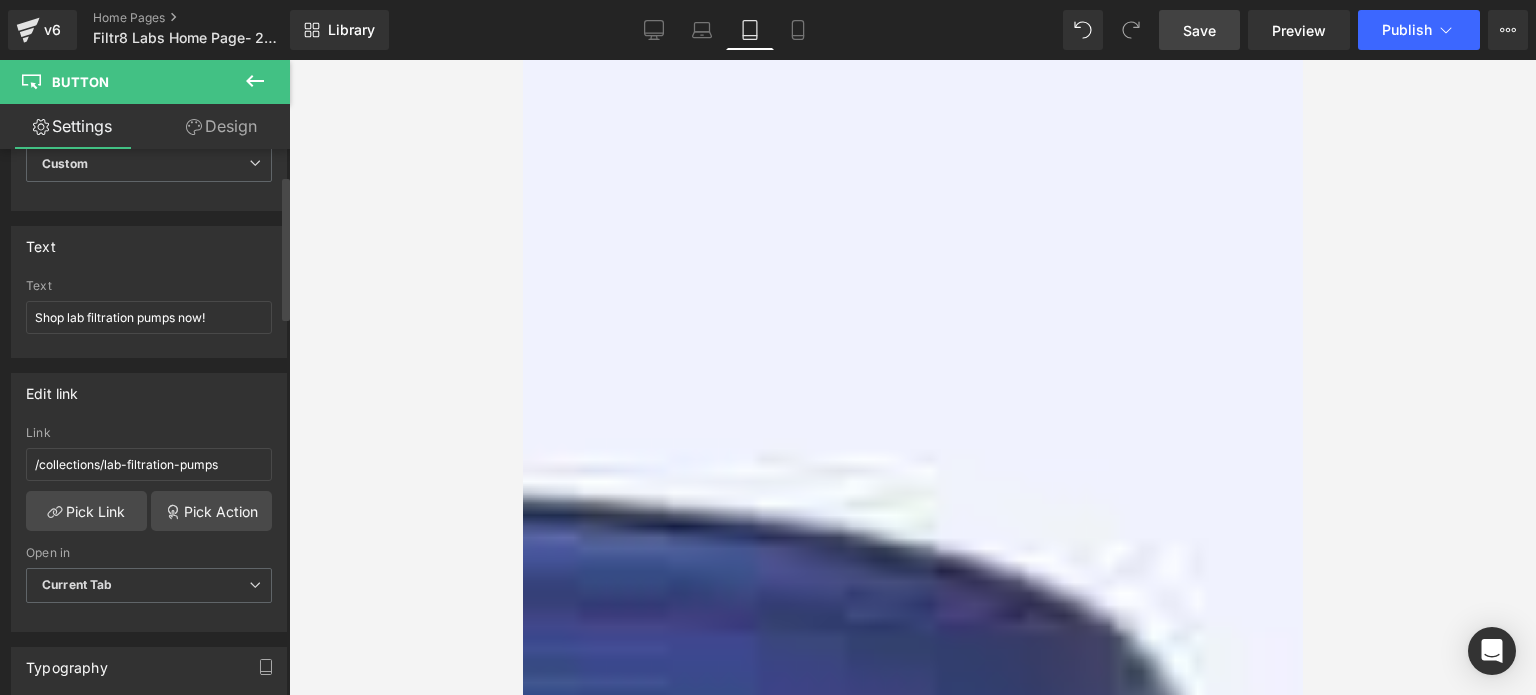 scroll, scrollTop: 0, scrollLeft: 0, axis: both 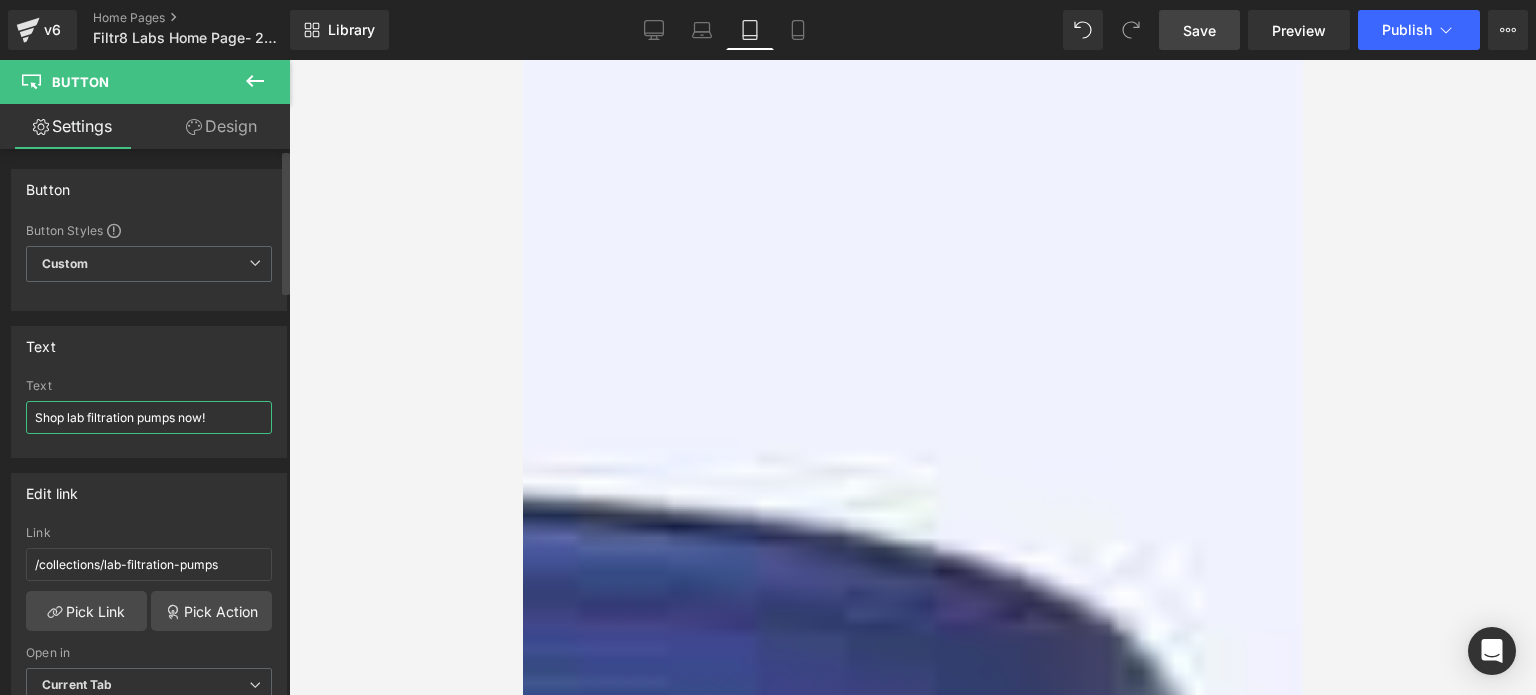 drag, startPoint x: 222, startPoint y: 416, endPoint x: 177, endPoint y: 419, distance: 45.099888 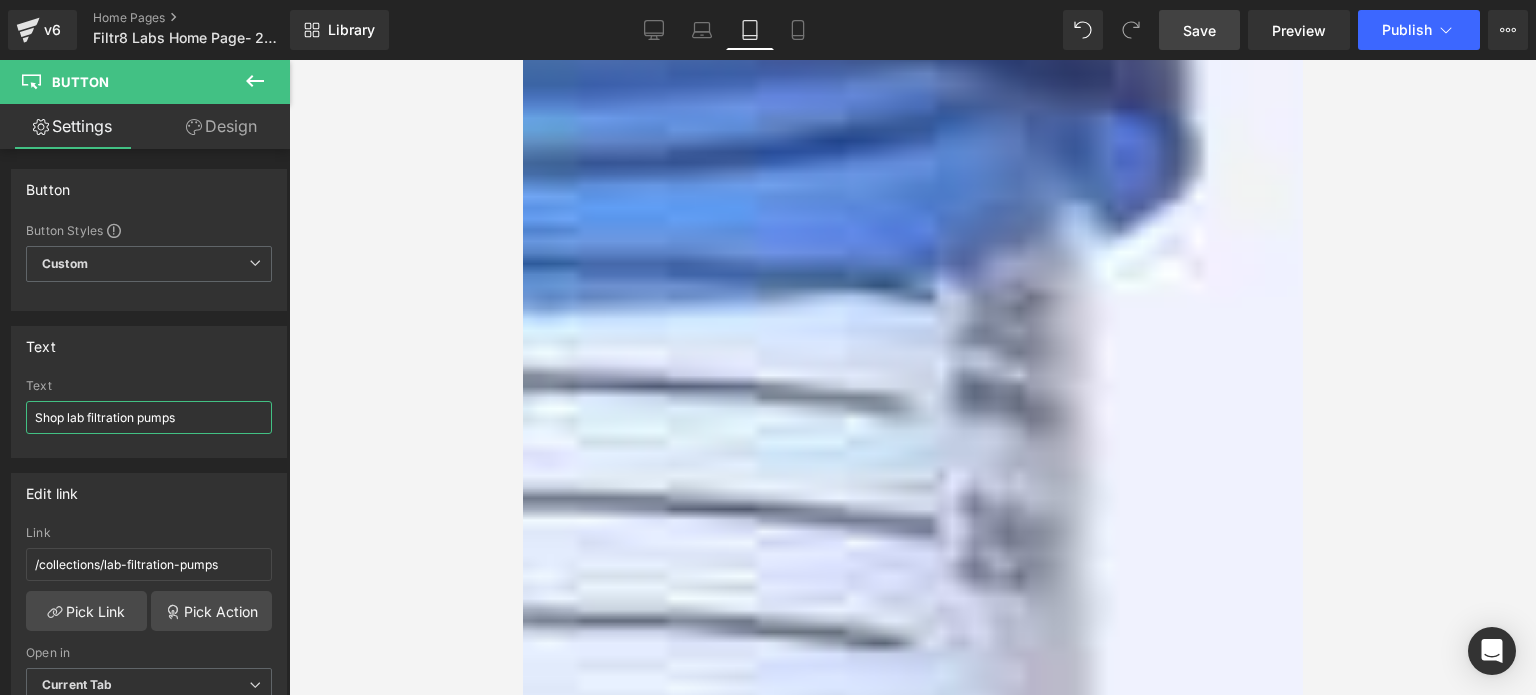 scroll, scrollTop: 1300, scrollLeft: 0, axis: vertical 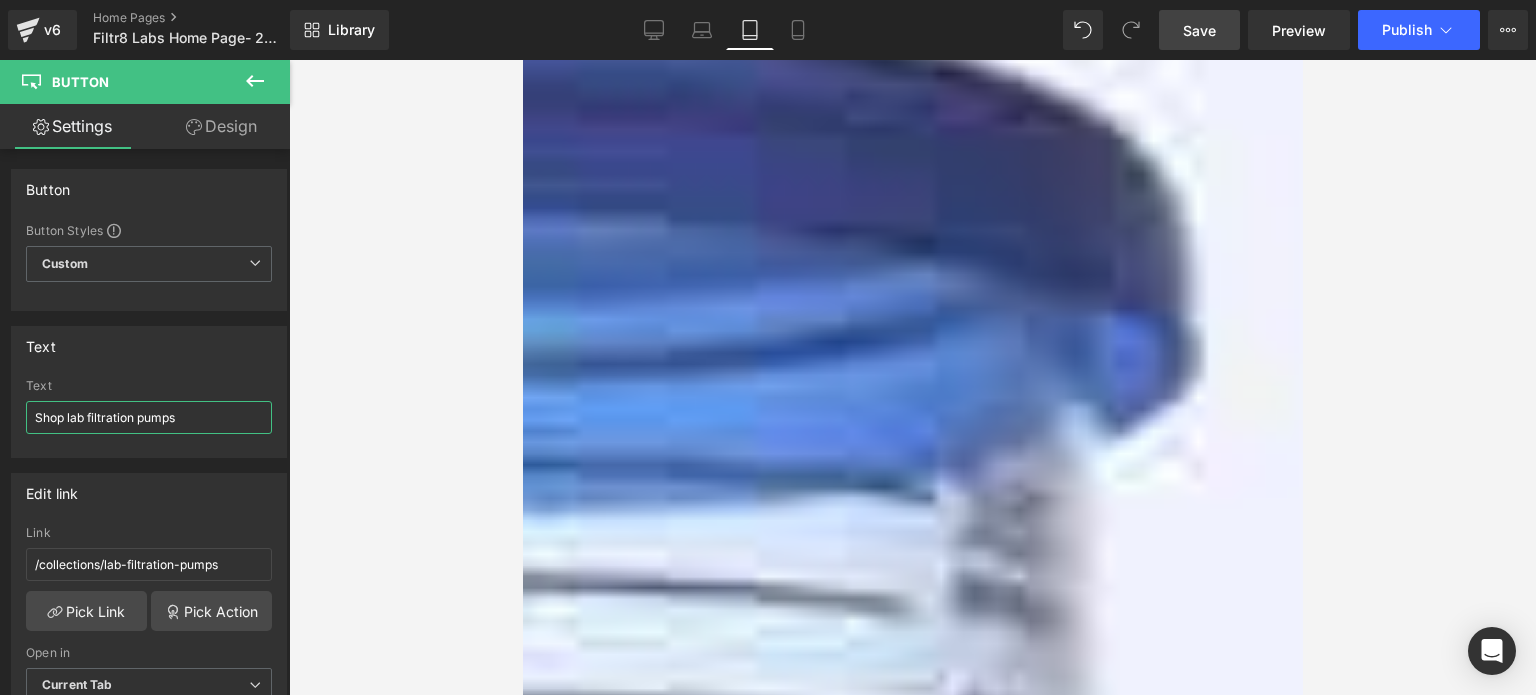 type on "Shop lab filtration pumps" 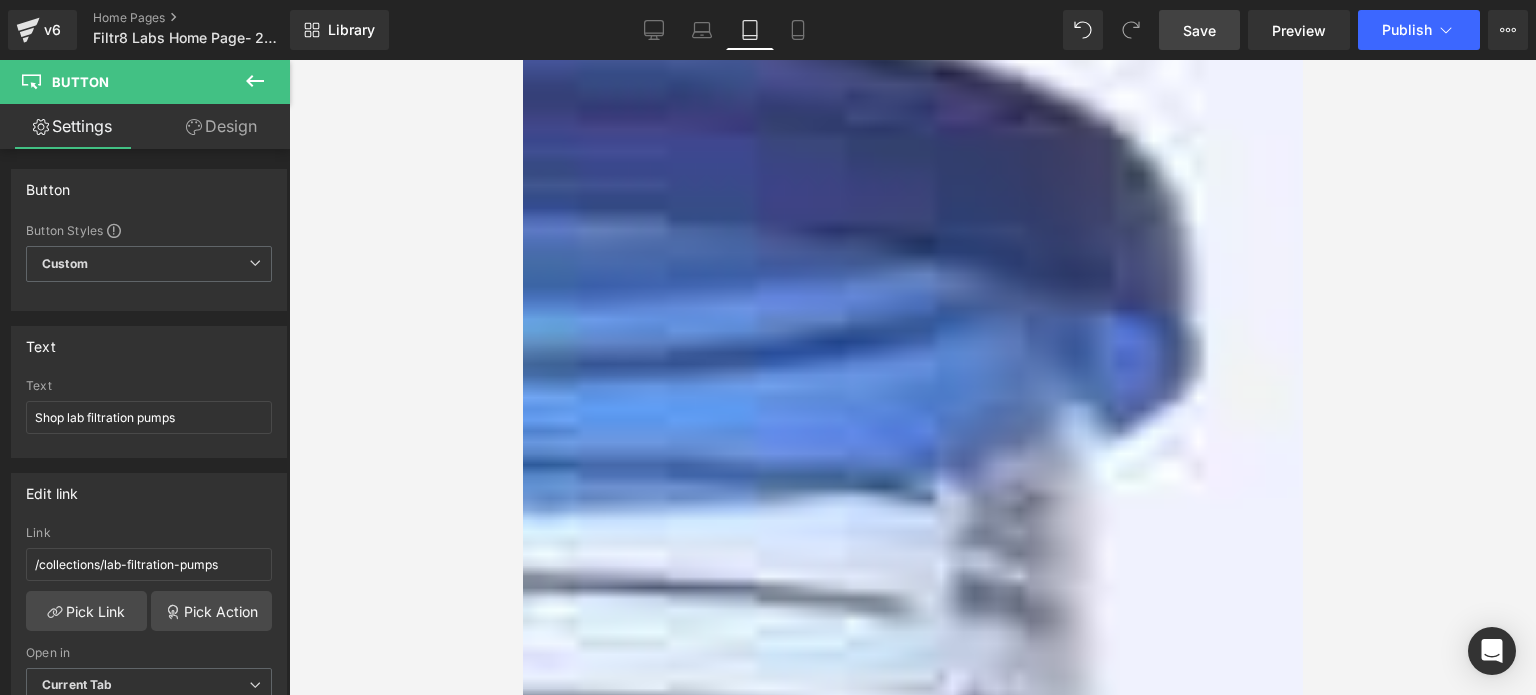 click on "Save" at bounding box center [1199, 30] 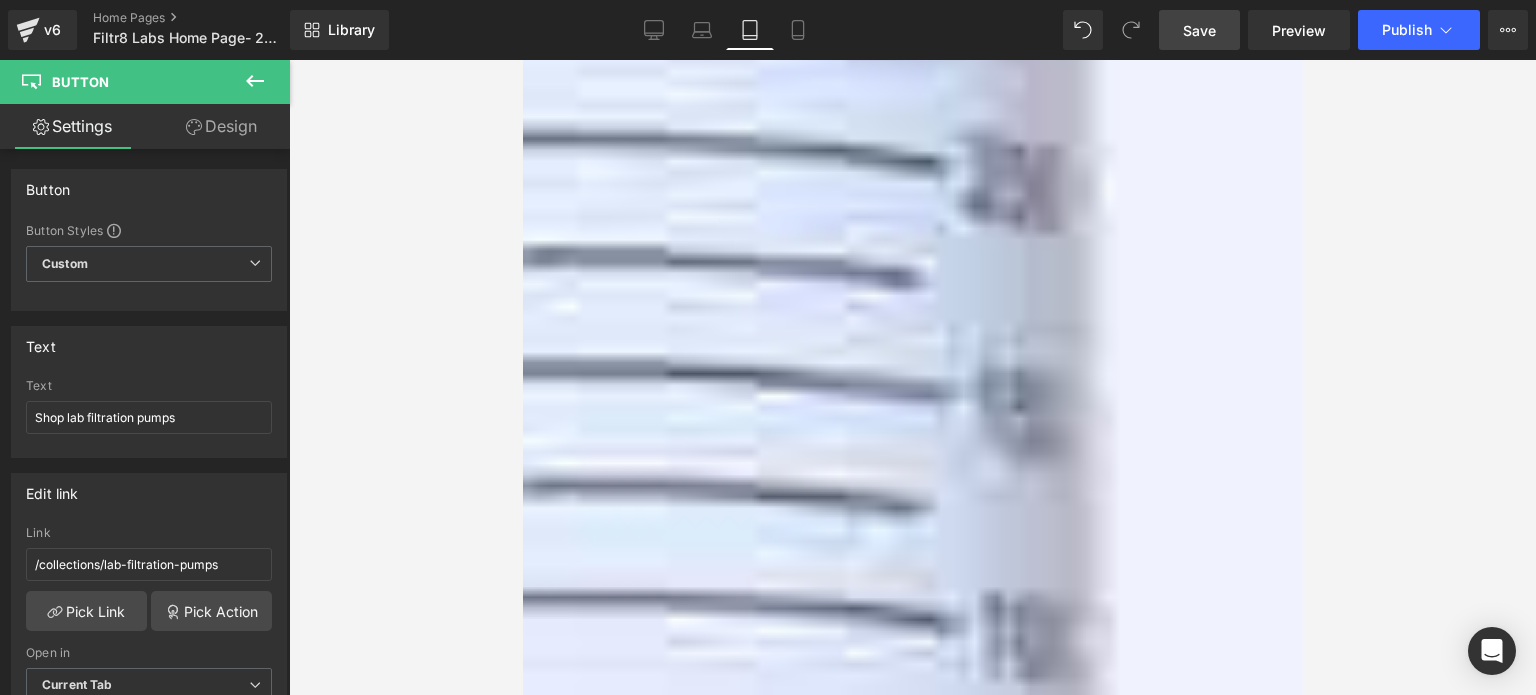 scroll, scrollTop: 2000, scrollLeft: 0, axis: vertical 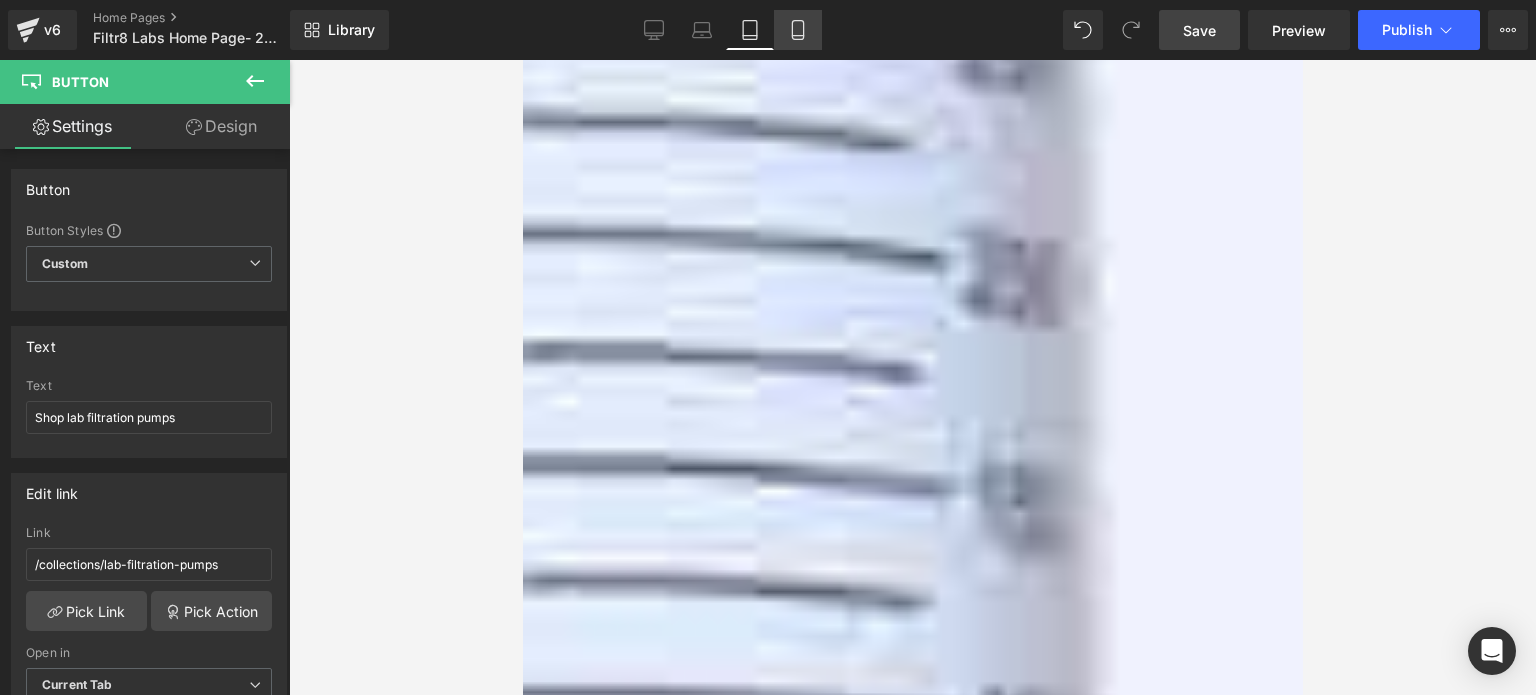 click 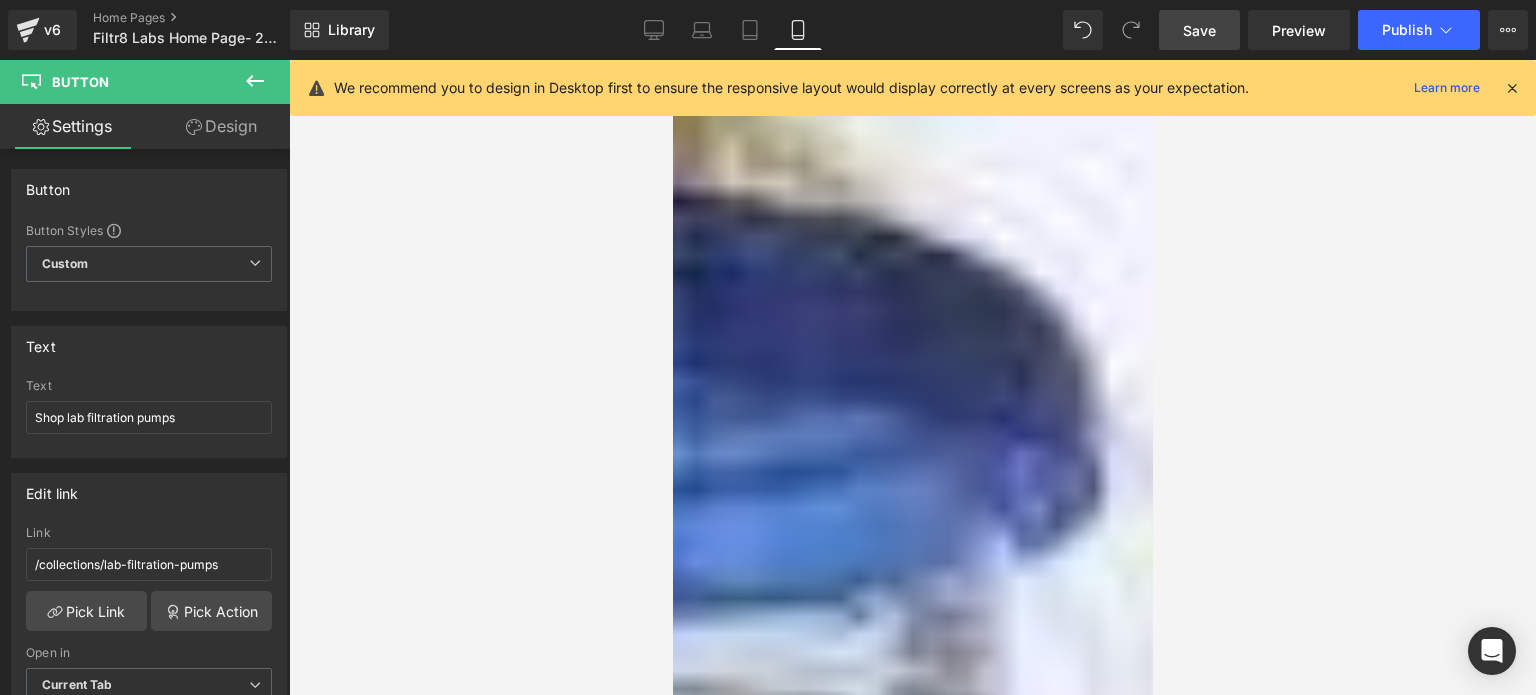 scroll, scrollTop: 1100, scrollLeft: 0, axis: vertical 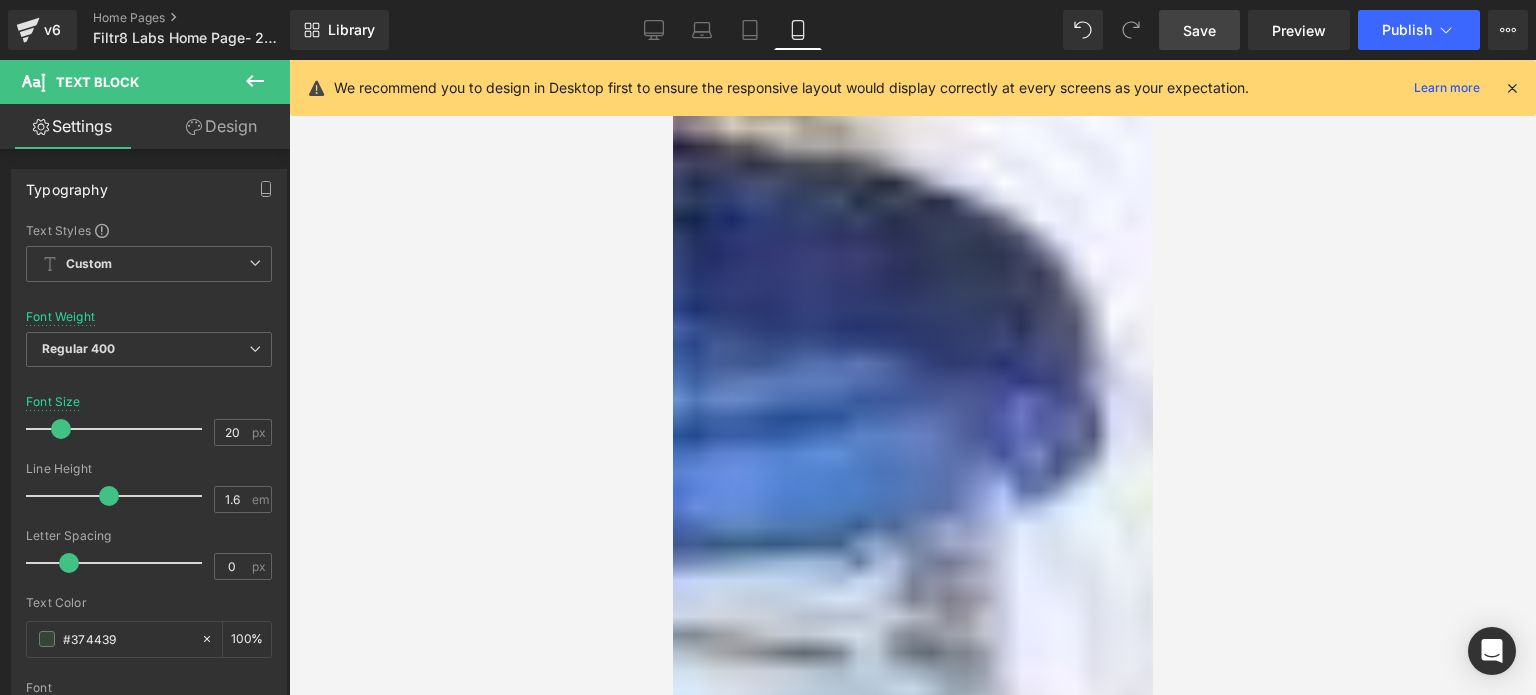 drag, startPoint x: 1080, startPoint y: 384, endPoint x: 1093, endPoint y: 407, distance: 26.41969 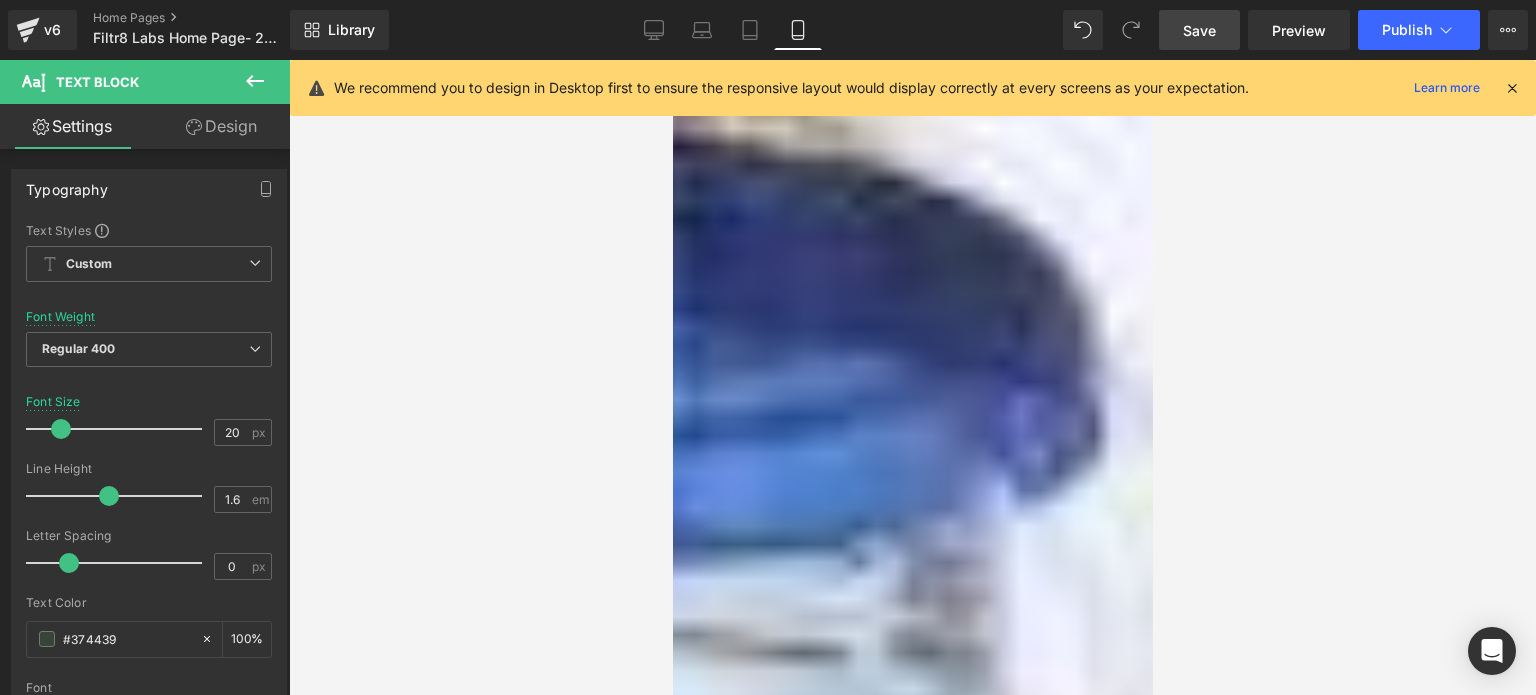 click on "Simply plug it to an electrical outlet, connect the tubing between the pump and flask and you are ready. Finally, just flip the switch and you are filtering. Shop our lab filtration pumps now!" at bounding box center [912, 357] 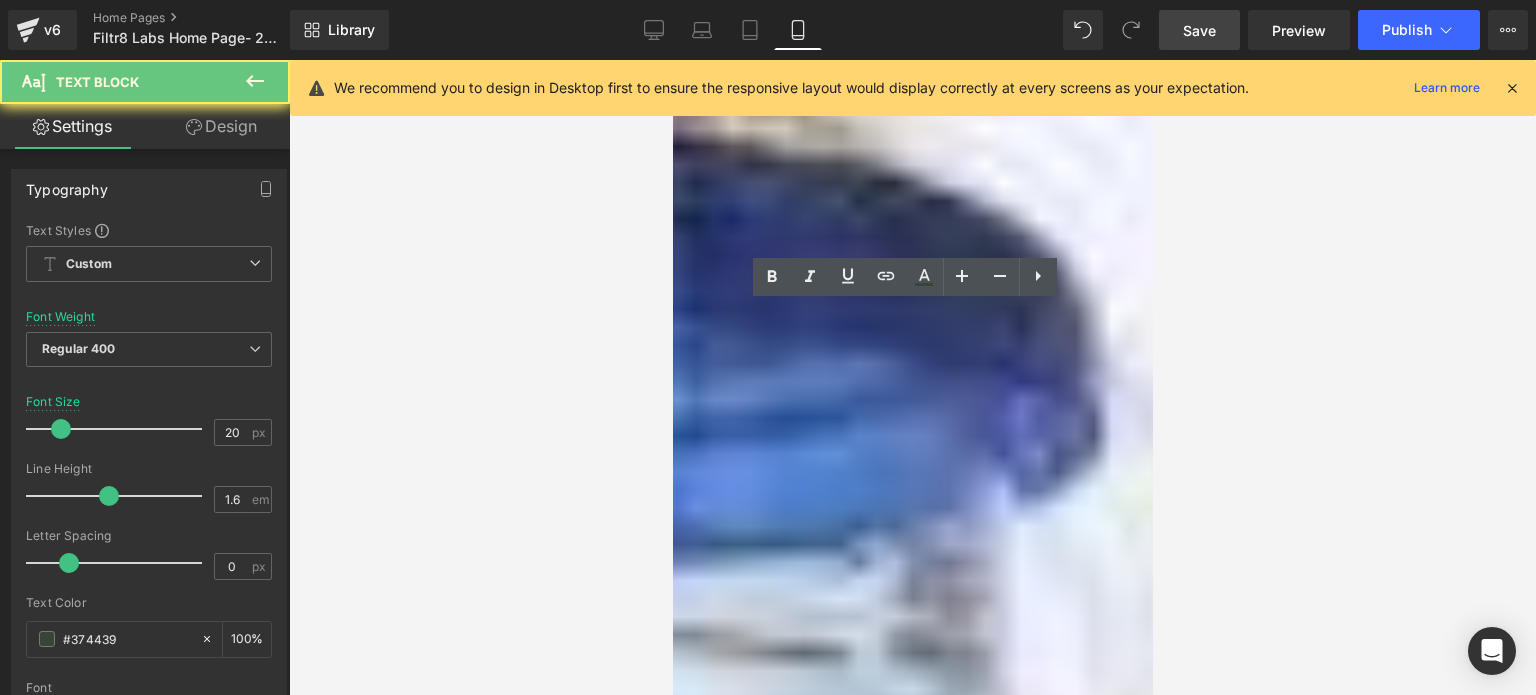 click on "Simply plug it to an electrical outlet, connect the tubing between the pump and flask and you are ready. Finally, just flip the switch and you are filtering. Shop our lab filtration pumps now!" at bounding box center (912, 357) 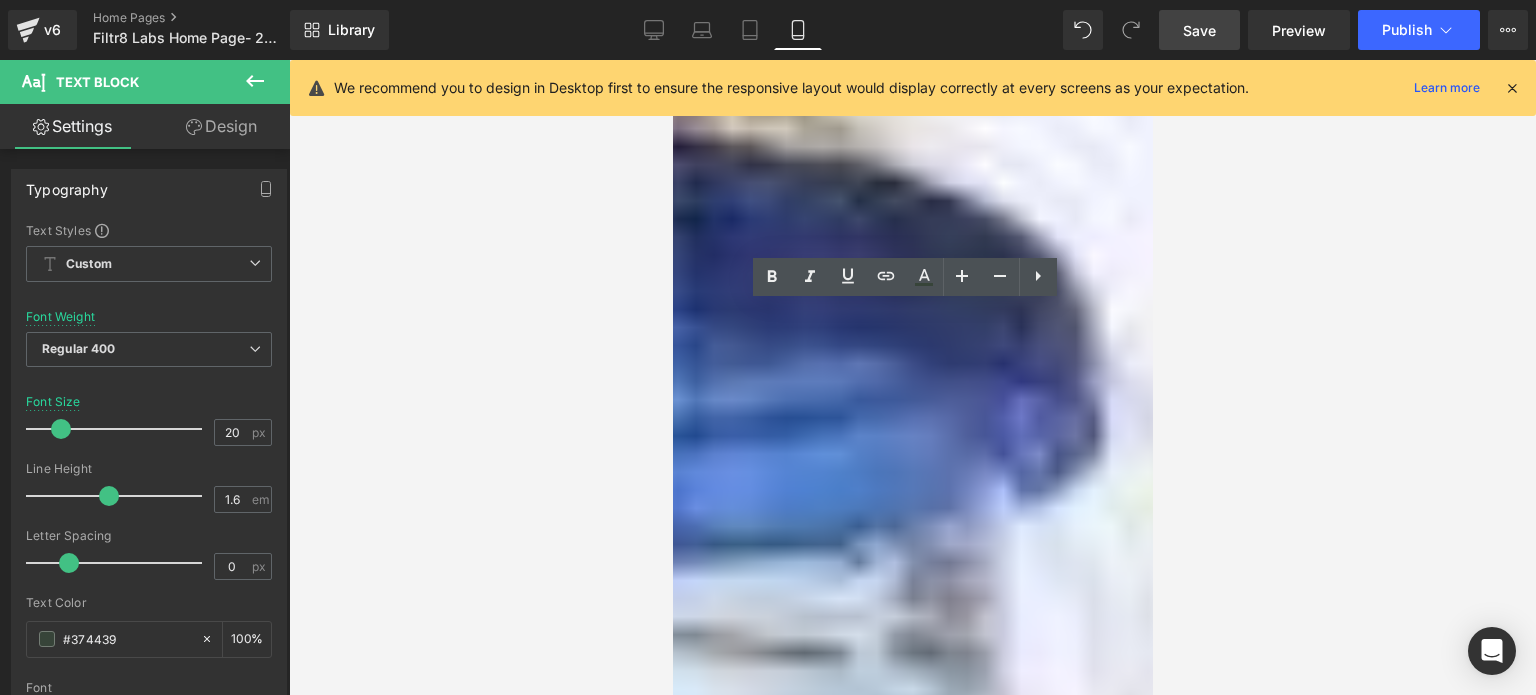type 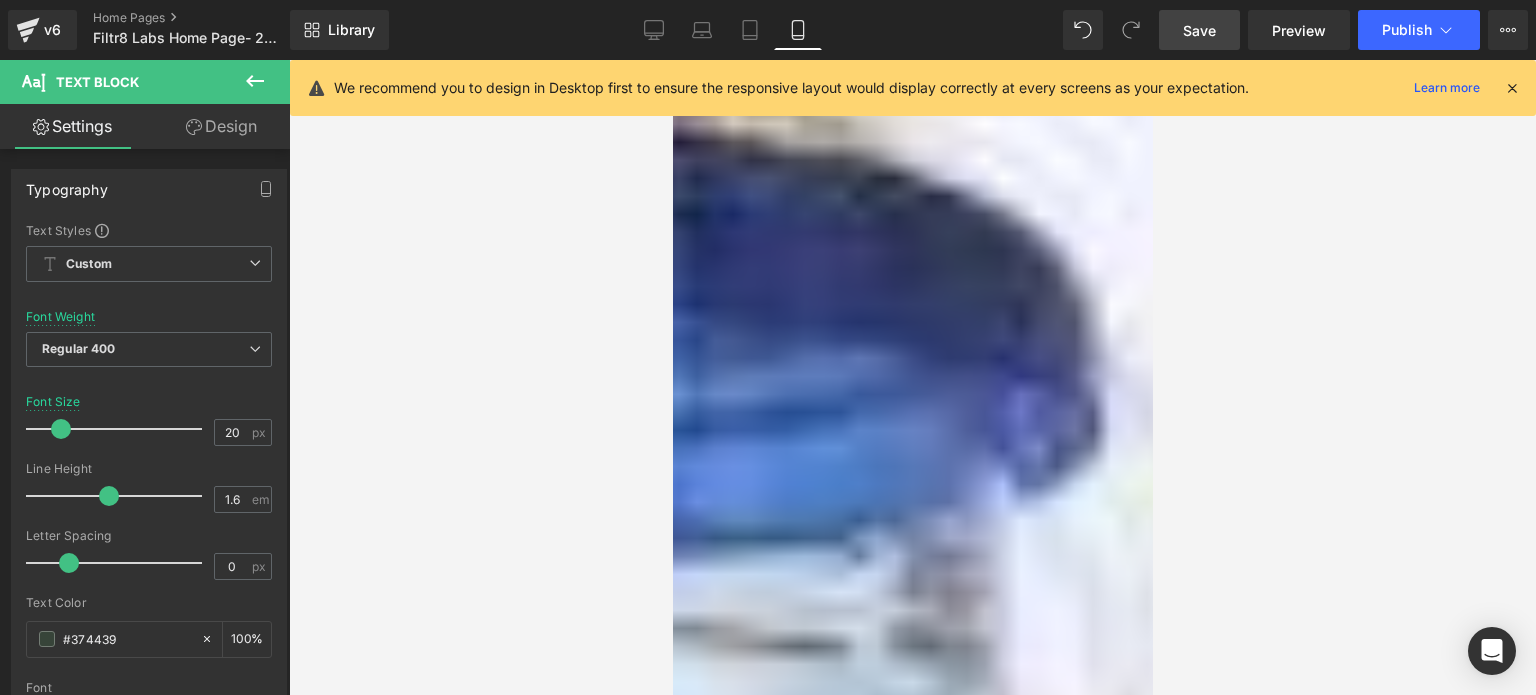 click at bounding box center [255, 82] 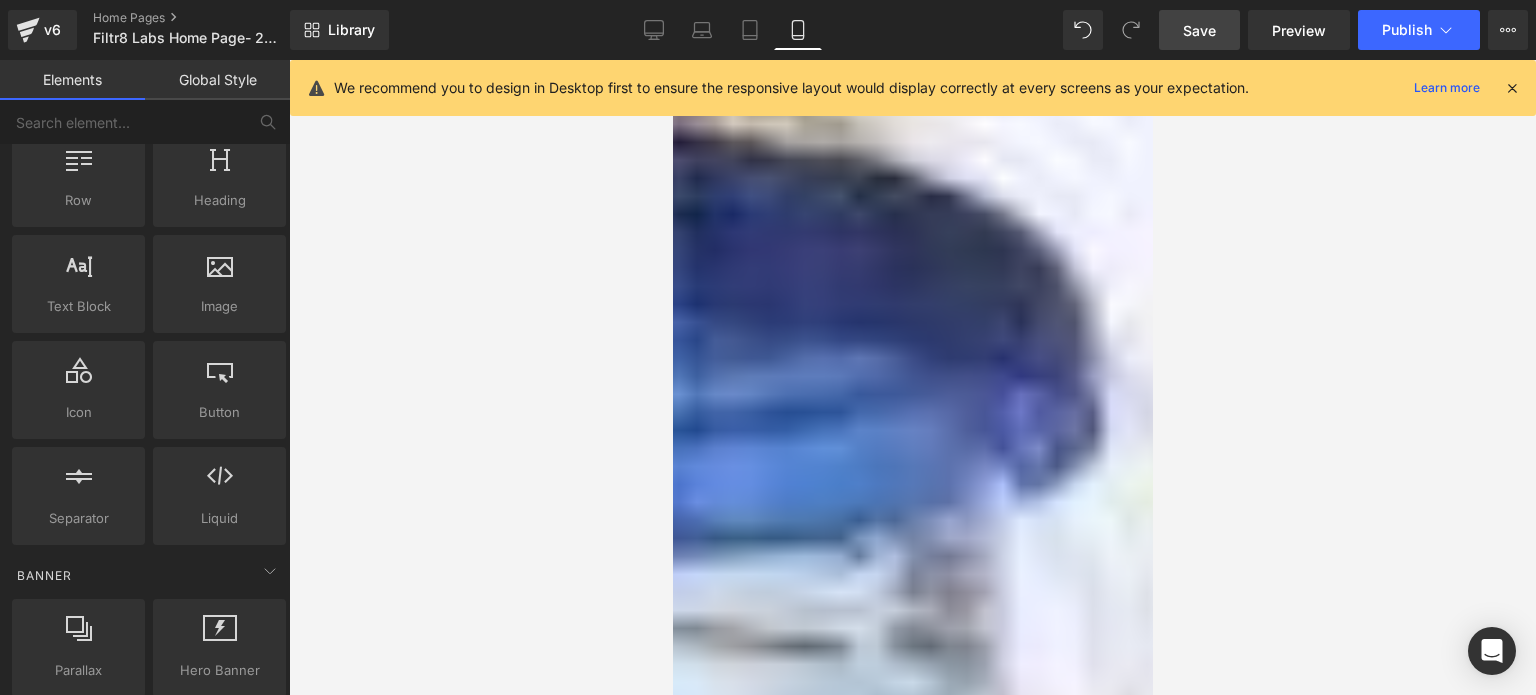 scroll, scrollTop: 100, scrollLeft: 0, axis: vertical 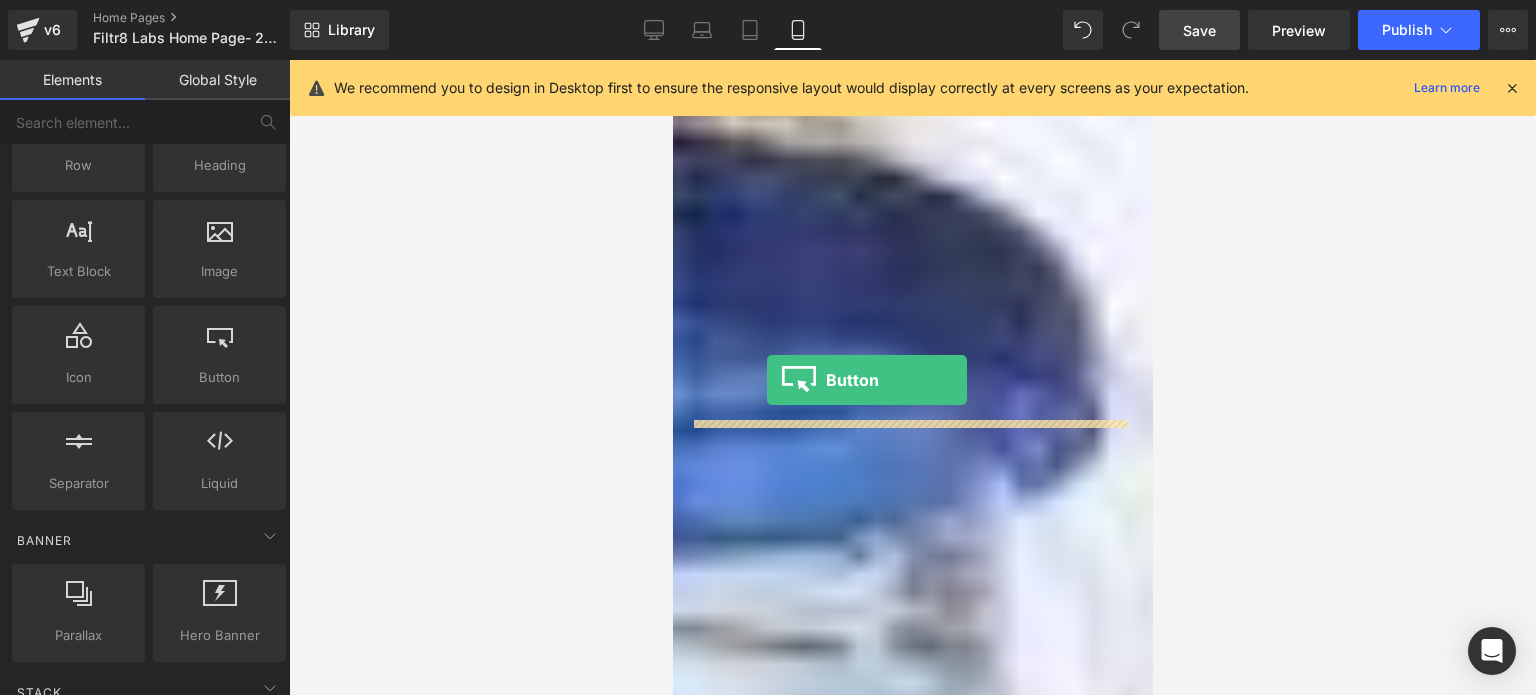 drag, startPoint x: 871, startPoint y: 423, endPoint x: 765, endPoint y: 380, distance: 114.38969 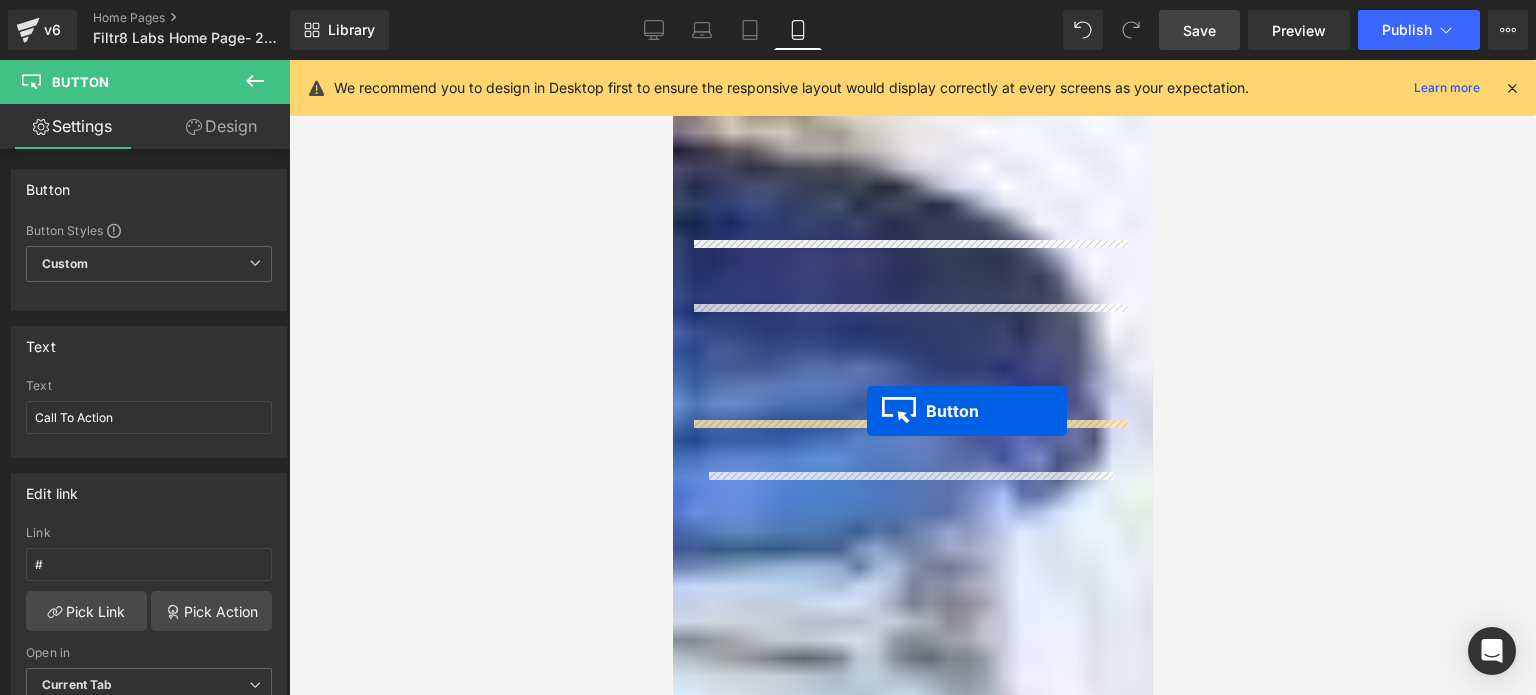 drag, startPoint x: 865, startPoint y: 439, endPoint x: 865, endPoint y: 411, distance: 28 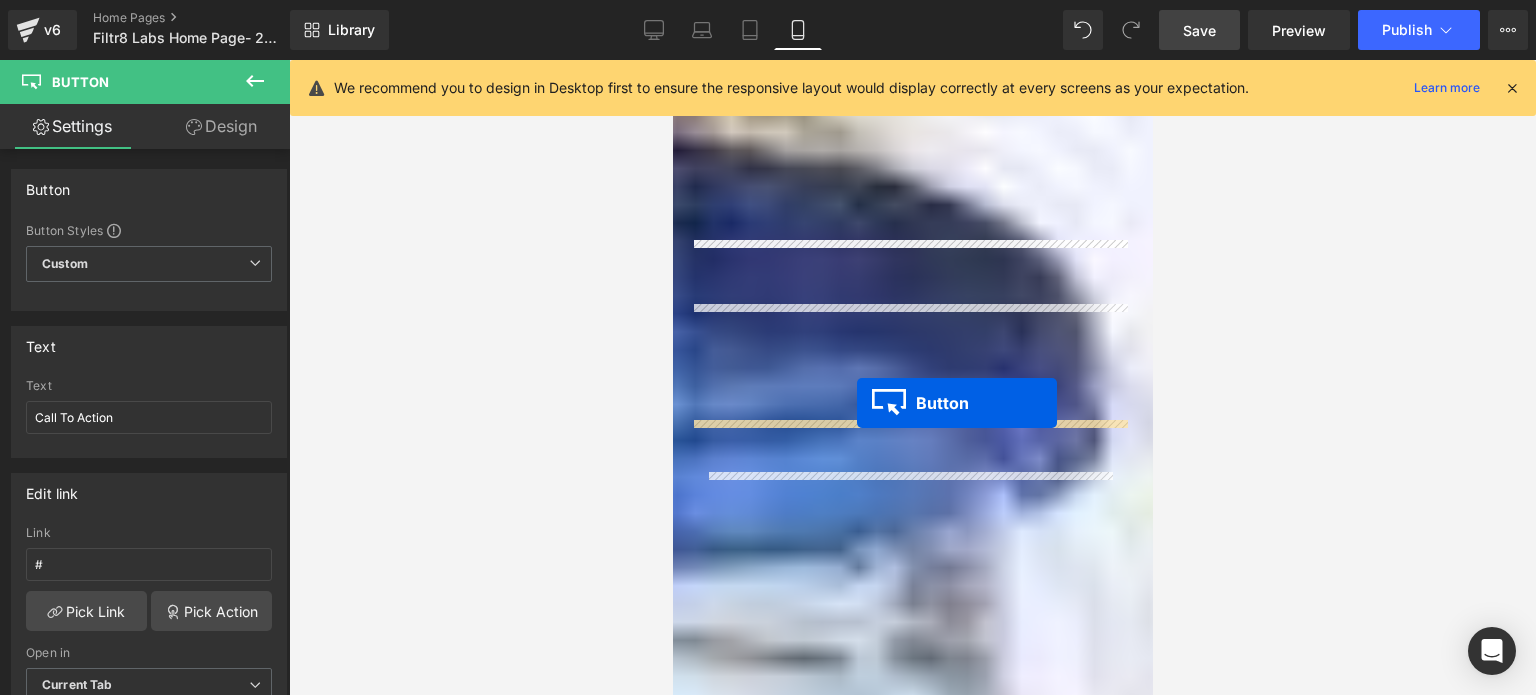 drag, startPoint x: 871, startPoint y: 439, endPoint x: 856, endPoint y: 403, distance: 39 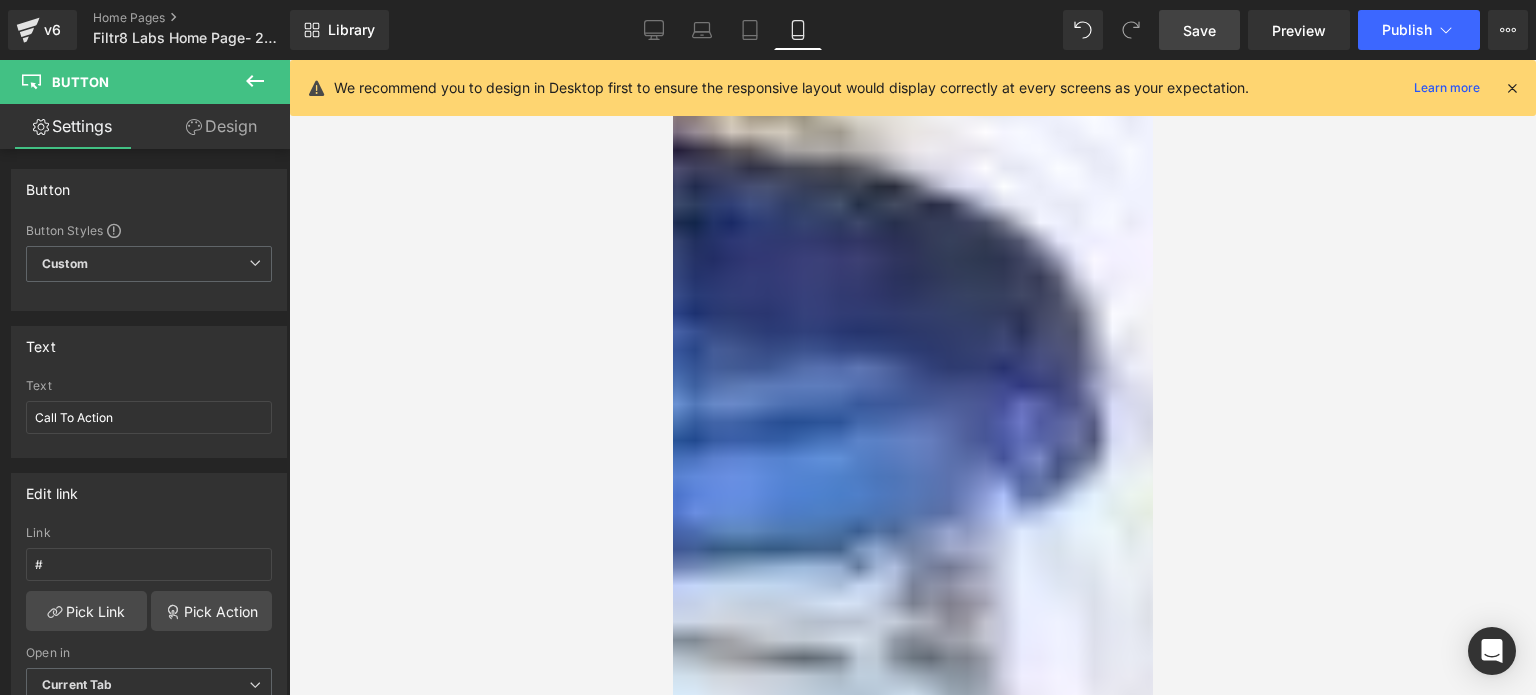 click at bounding box center [672, 60] 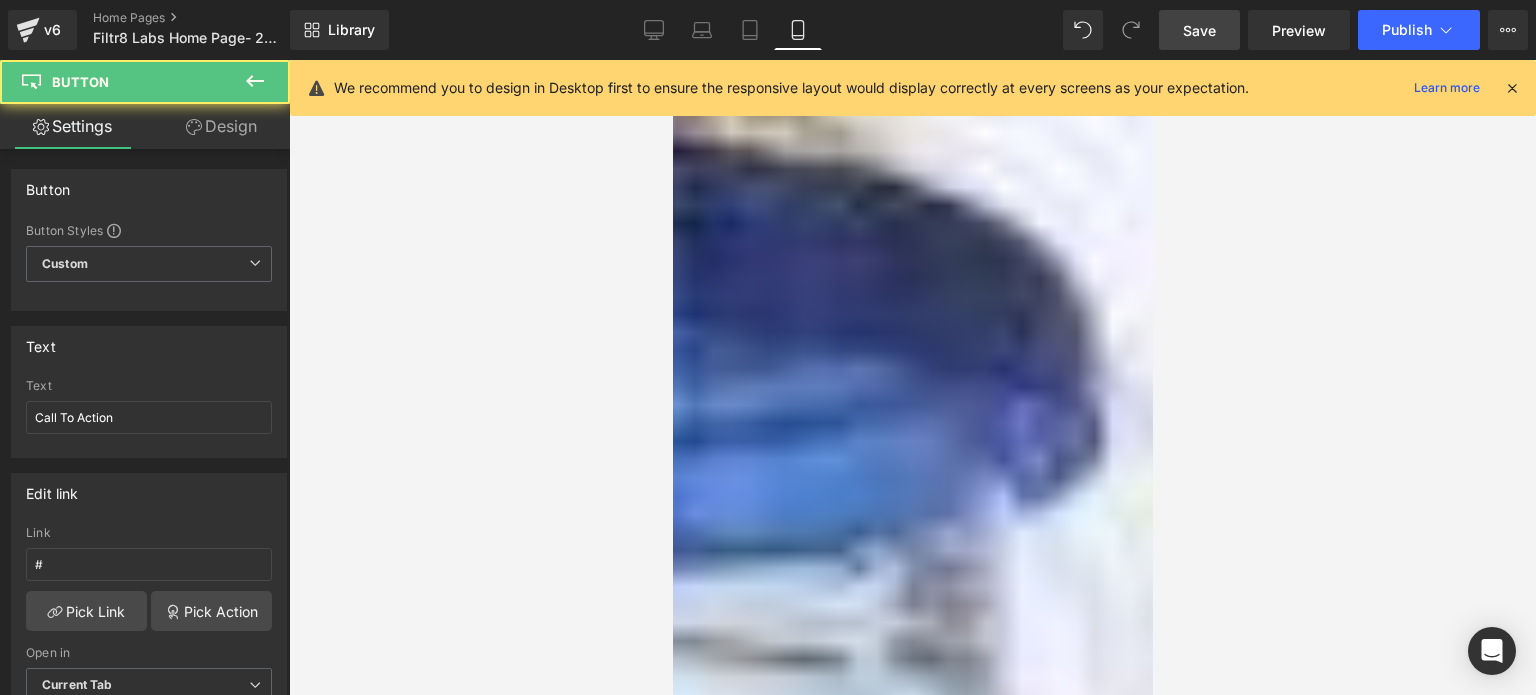 click on "Fast Hands-Free Lab Filtration Heading         Simply plug it to an electrical outlet, connect the tubing between the pump and flask and you are ready. Finally, just flip the switch and you are filtering. Text Block
Call To Action
Button         Image         Row" at bounding box center (912, 536) 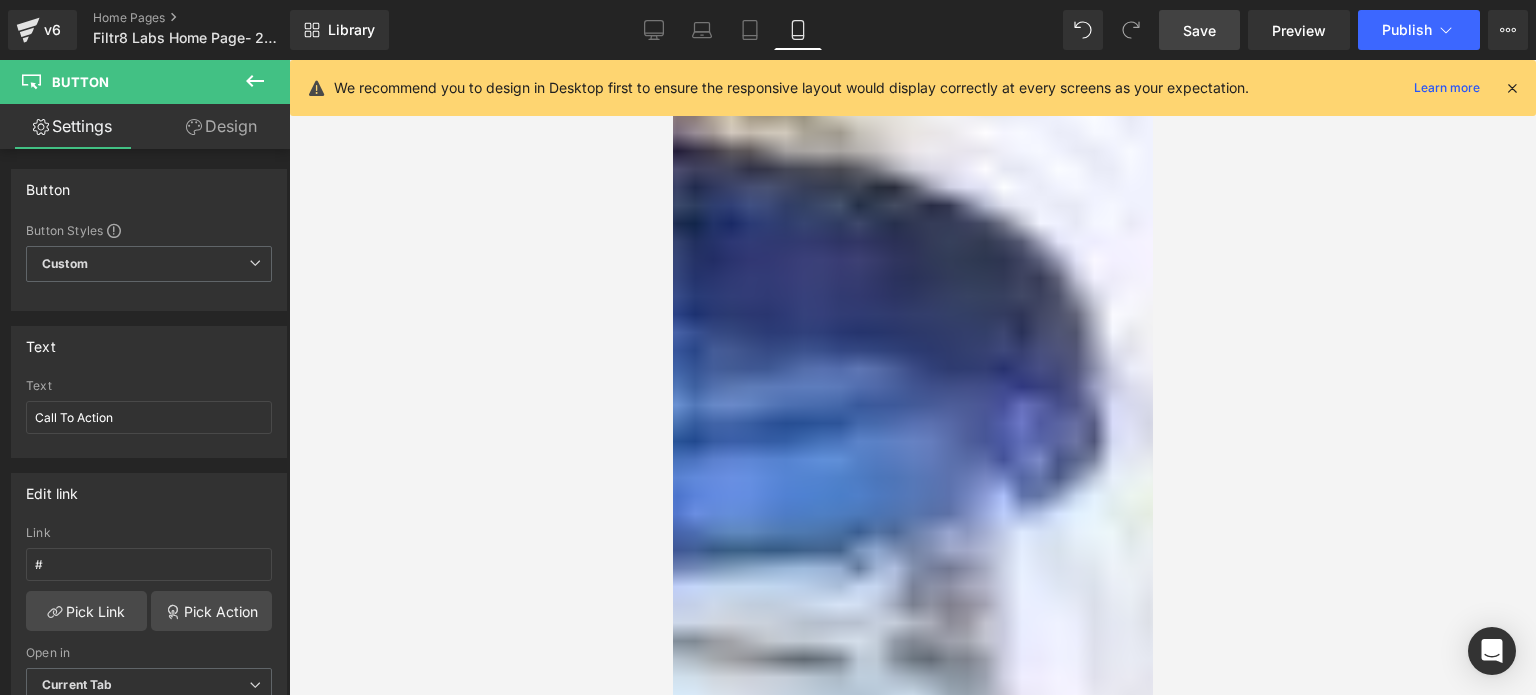 click 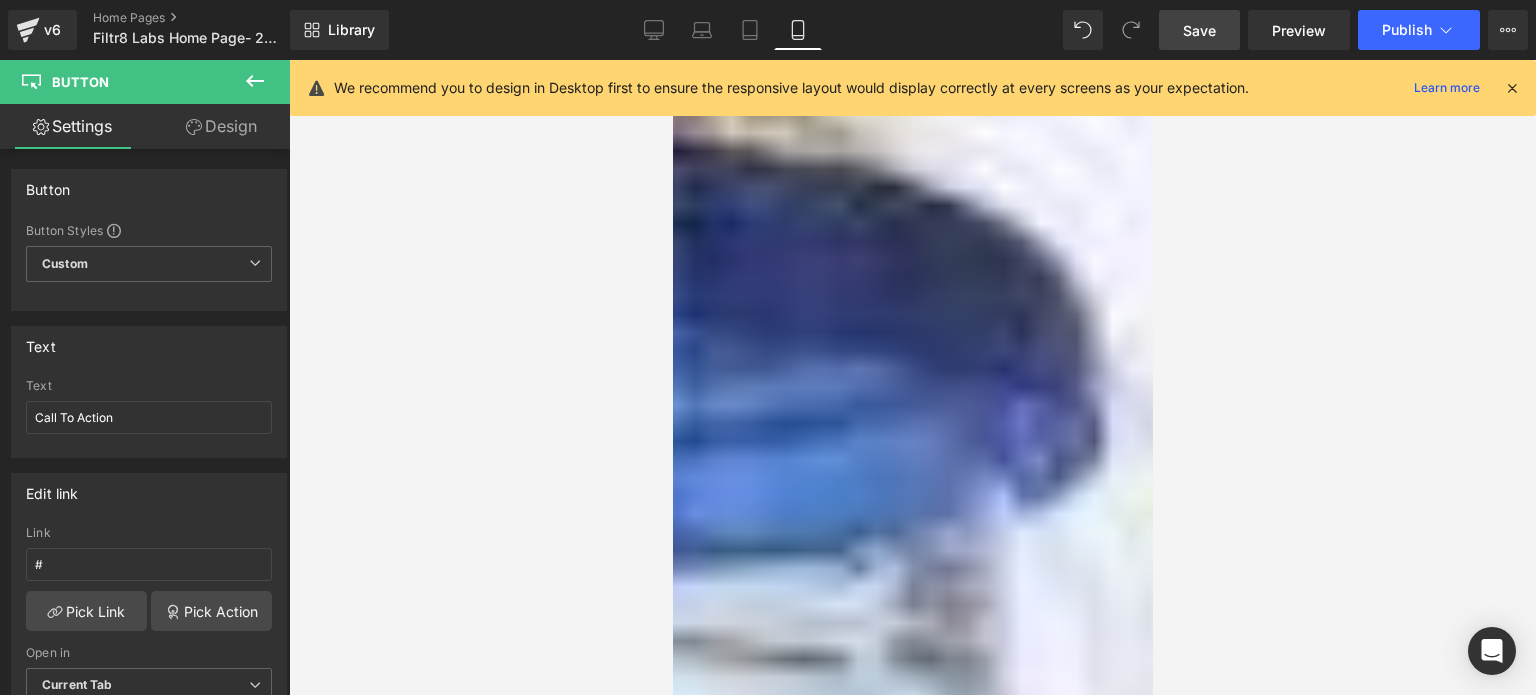 click at bounding box center [912, 460] 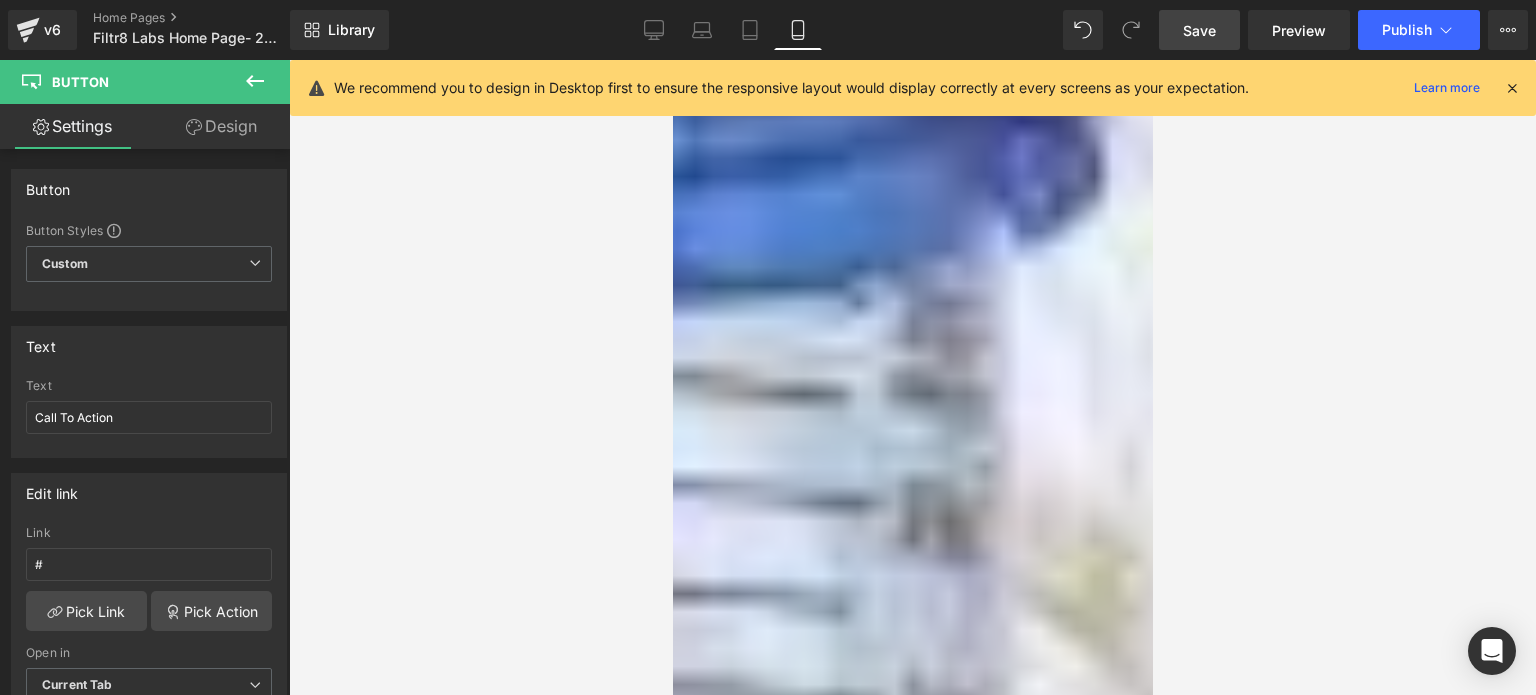 scroll, scrollTop: 1165, scrollLeft: 0, axis: vertical 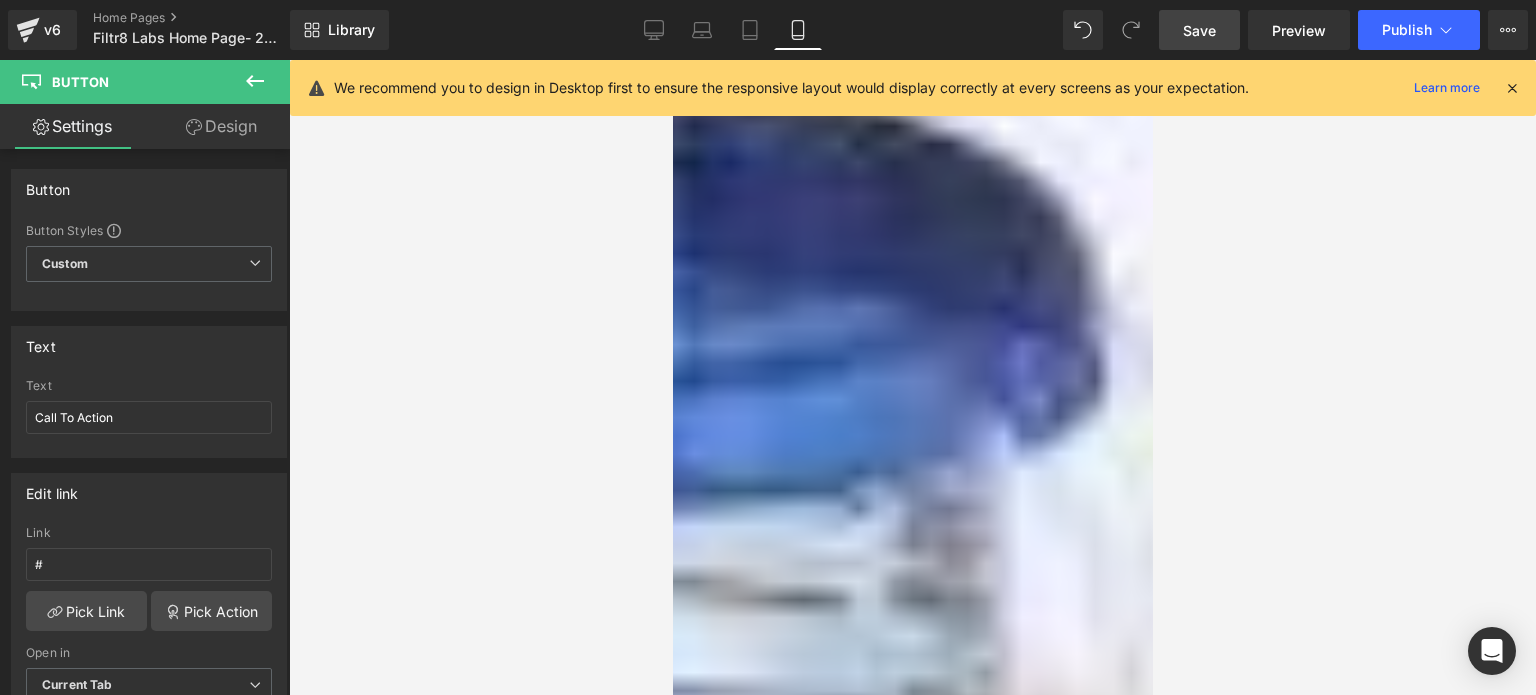 click at bounding box center [912, 413] 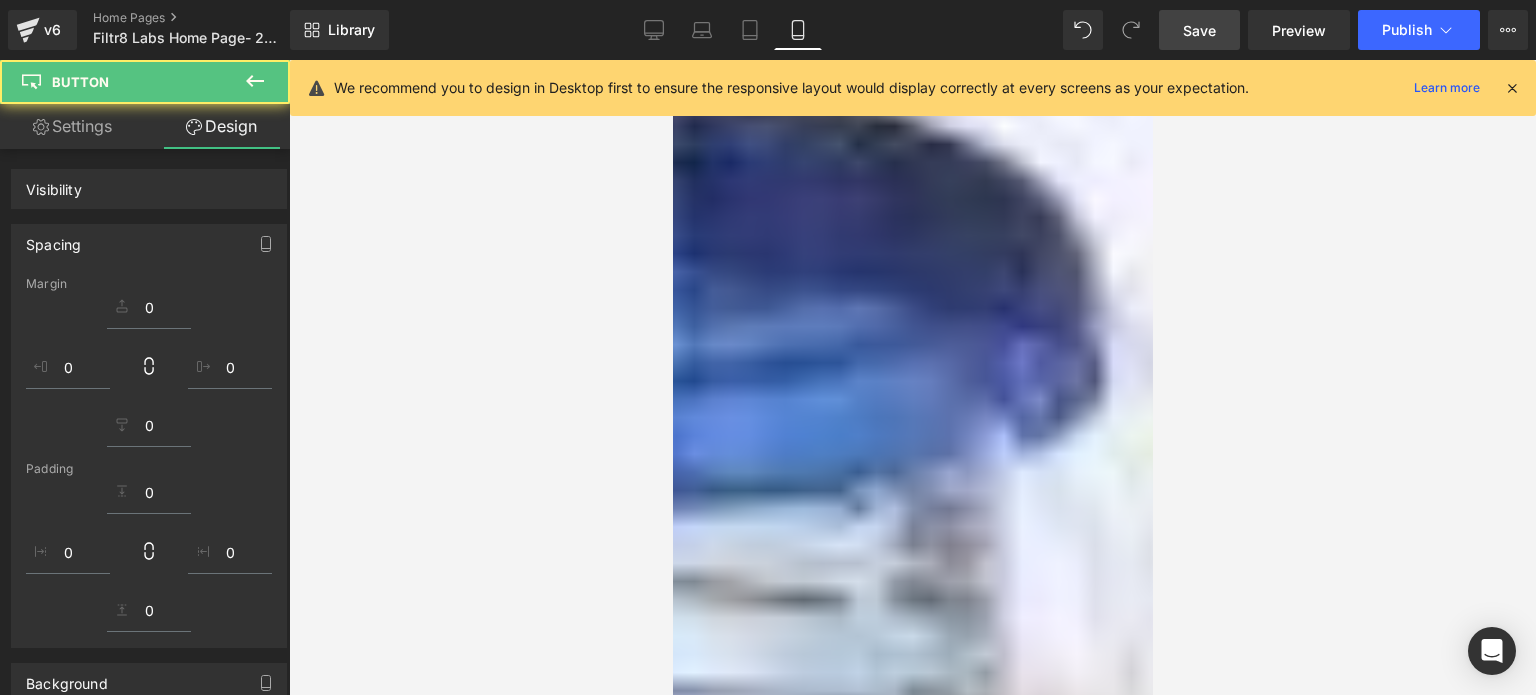 click on "Call To Action" at bounding box center (752, 368) 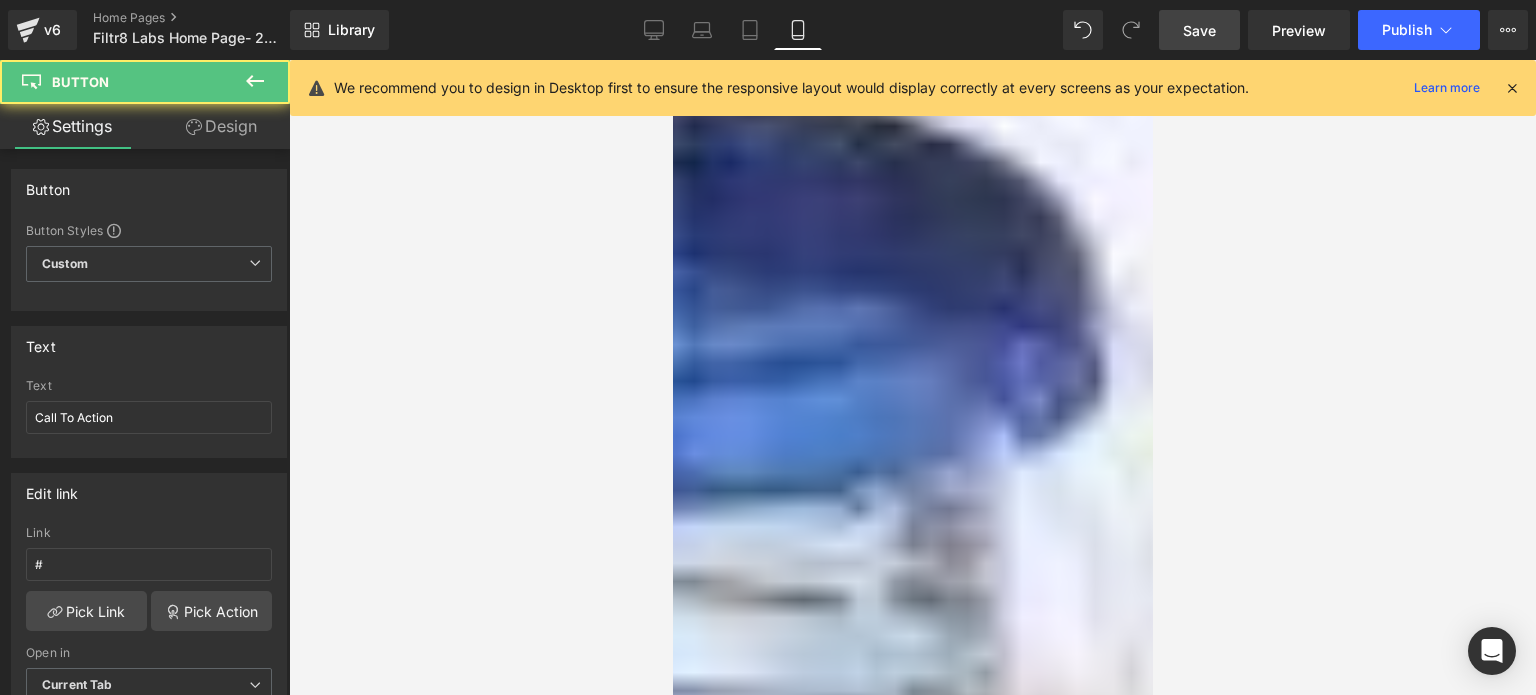 click on "Call To Action" at bounding box center [752, 374] 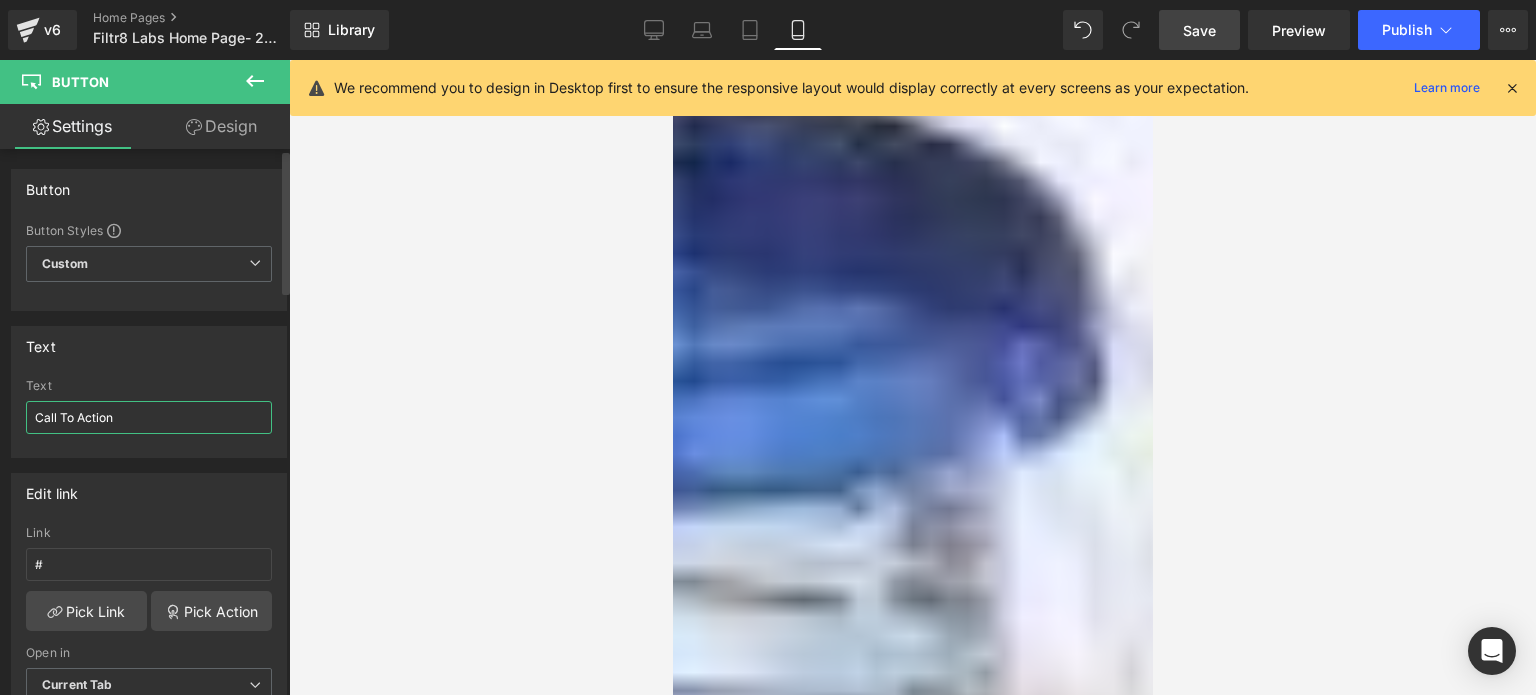 drag, startPoint x: 134, startPoint y: 411, endPoint x: 33, endPoint y: 420, distance: 101.4002 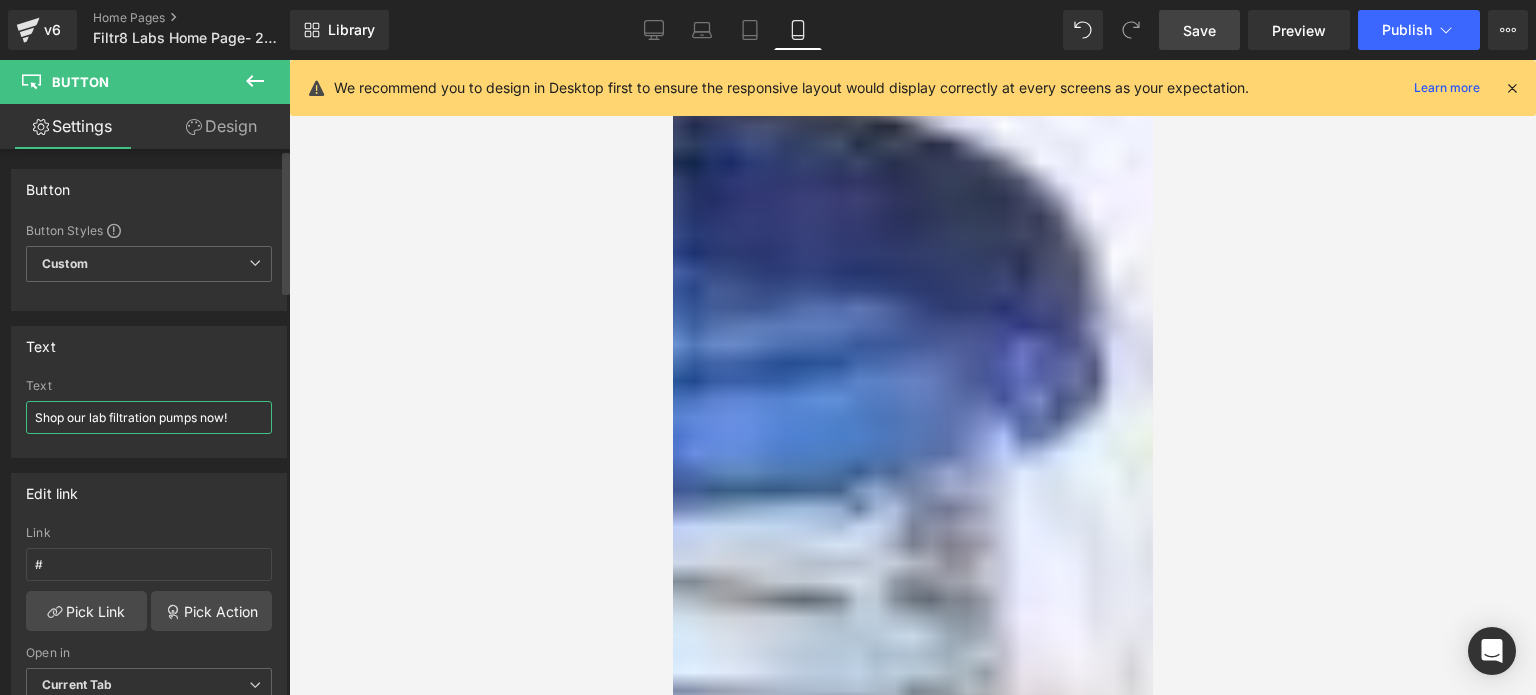 drag, startPoint x: 236, startPoint y: 422, endPoint x: 198, endPoint y: 417, distance: 38.327538 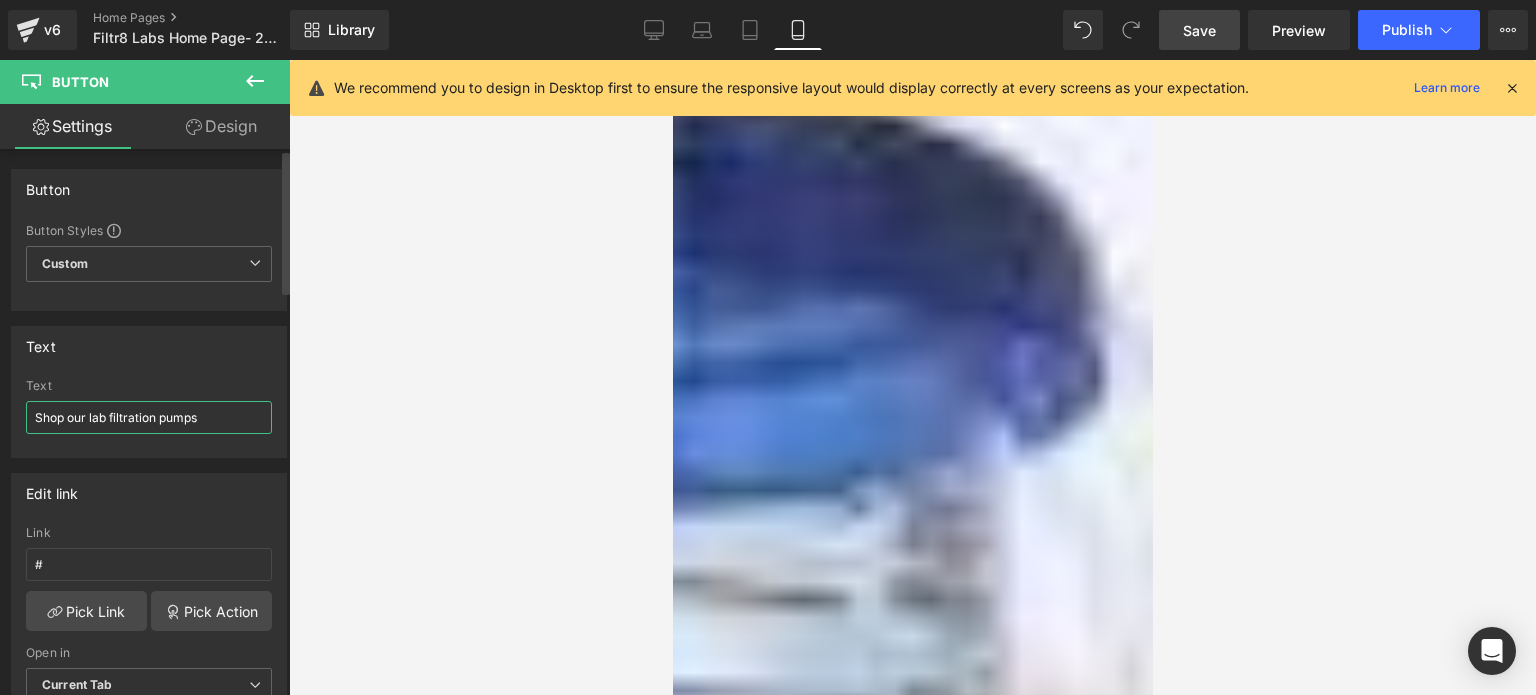 drag, startPoint x: 88, startPoint y: 414, endPoint x: 68, endPoint y: 421, distance: 21.189621 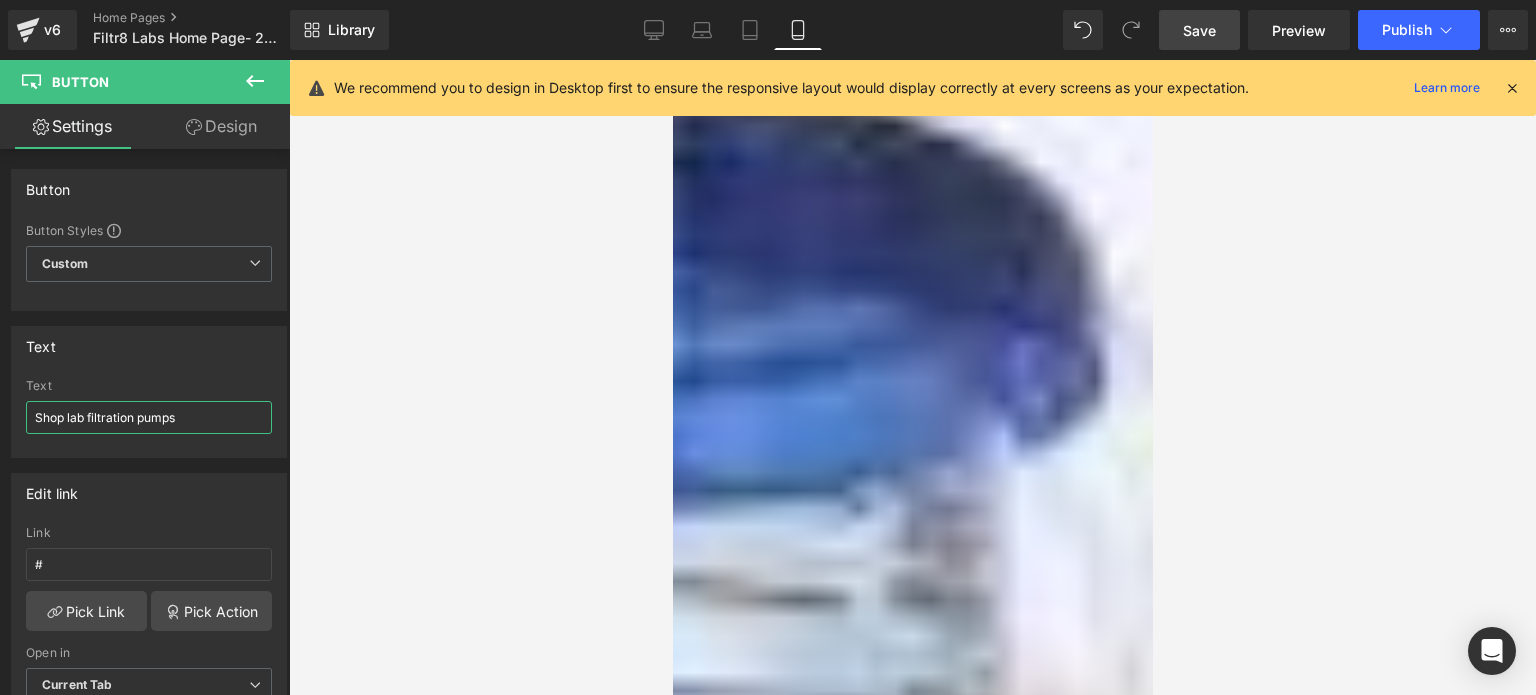 click on "Button" at bounding box center [672, 60] 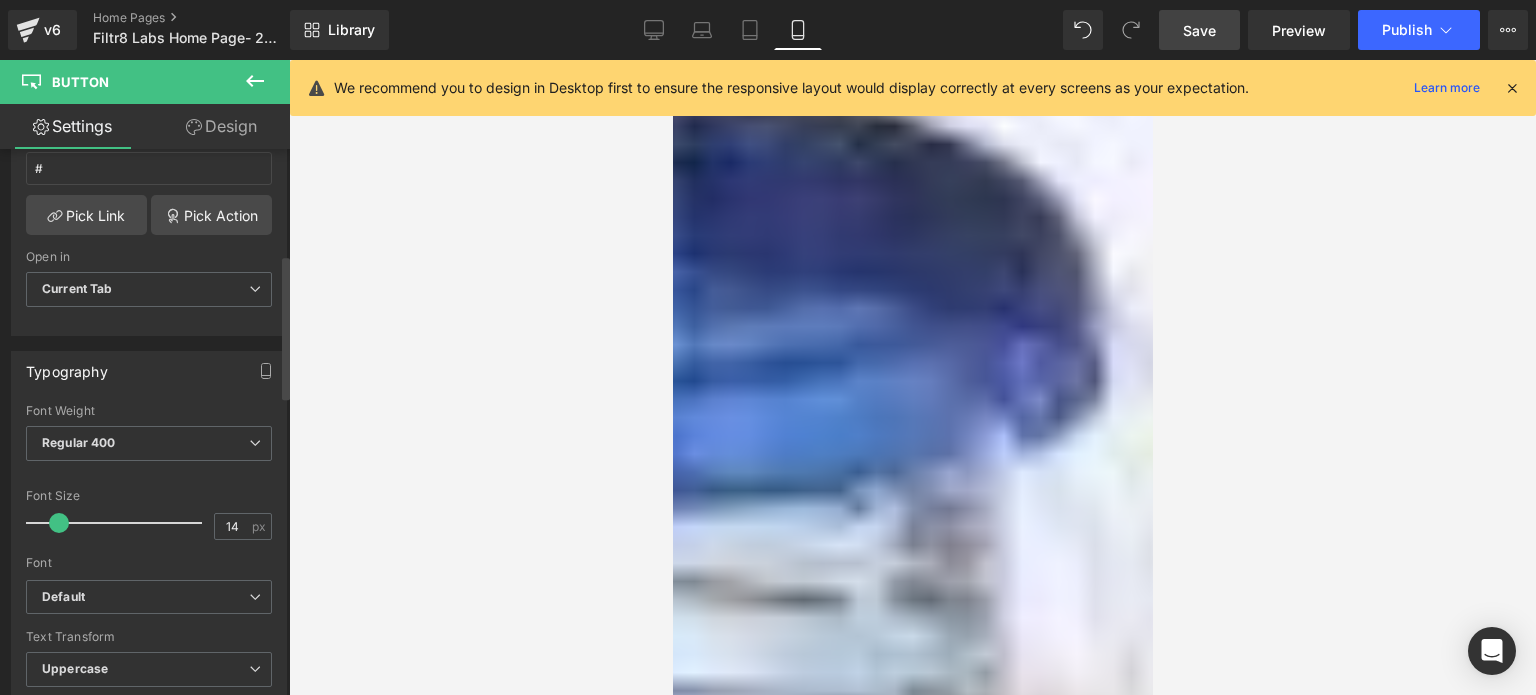 scroll, scrollTop: 400, scrollLeft: 0, axis: vertical 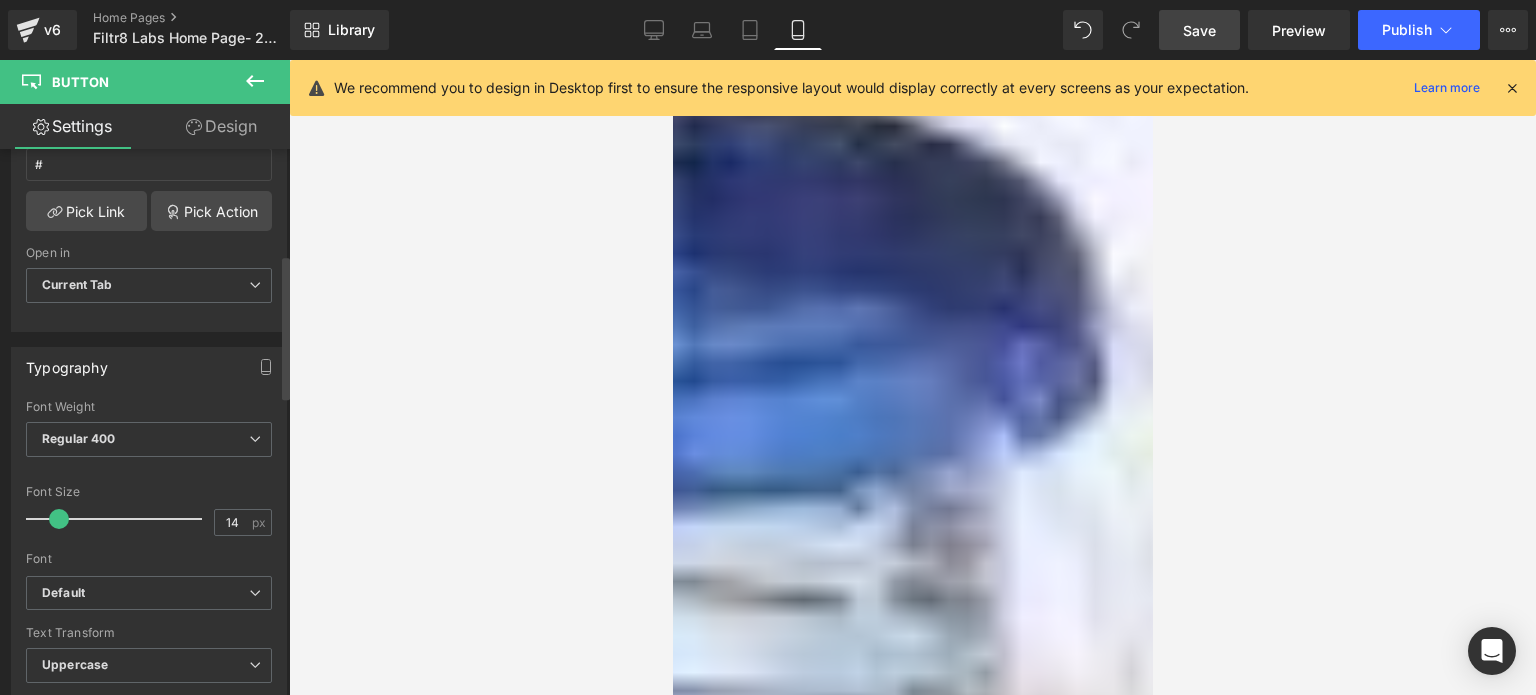 type on "Shop lab filtration pumps" 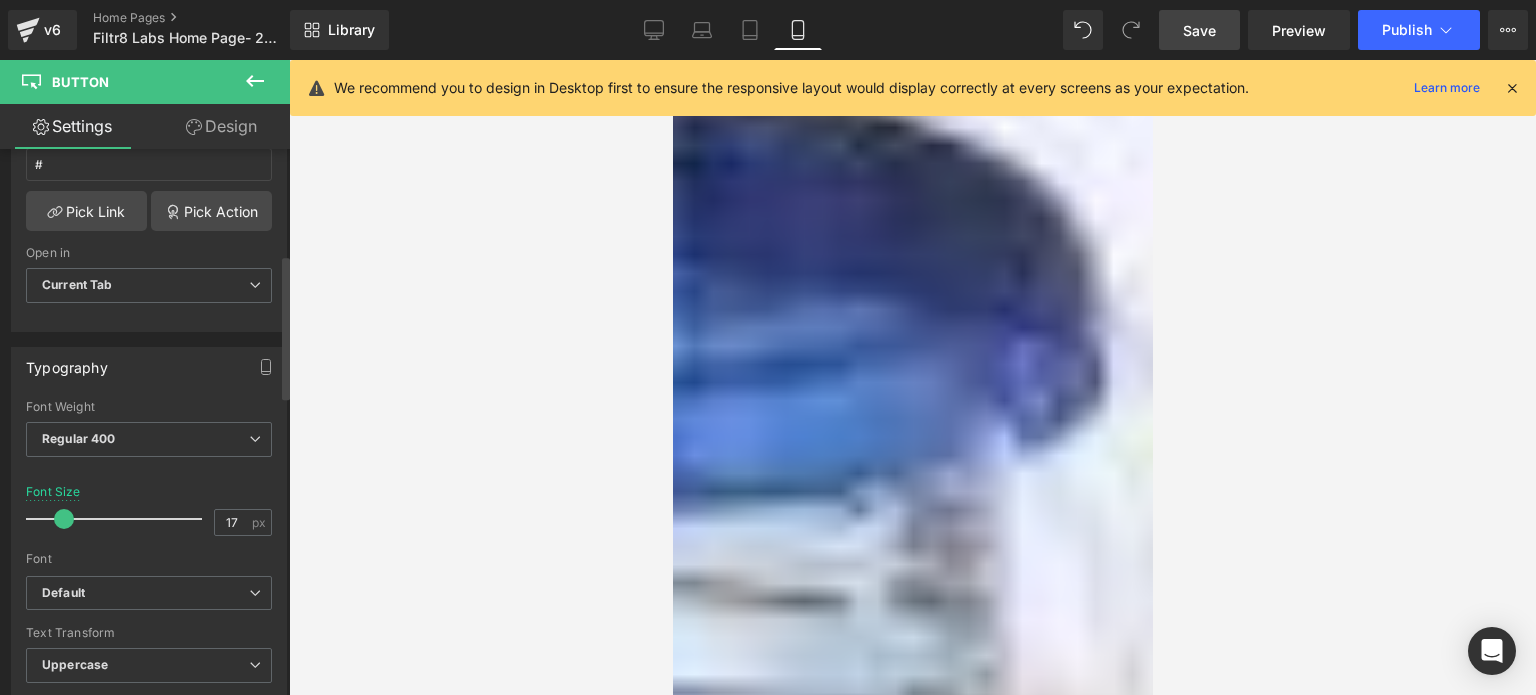 type on "15" 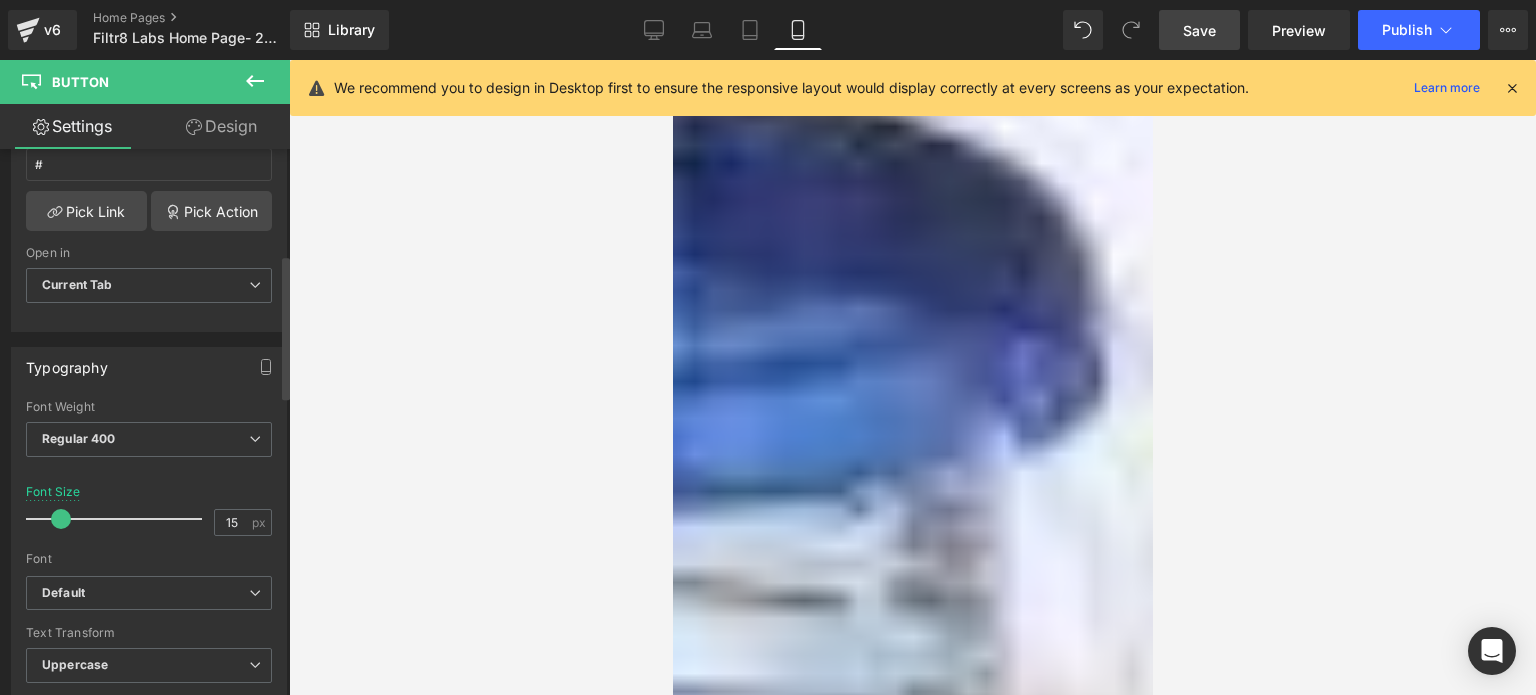click at bounding box center (61, 519) 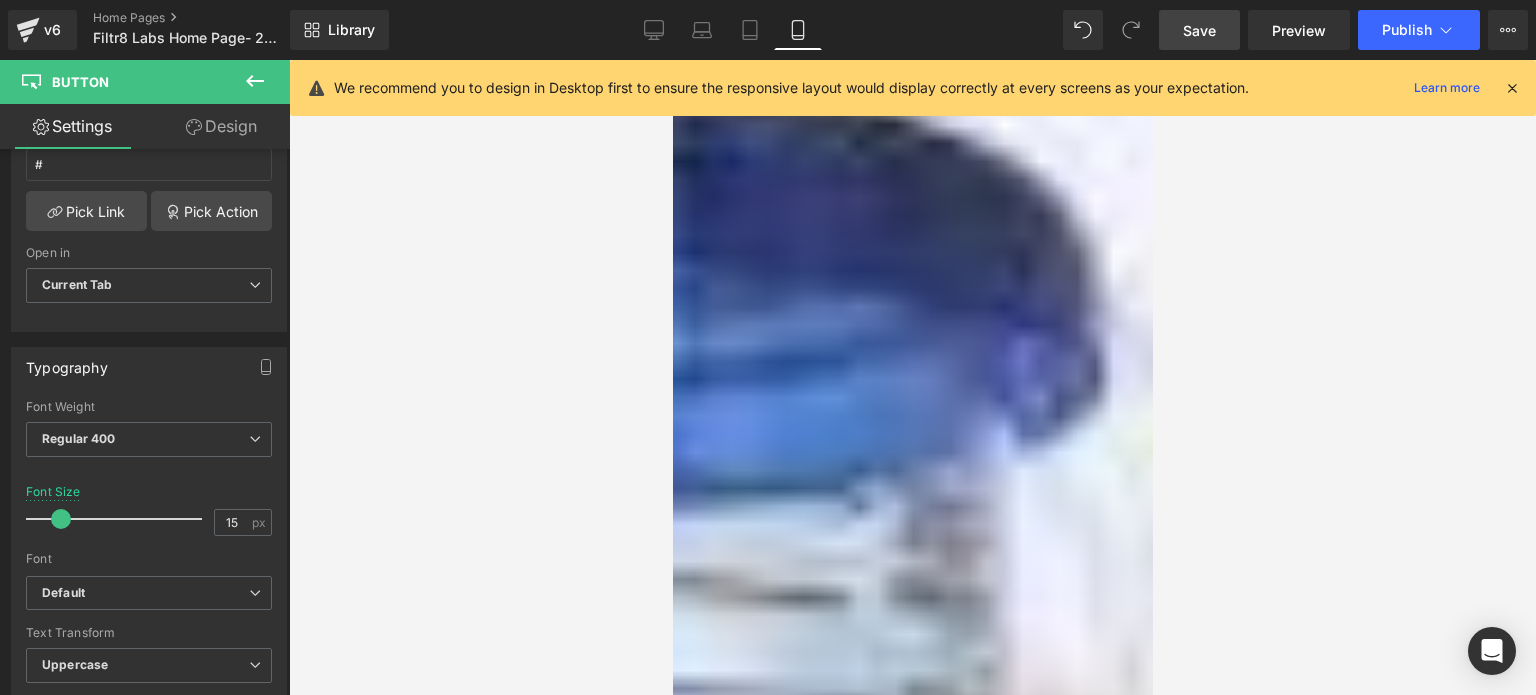 click at bounding box center [912, 406] 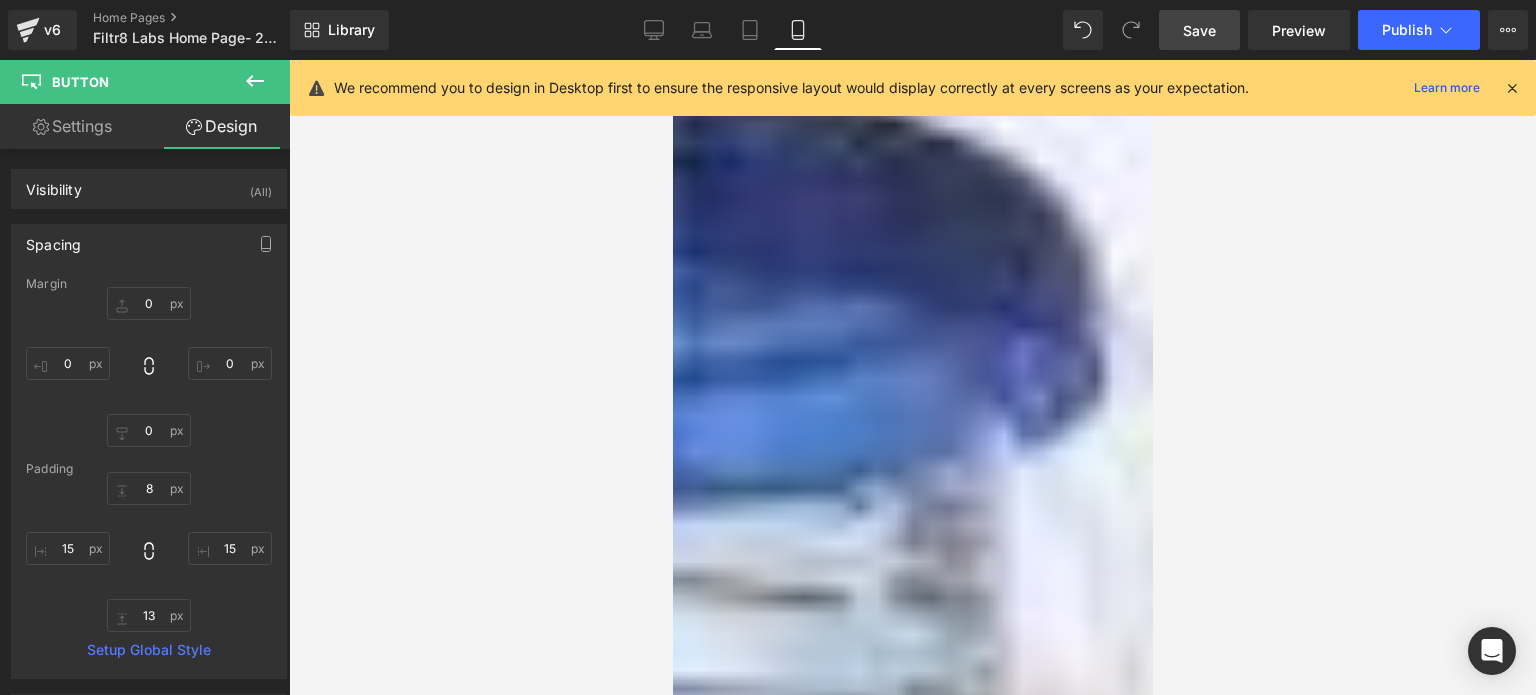type on "11px" 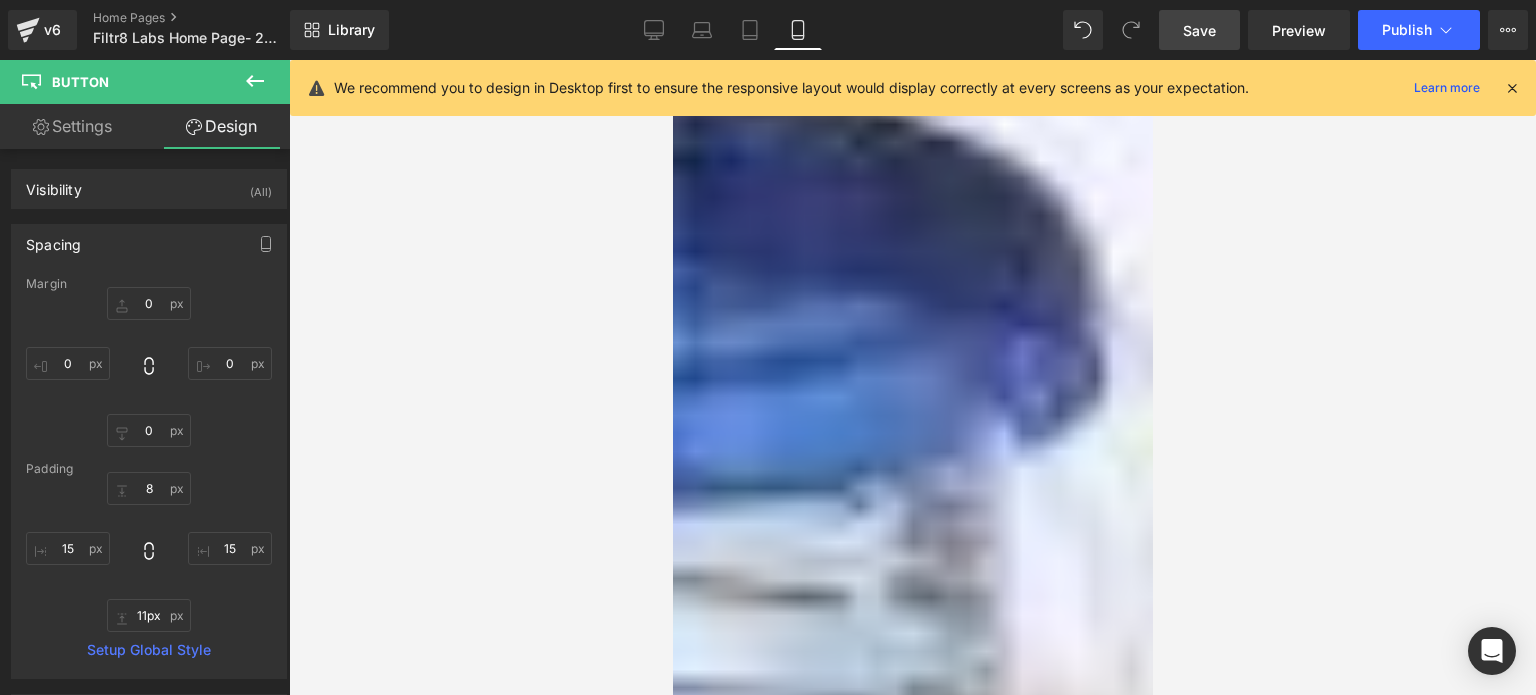 click at bounding box center [912, 403] 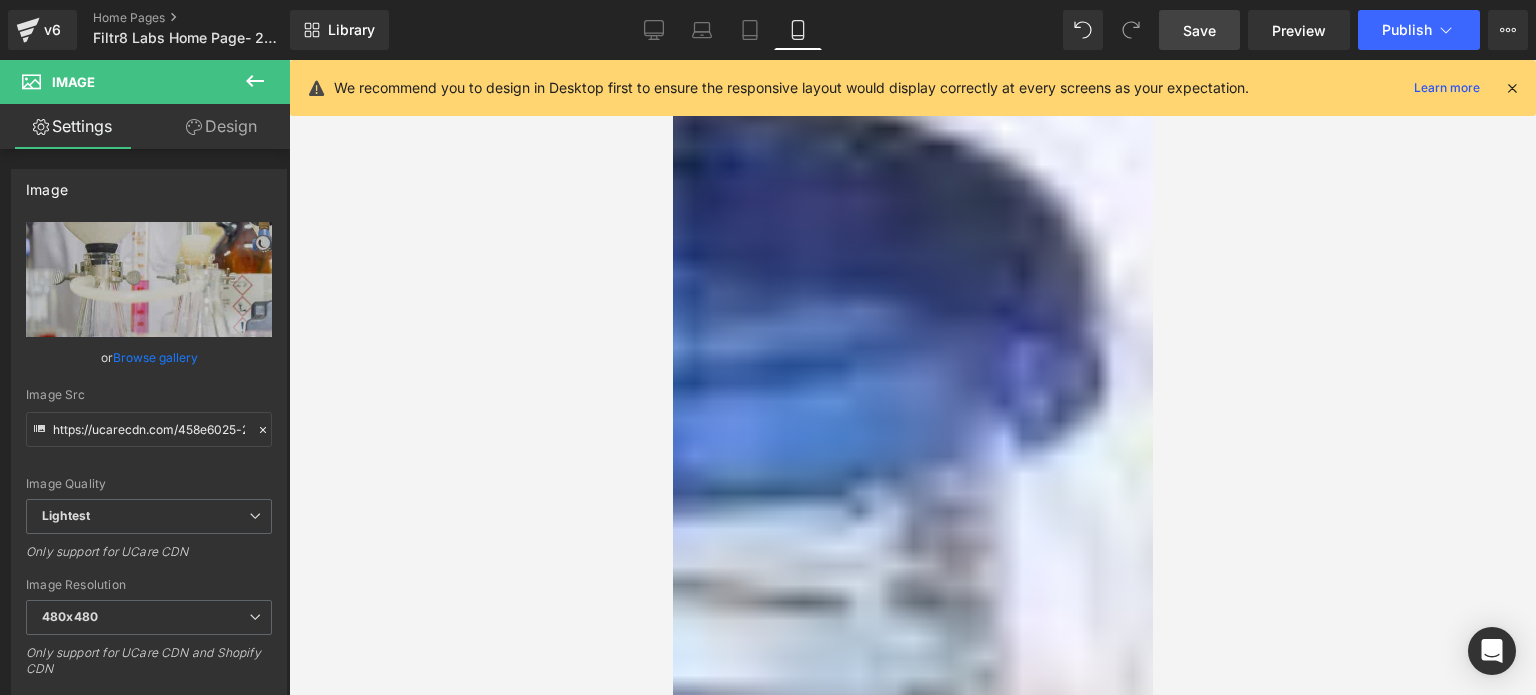 drag, startPoint x: 810, startPoint y: 400, endPoint x: 810, endPoint y: 415, distance: 15 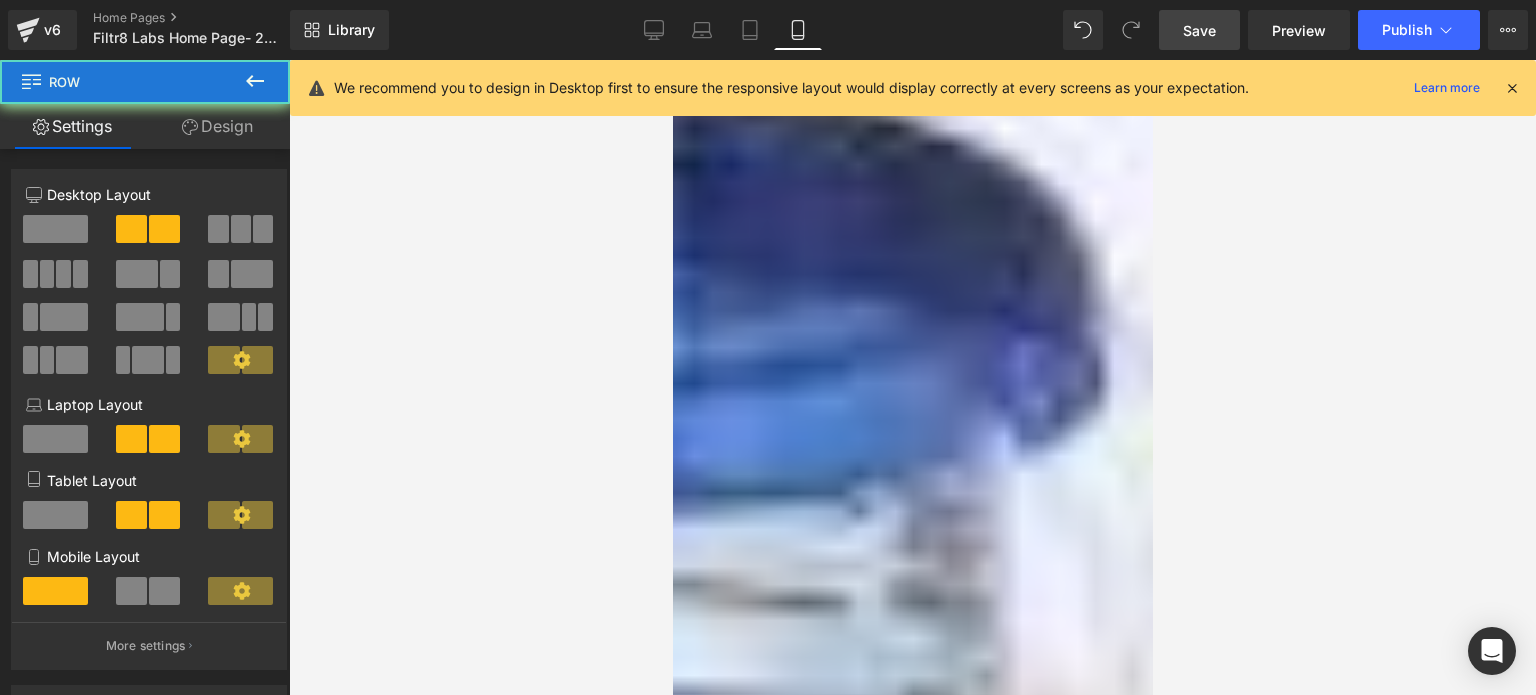 click on "Fast Hands-Free Lab Filtration Heading         Simply plug it to an electrical outlet, connect the tubing between the pump and flask and you are ready. Finally, just flip the switch and you are filtering. Text Block
Shop lab filtration pumps
Button         Image         Row" at bounding box center [912, 489] 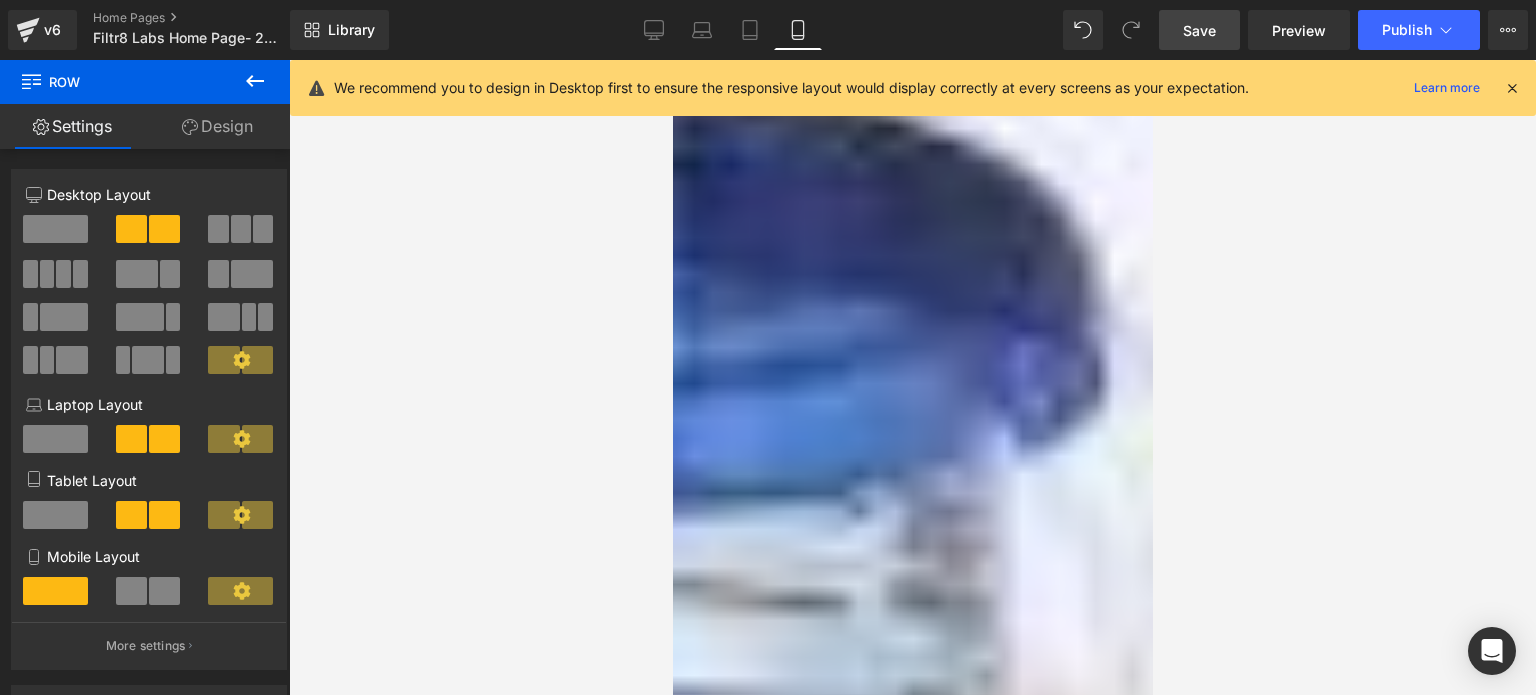 click on "Button" at bounding box center [672, 60] 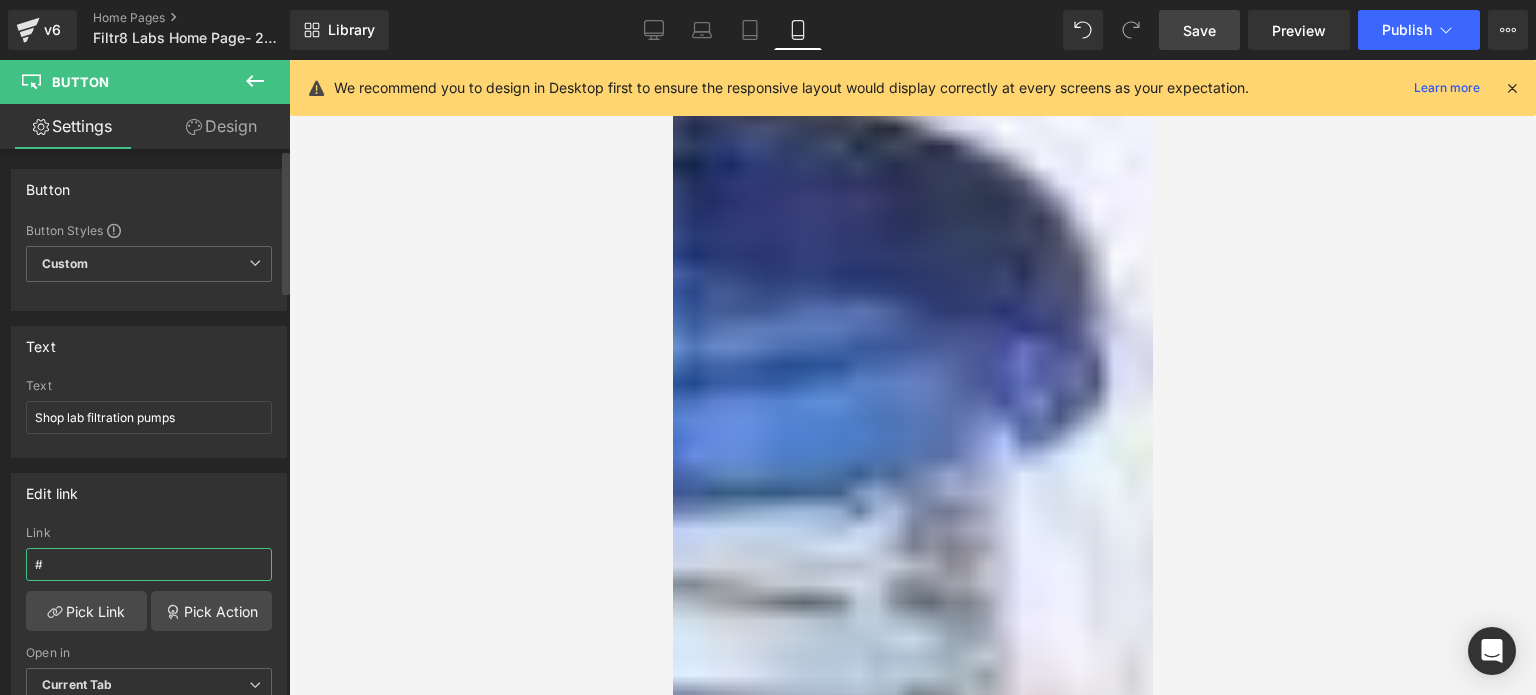click on "#" at bounding box center [149, 564] 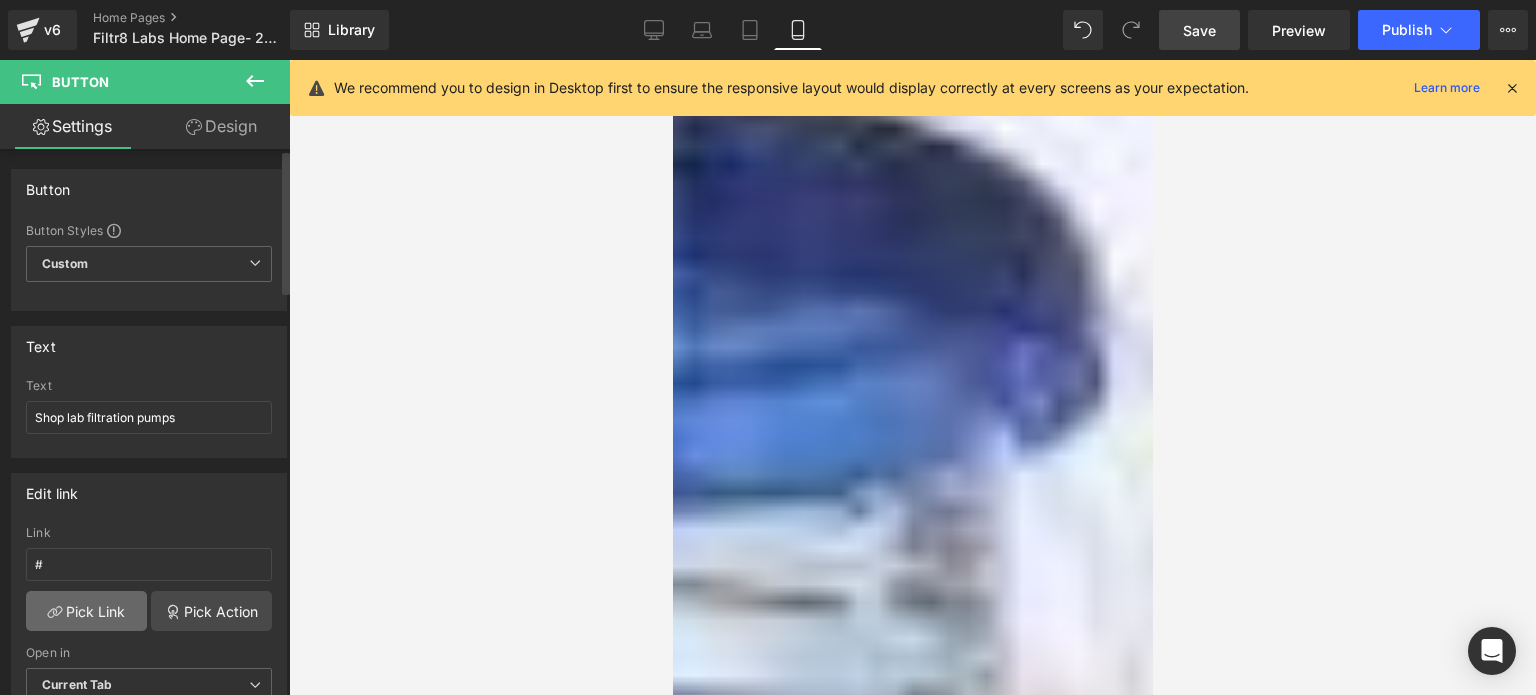 click on "Pick Link" at bounding box center (86, 611) 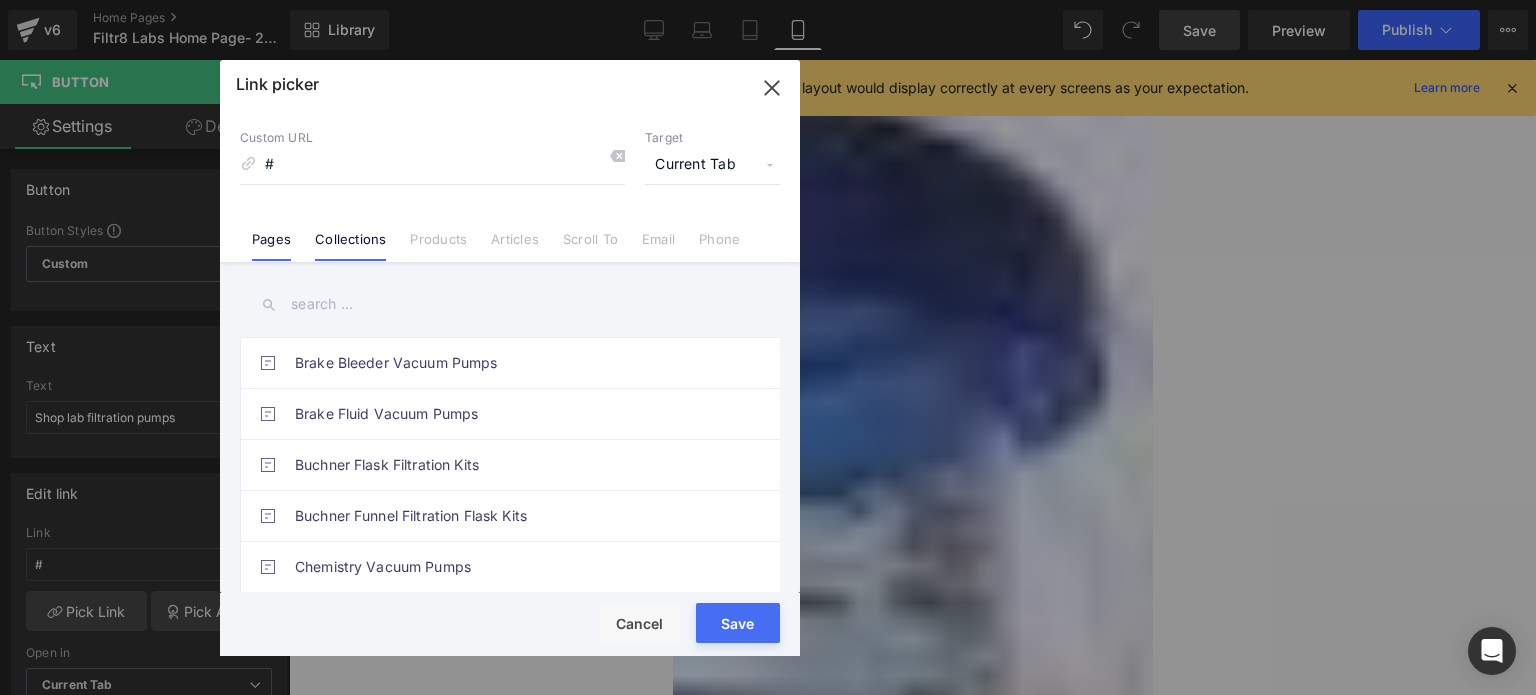 click on "Collections" at bounding box center (350, 246) 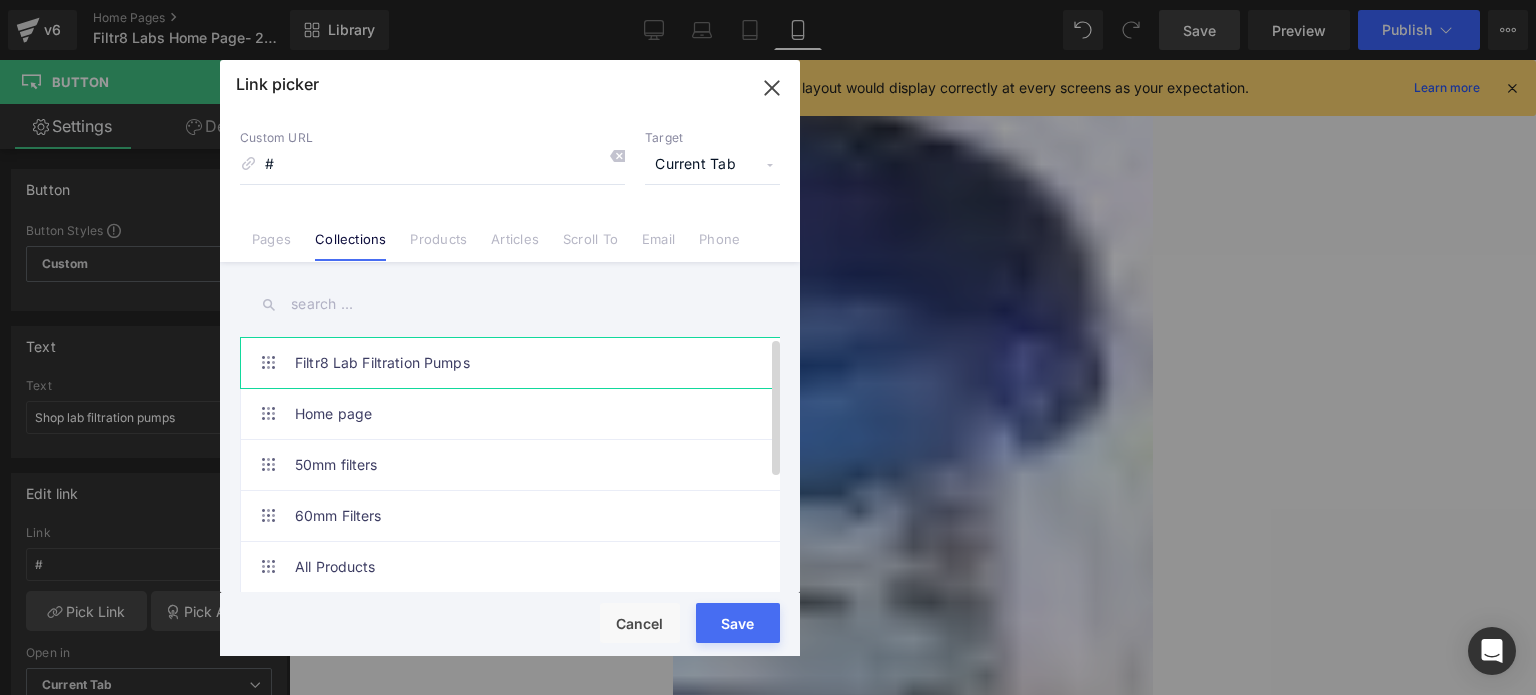click on "Filtr8 Lab Filtration Pumps" at bounding box center (515, 363) 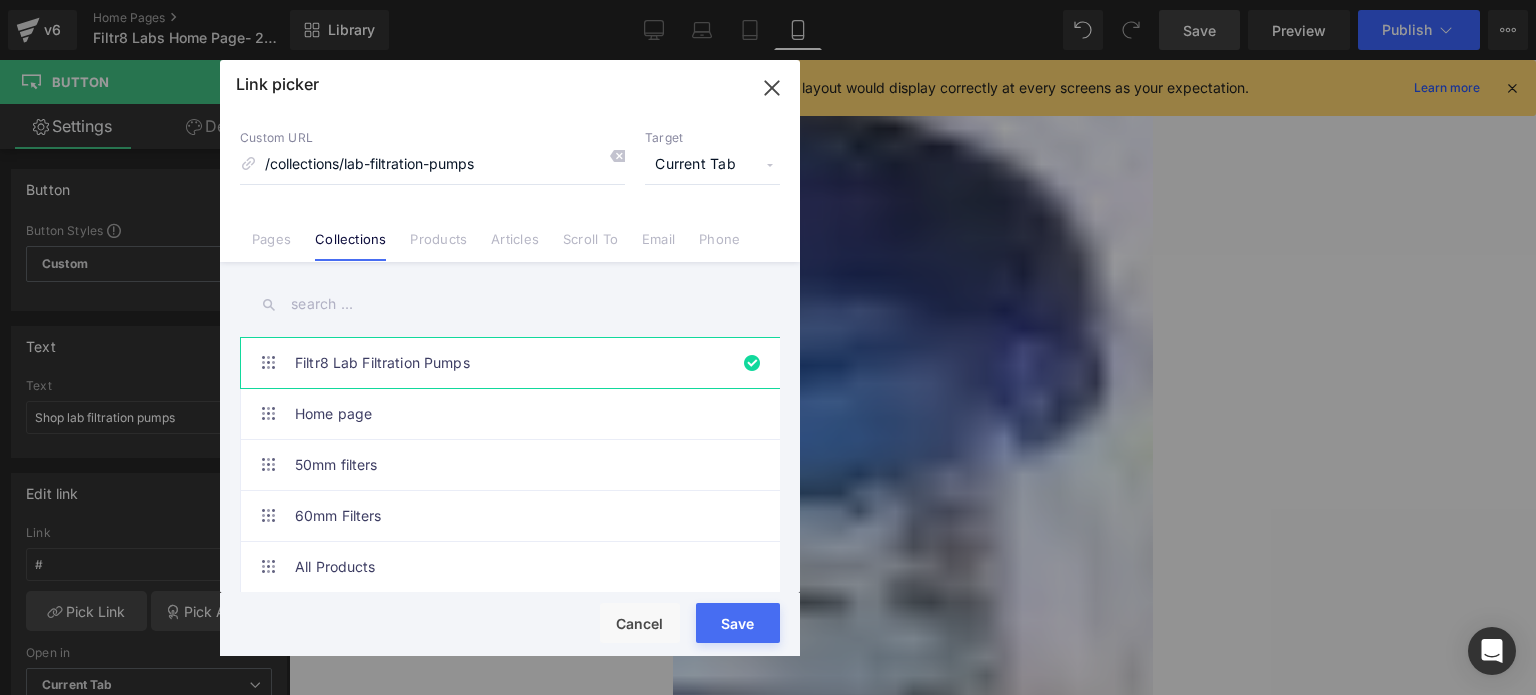 click on "Save" at bounding box center (738, 623) 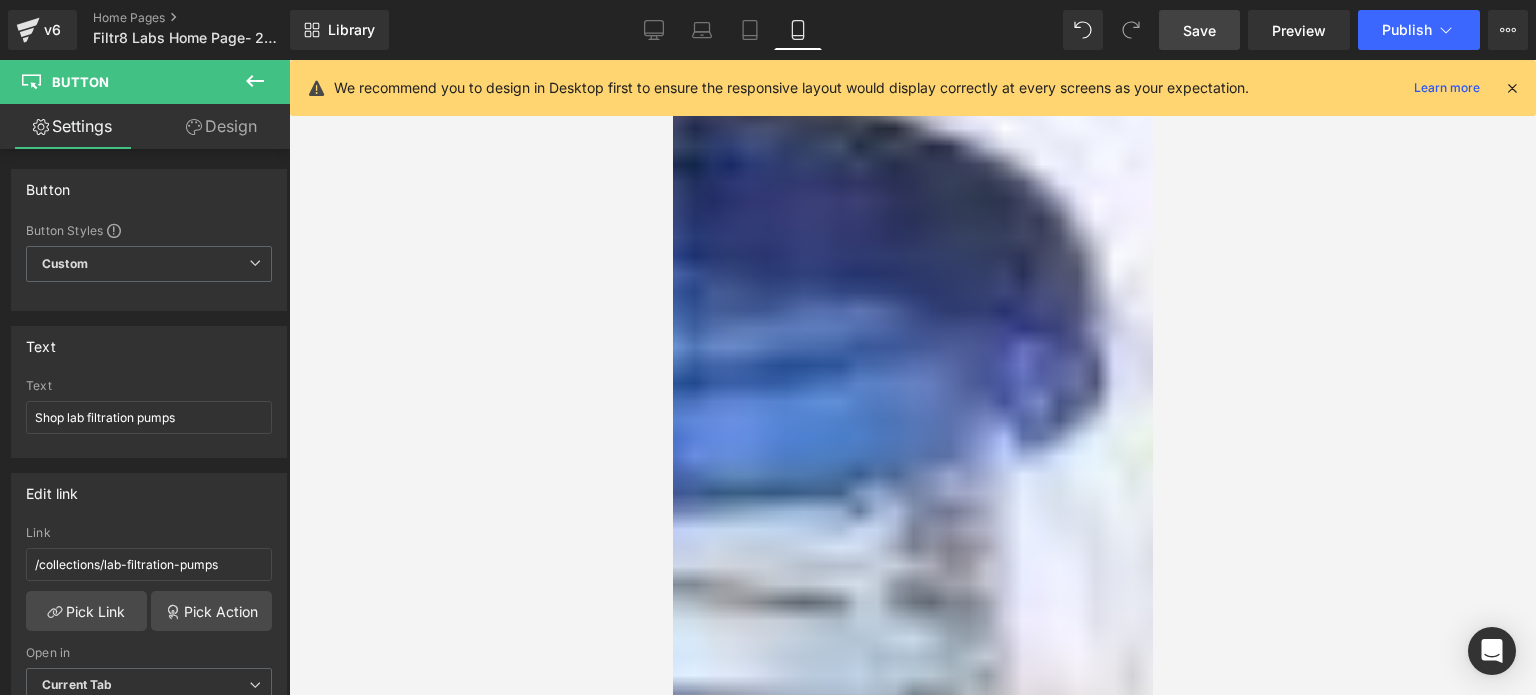 click on "Button" at bounding box center (672, 60) 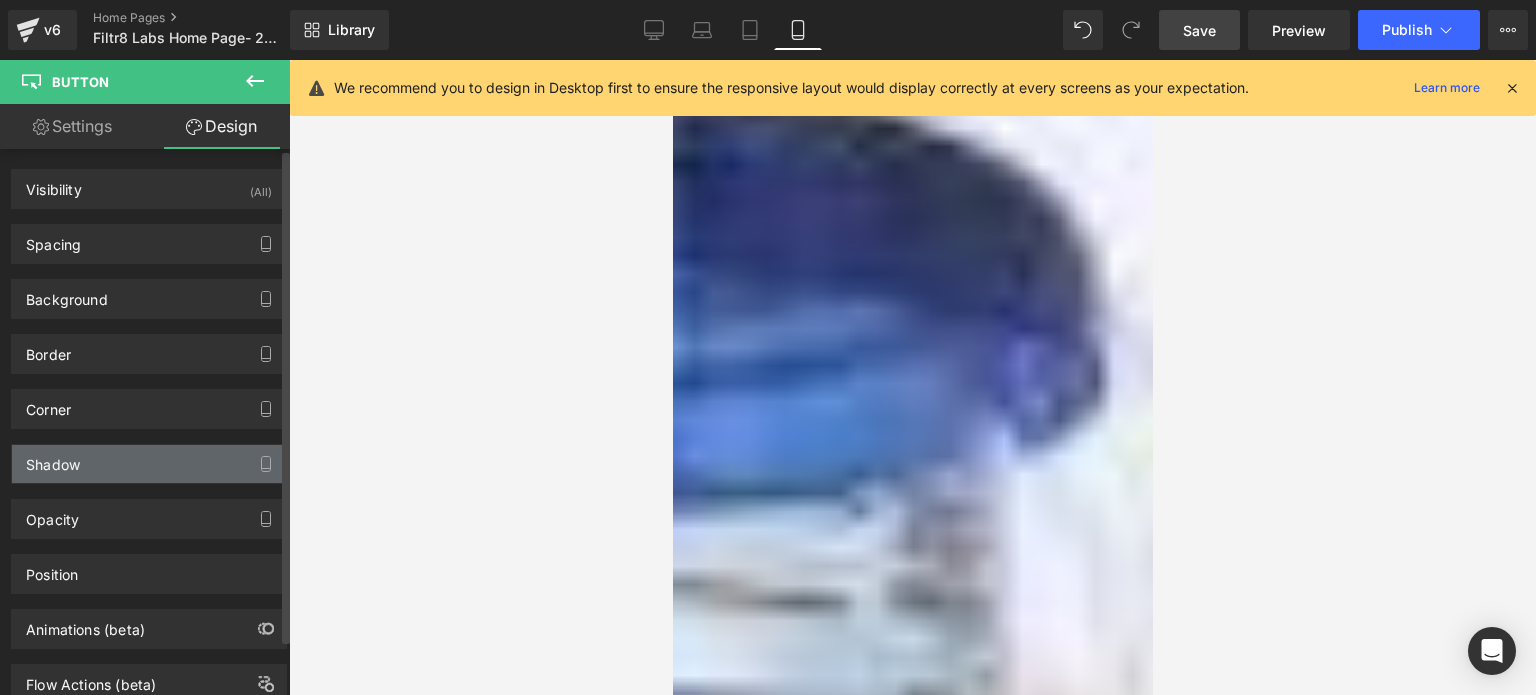 type on "2" 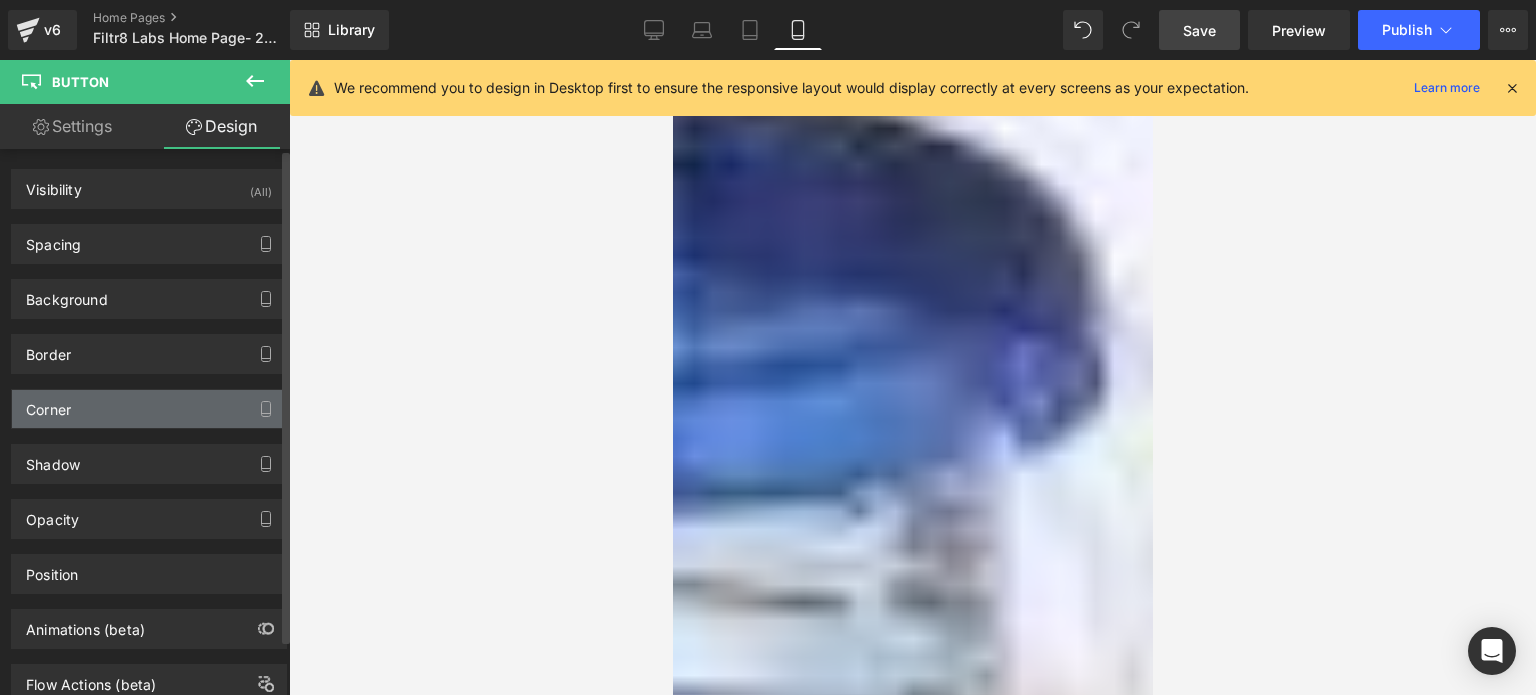 click on "Corner" at bounding box center [149, 409] 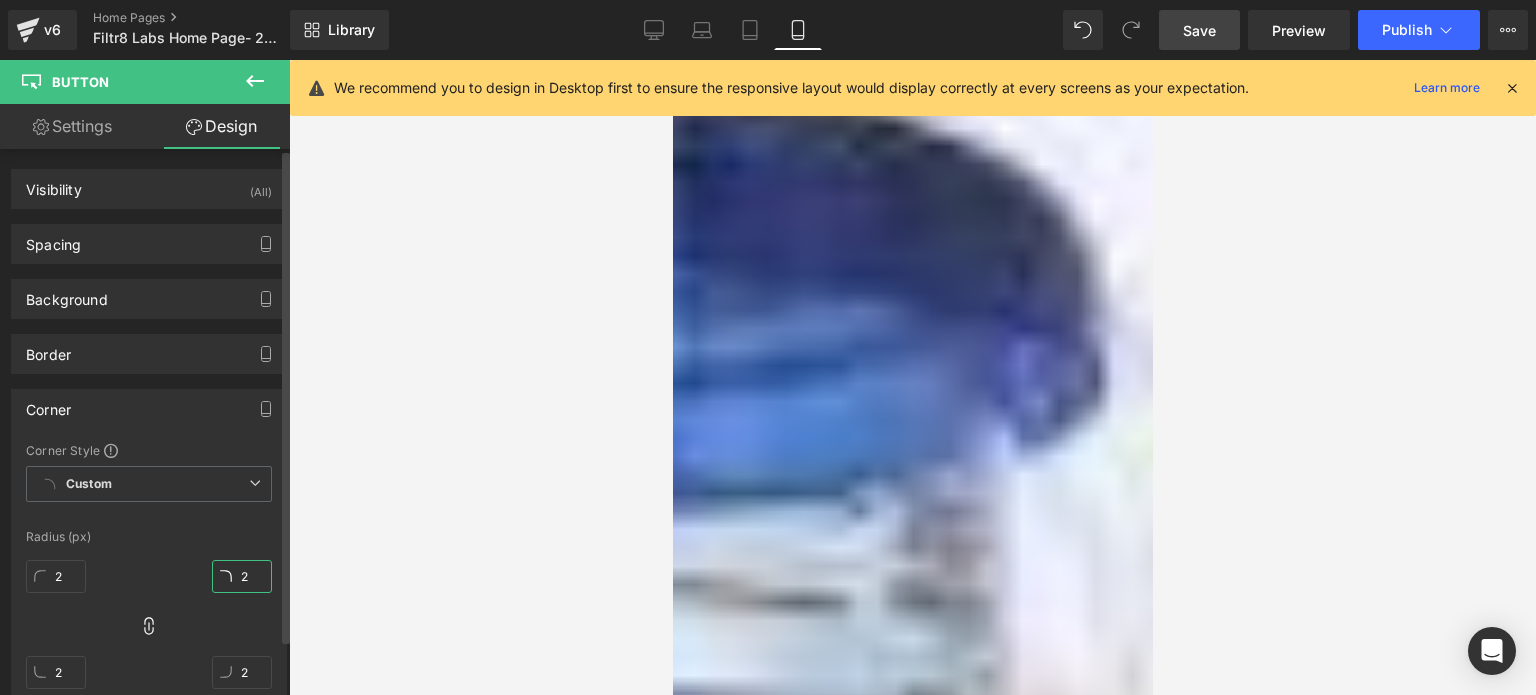 click on "2" at bounding box center [242, 576] 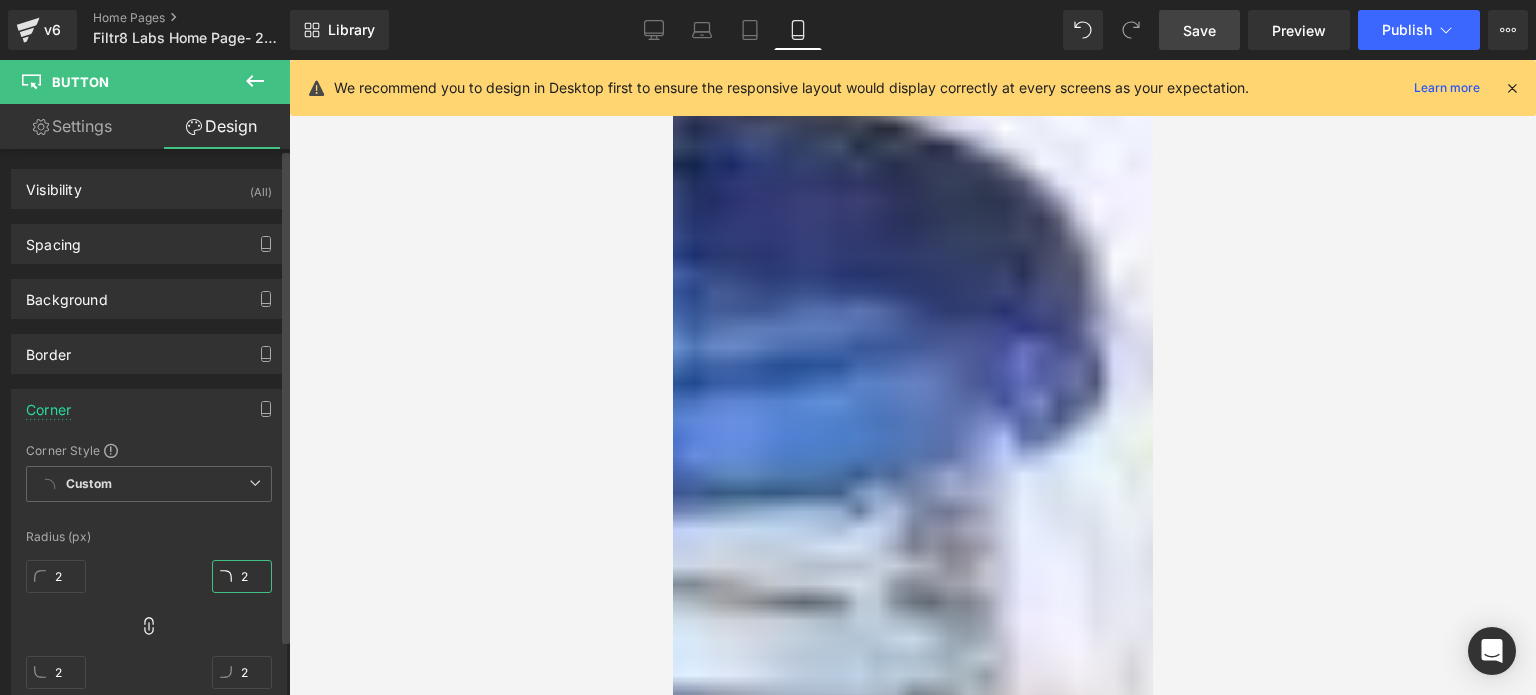 type on "28" 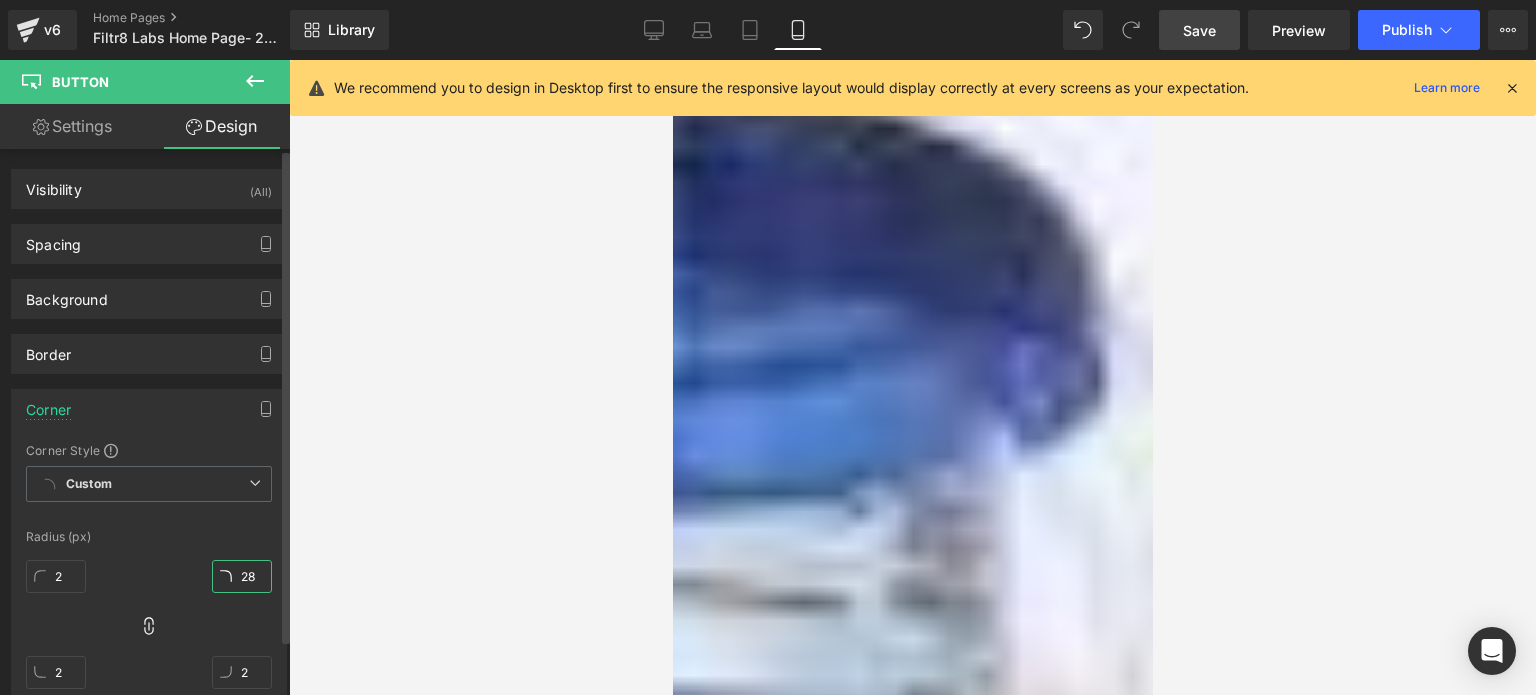 type on "28" 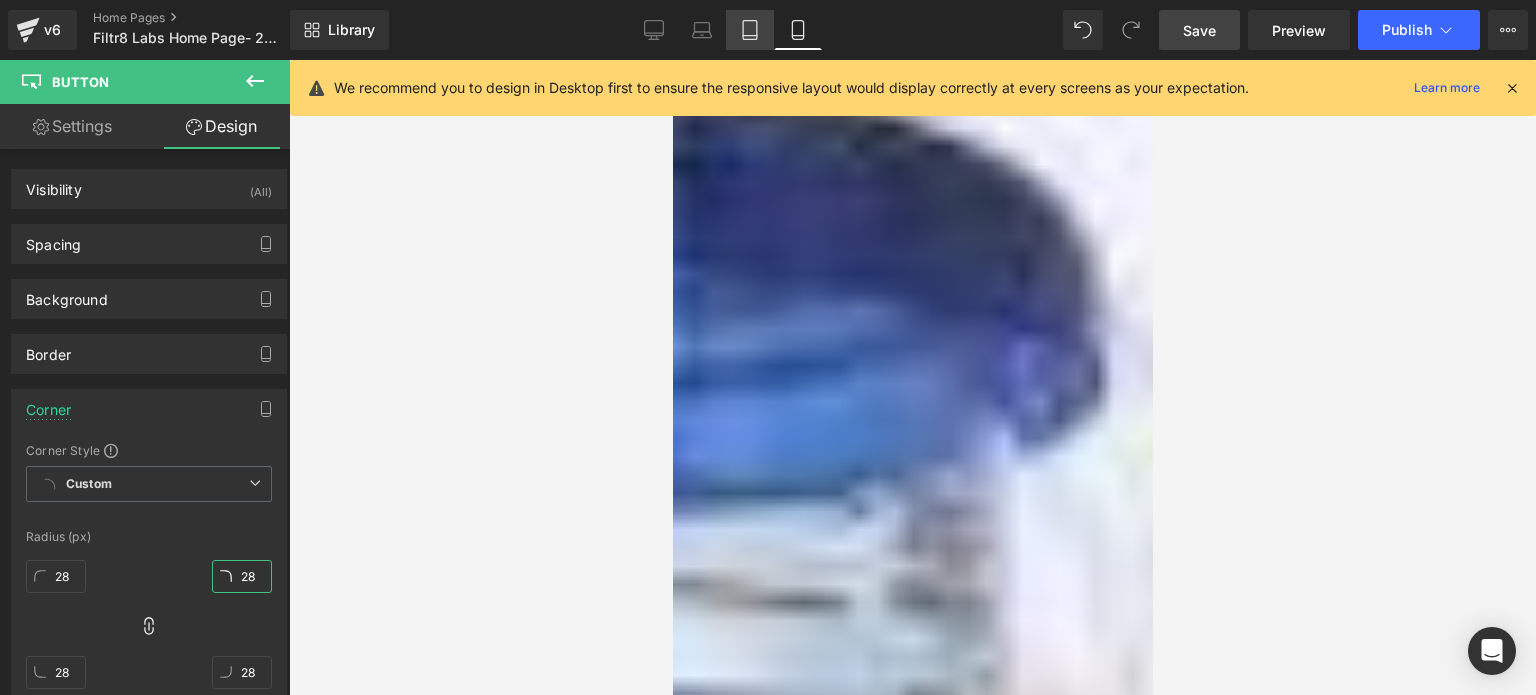 type on "28" 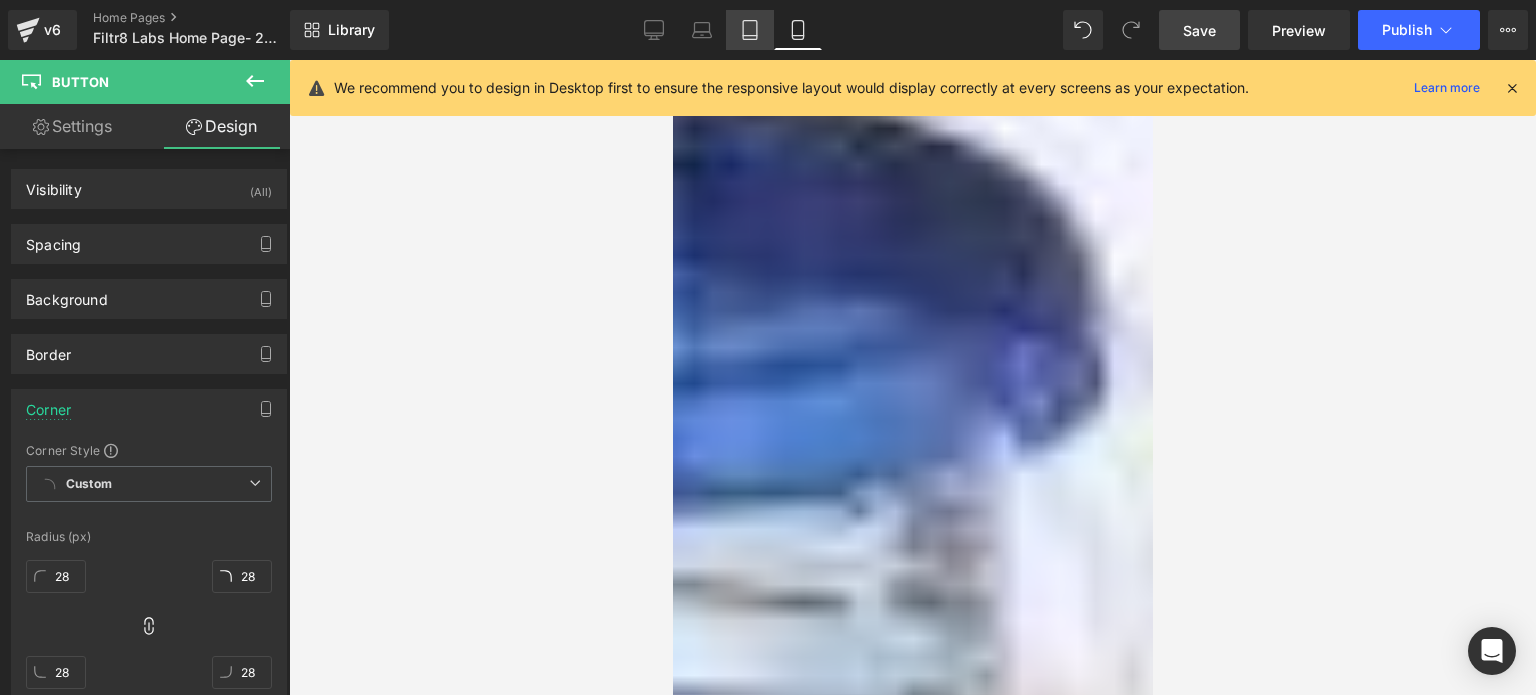click on "Tablet" at bounding box center [750, 30] 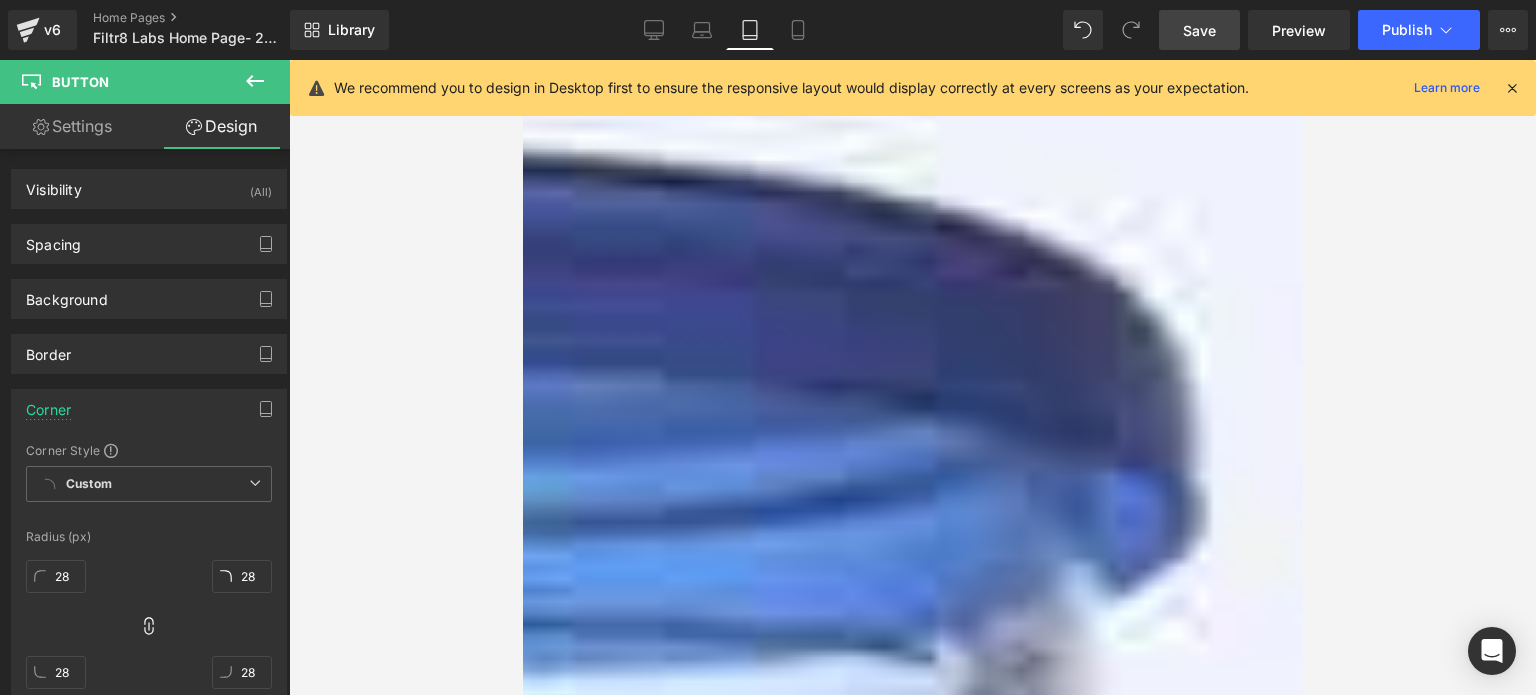 type on "2" 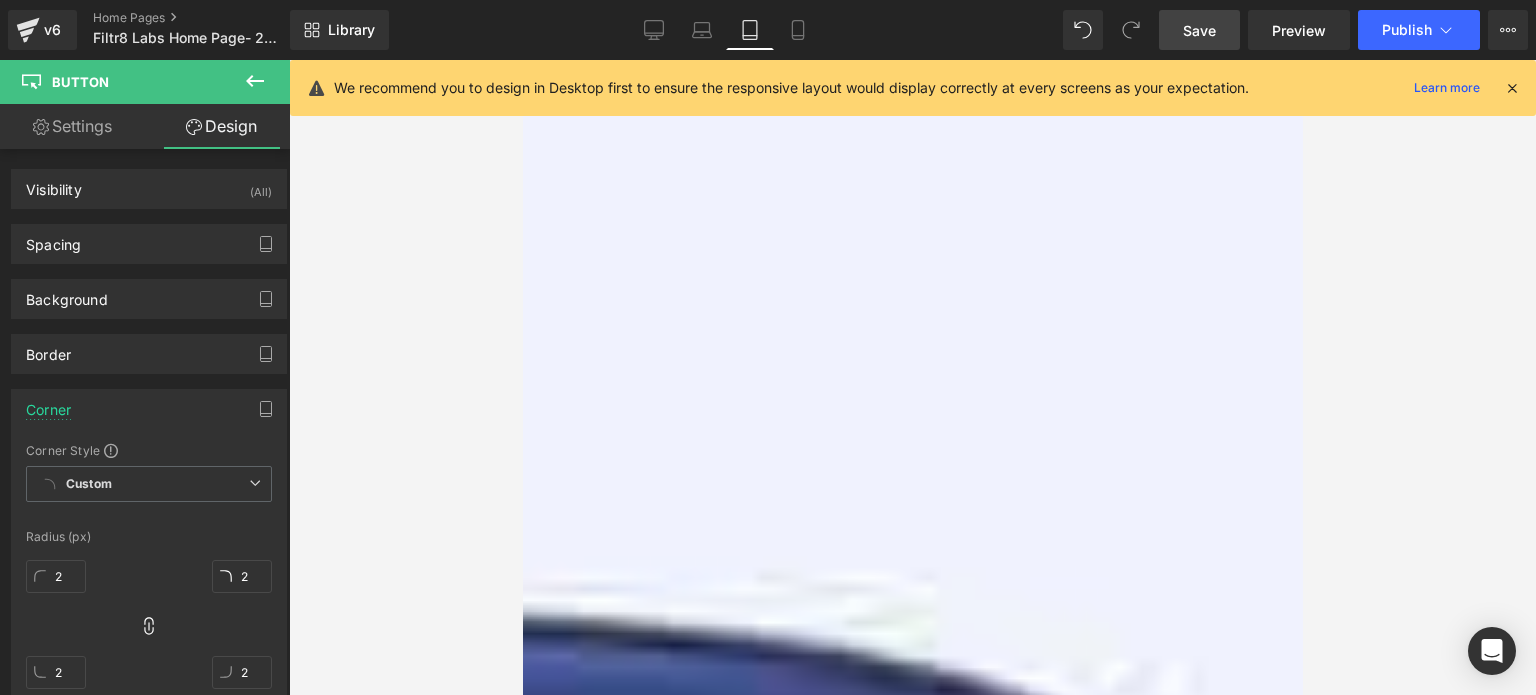 scroll, scrollTop: 800, scrollLeft: 0, axis: vertical 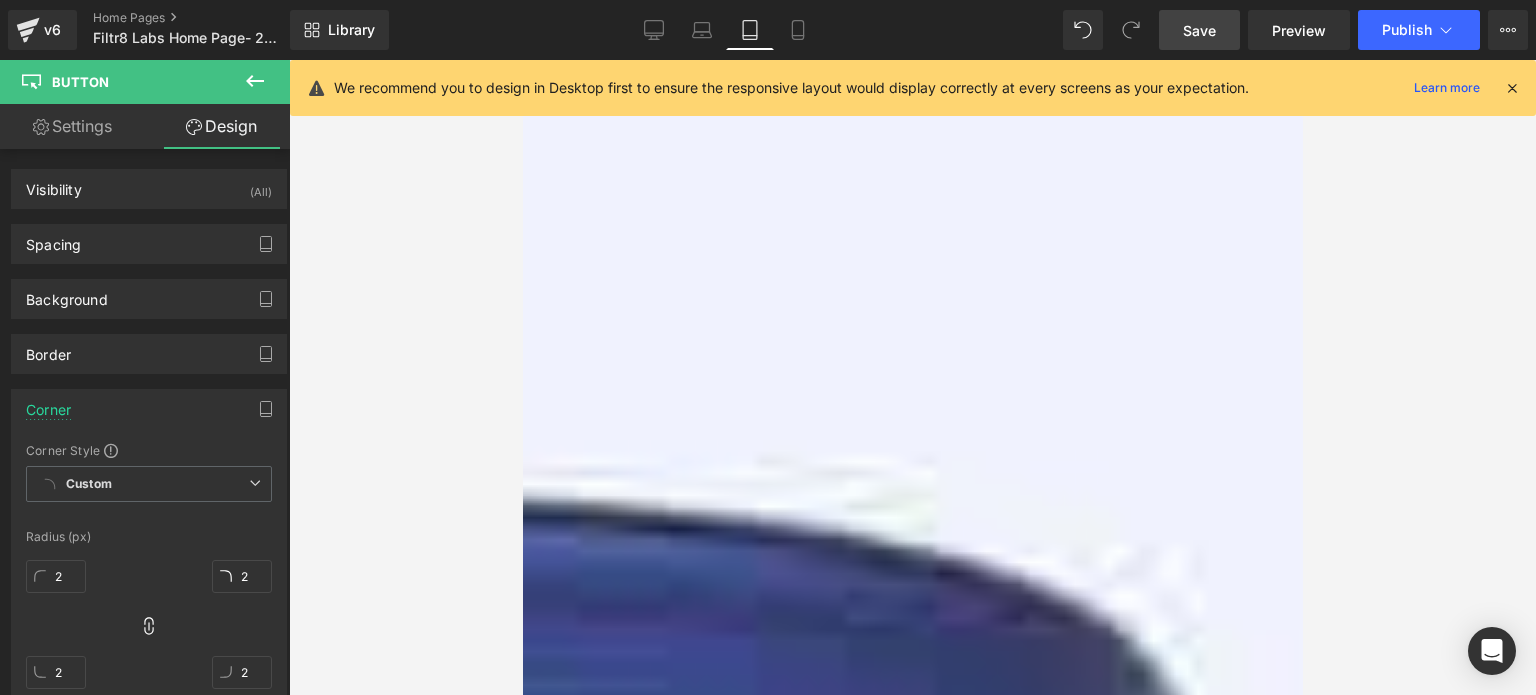 drag, startPoint x: 818, startPoint y: 454, endPoint x: 1085, endPoint y: 434, distance: 267.74802 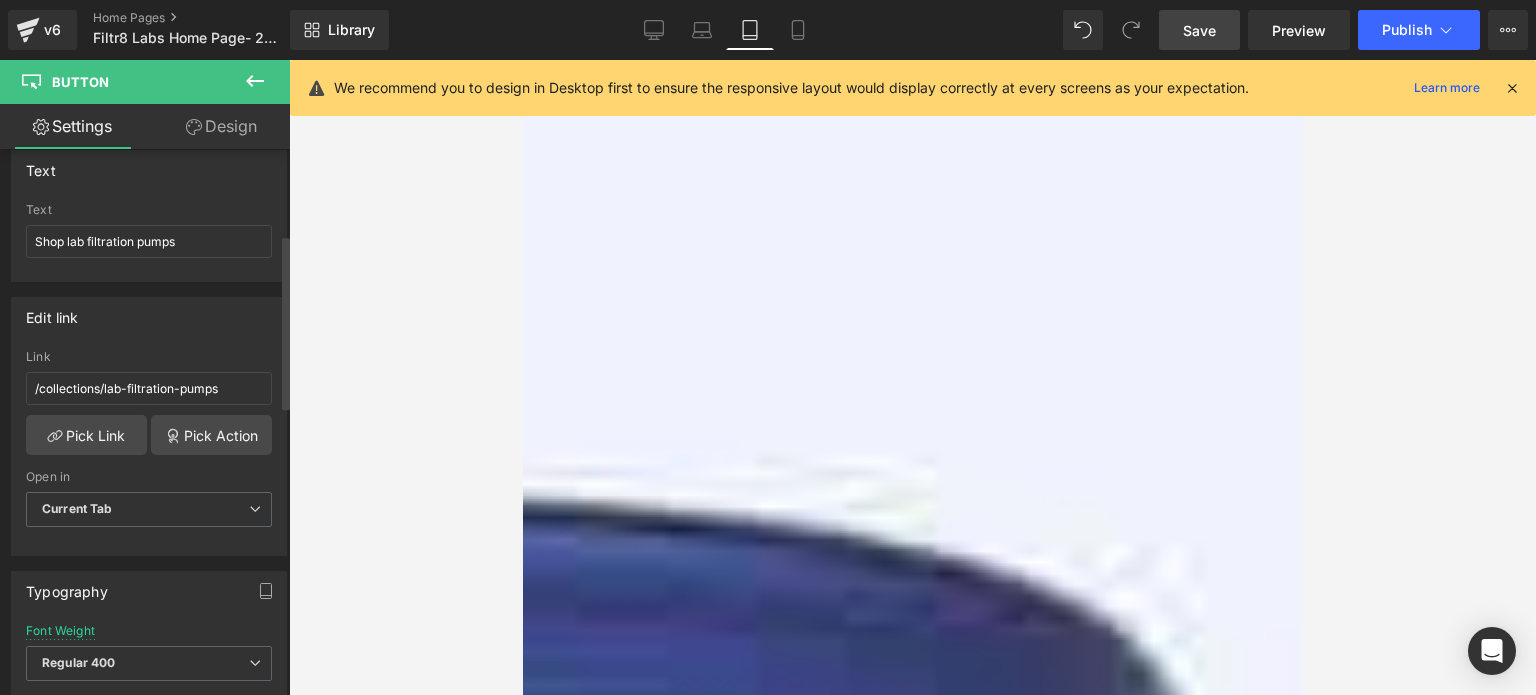 scroll, scrollTop: 0, scrollLeft: 0, axis: both 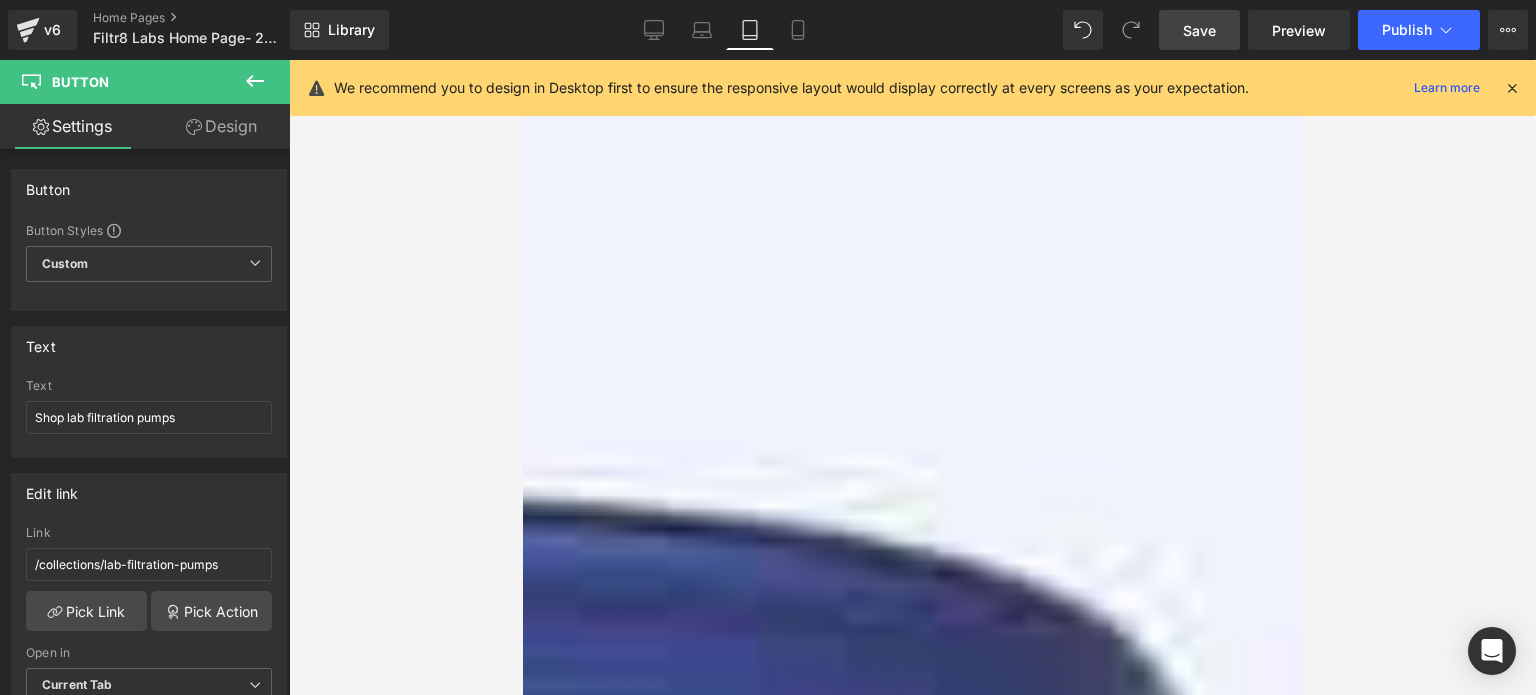 click on "Design" at bounding box center (221, 126) 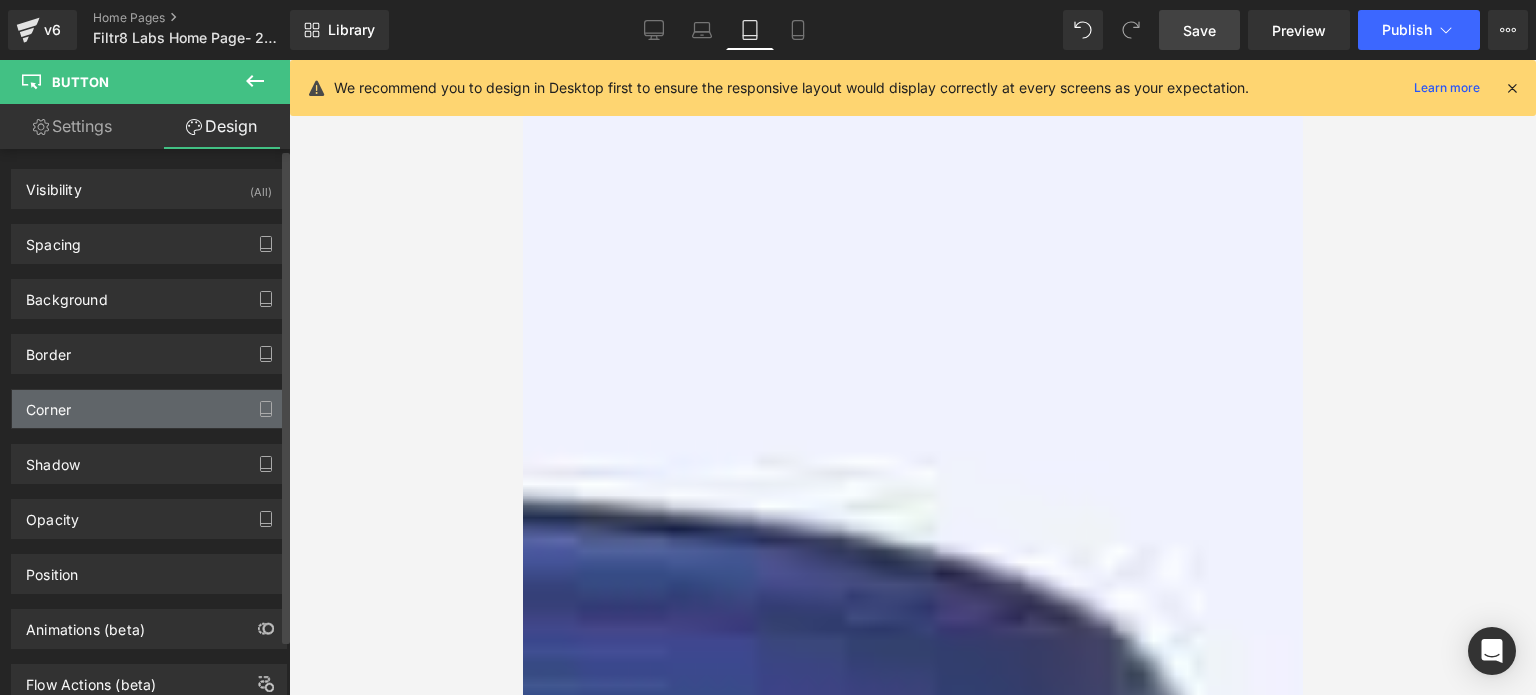type on "2" 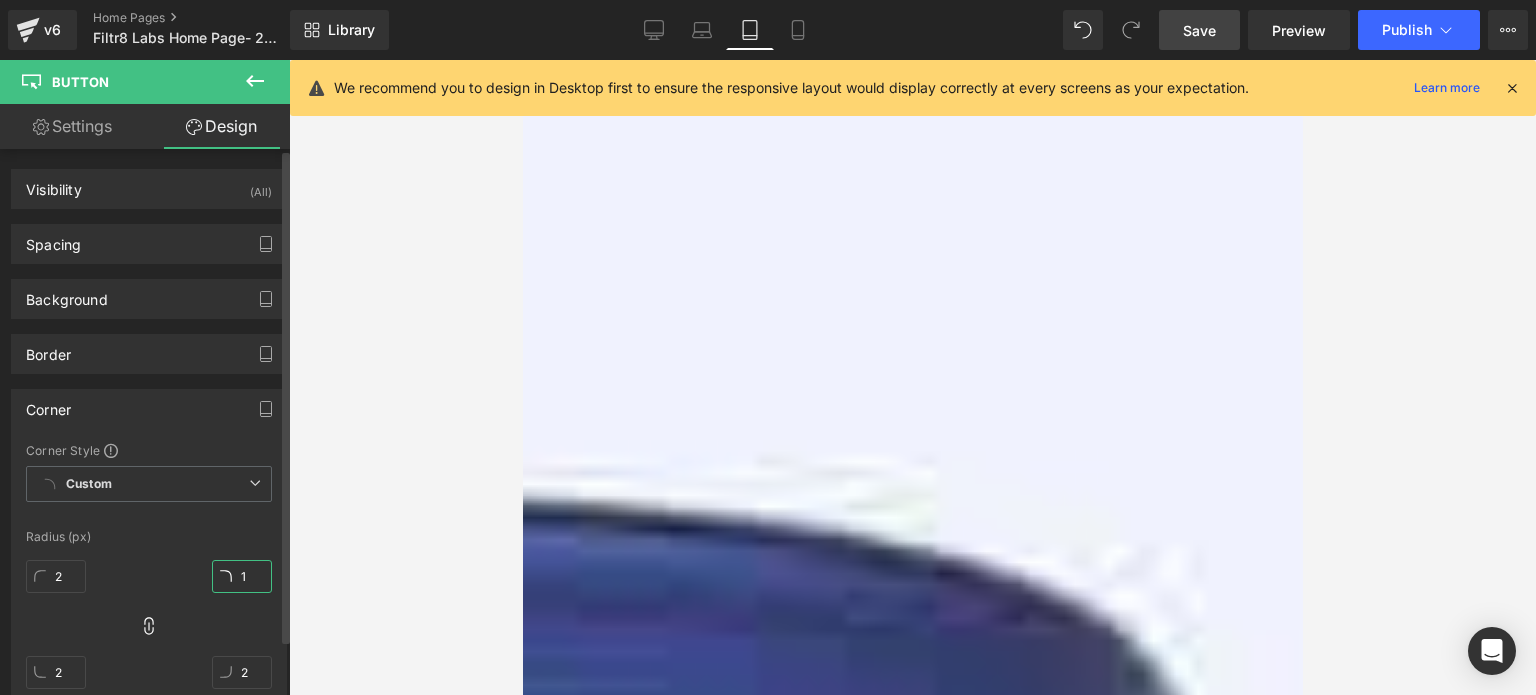 click on "1" at bounding box center (242, 576) 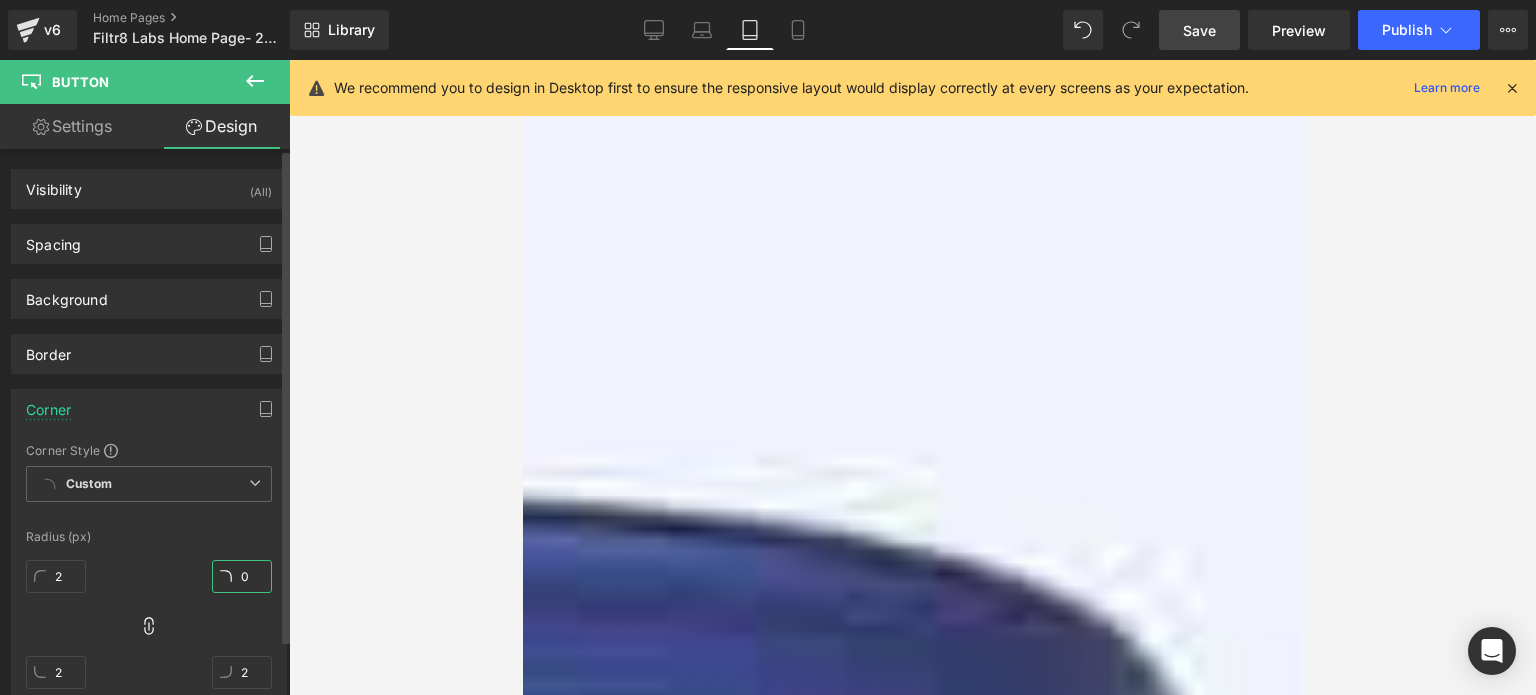 click on "0" at bounding box center (242, 576) 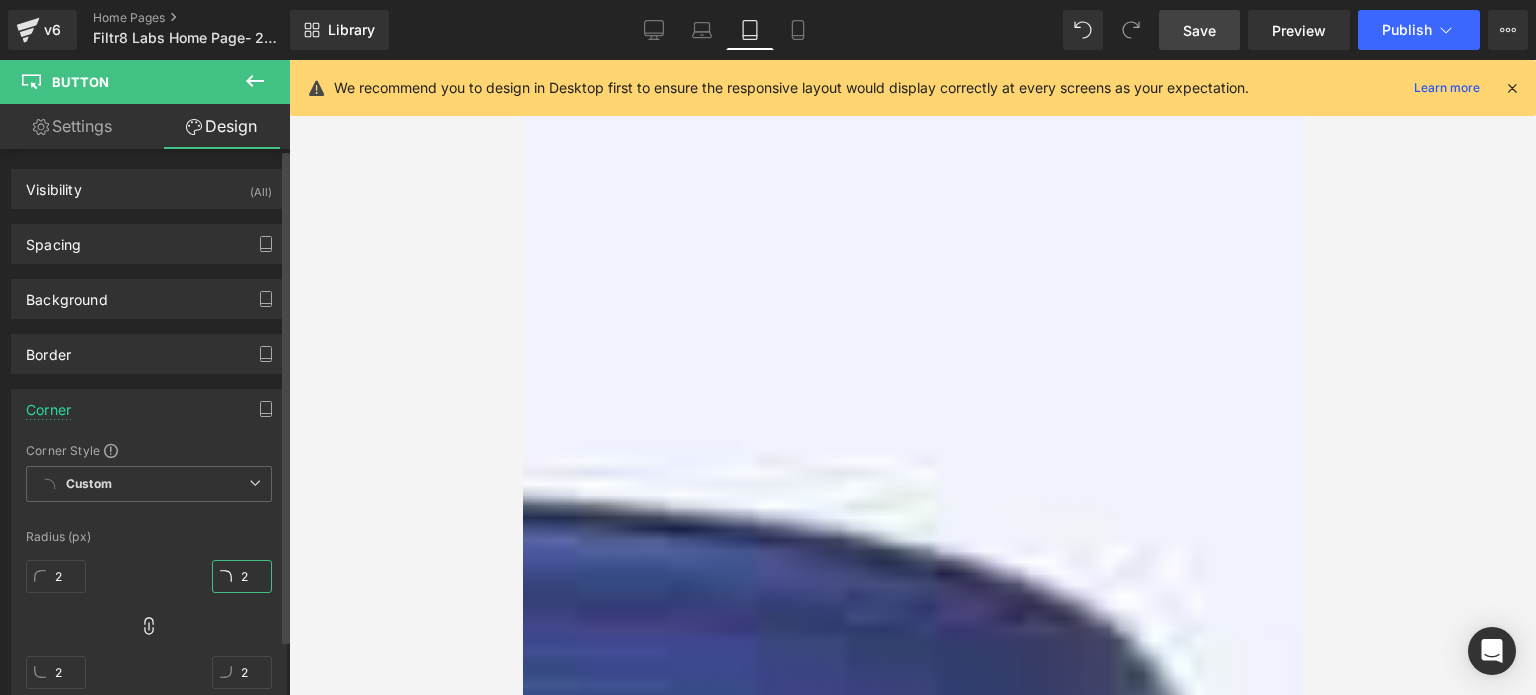 type on "28" 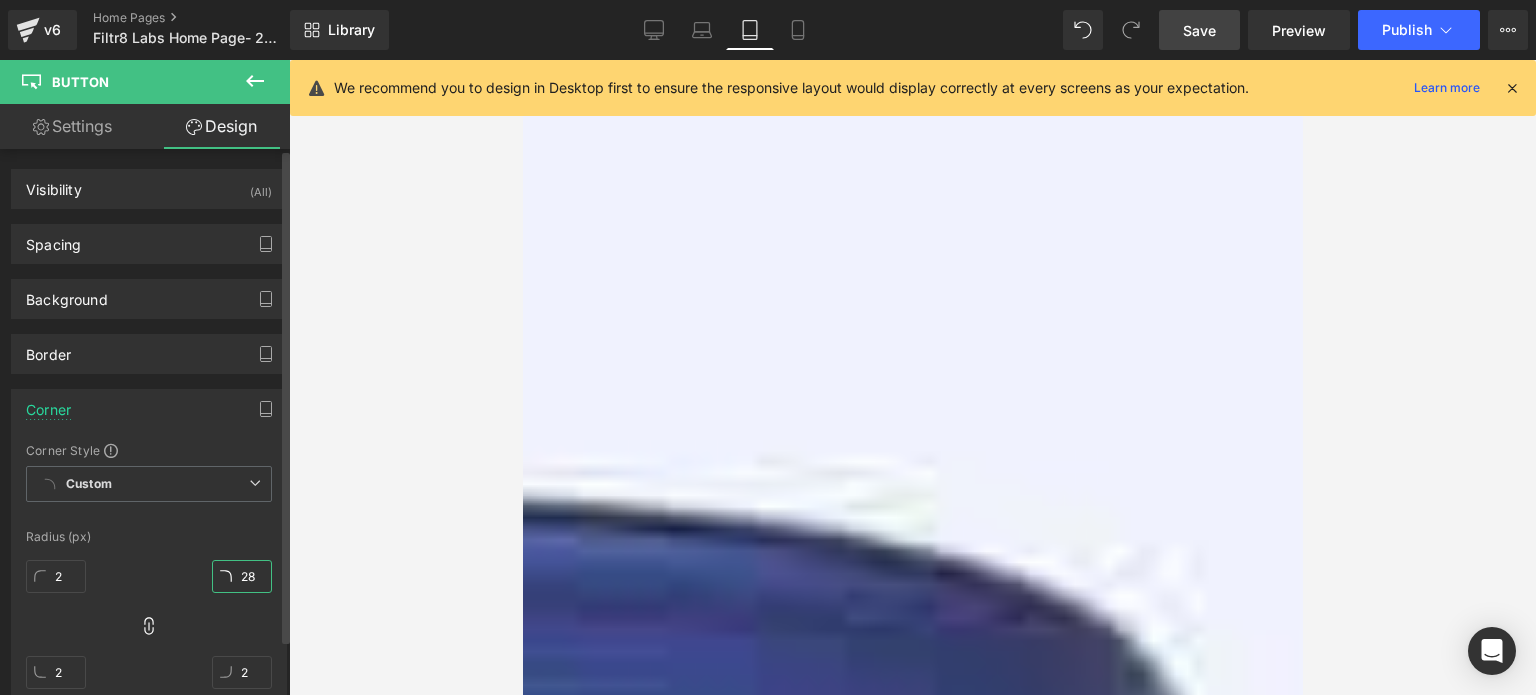 type on "28" 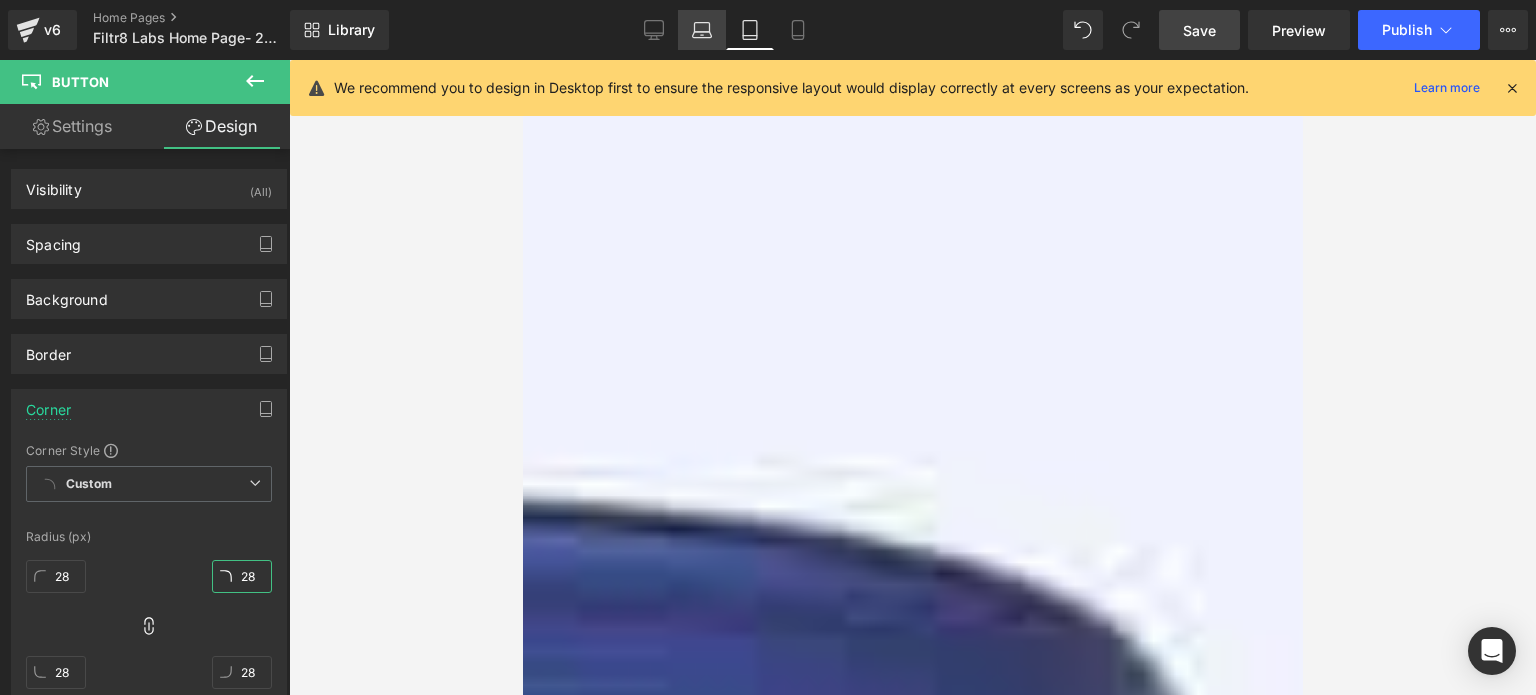 type on "28" 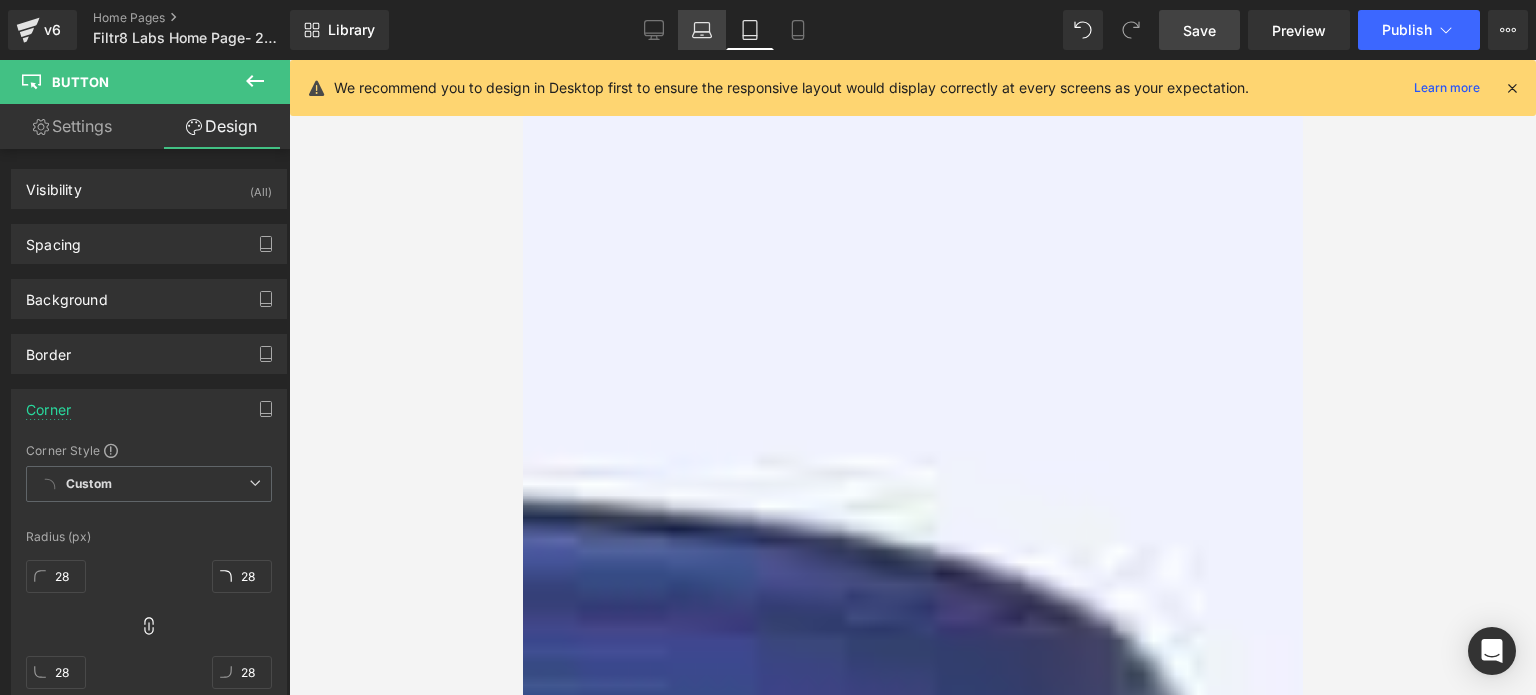 click 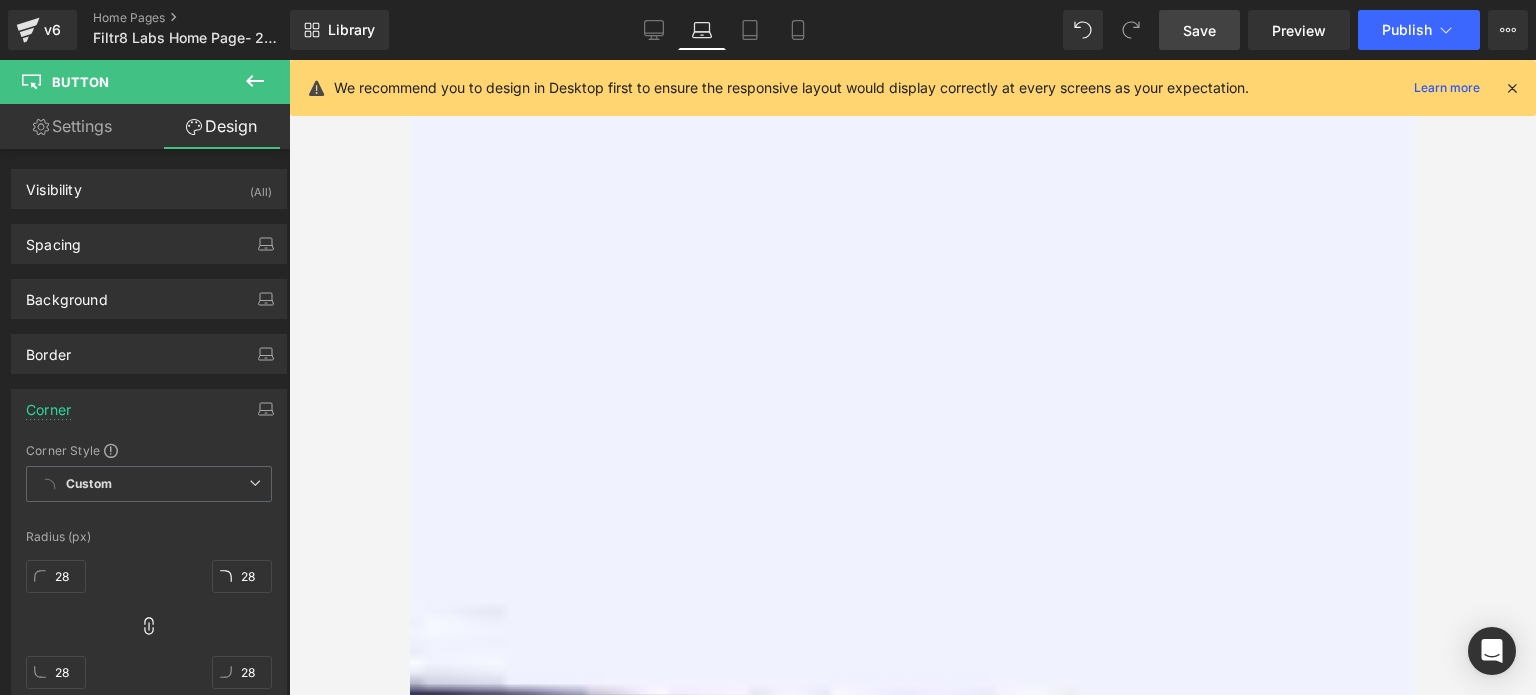 type on "2" 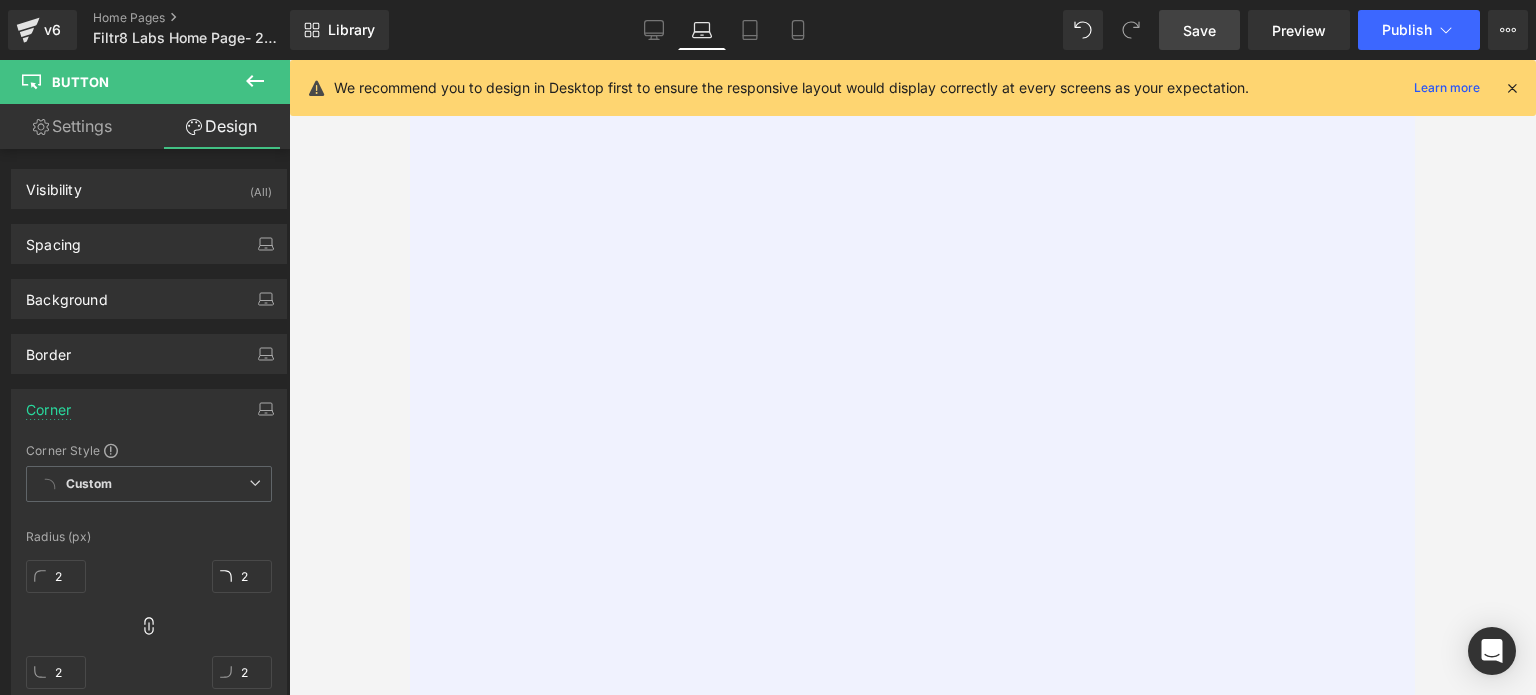 scroll, scrollTop: 600, scrollLeft: 0, axis: vertical 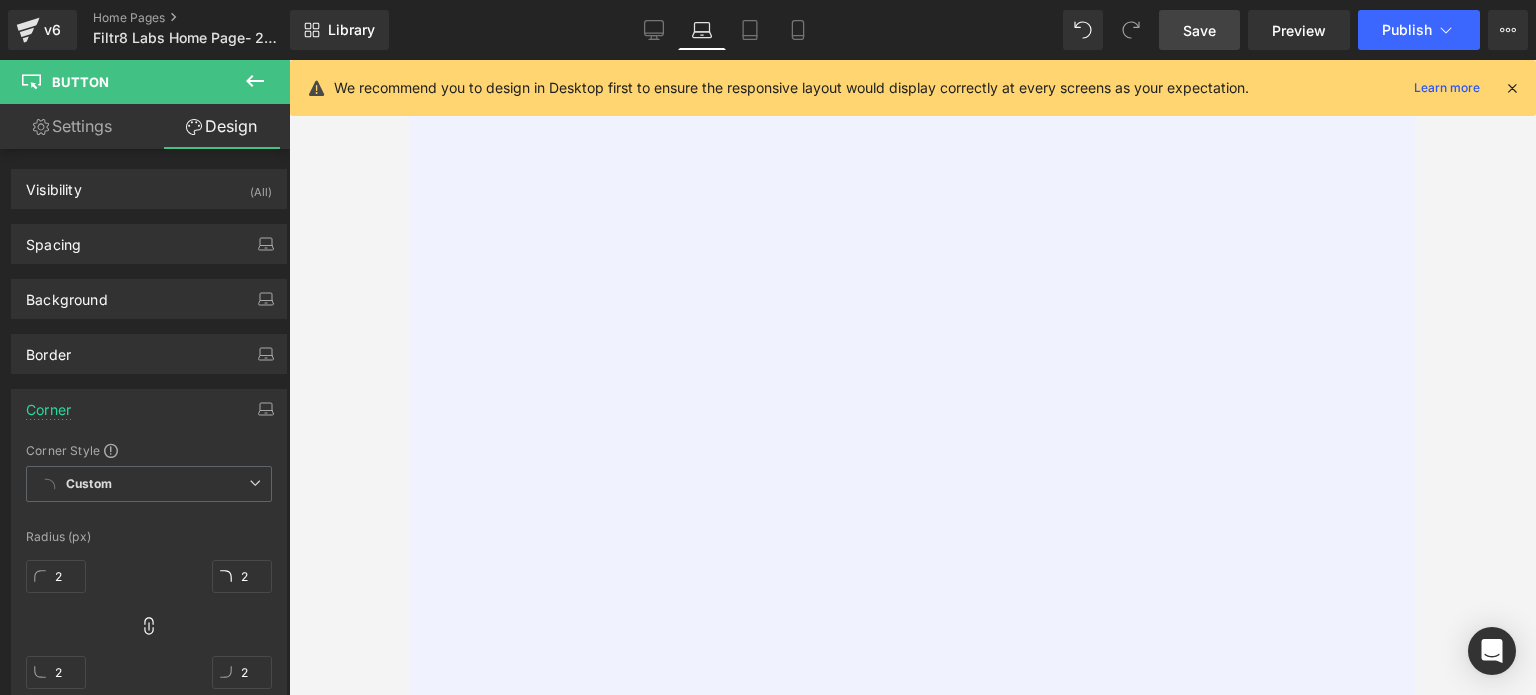 drag, startPoint x: 1124, startPoint y: 591, endPoint x: 434, endPoint y: 377, distance: 722.4237 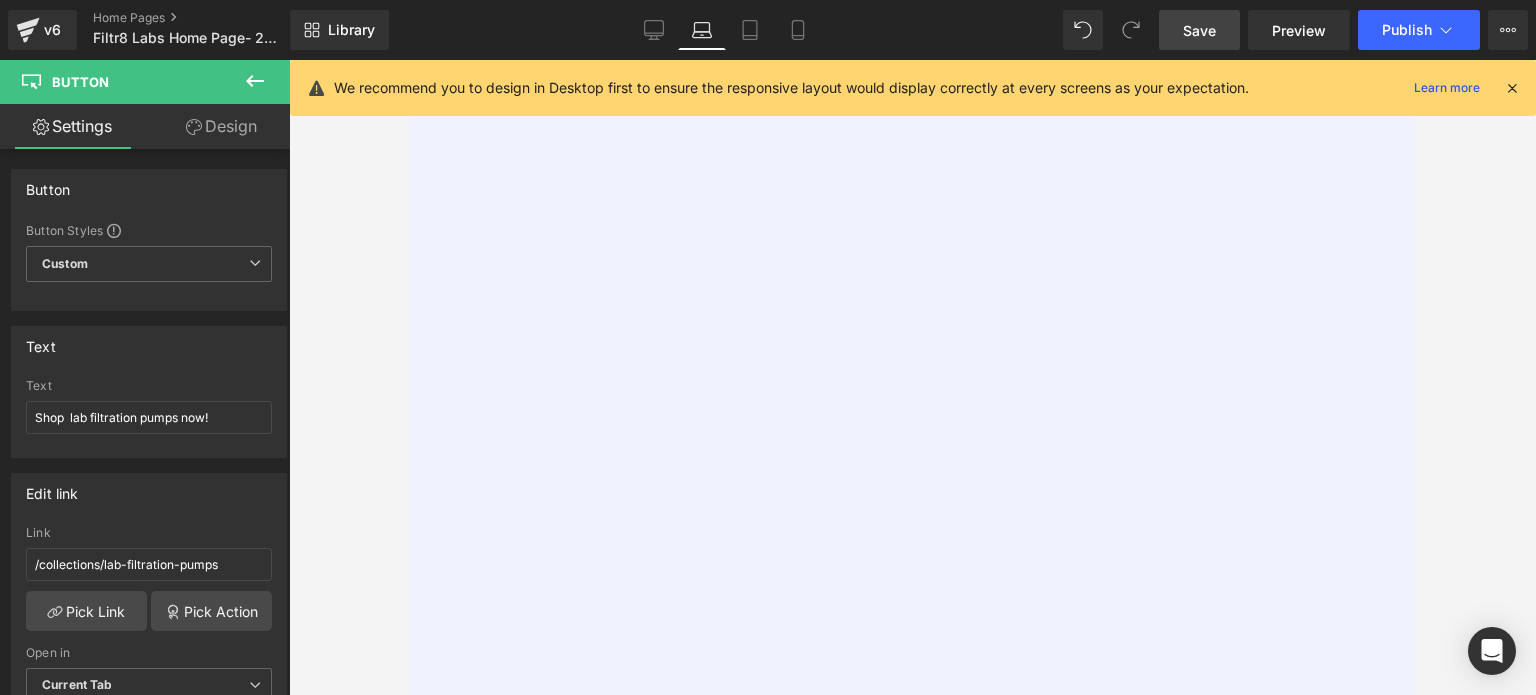 click 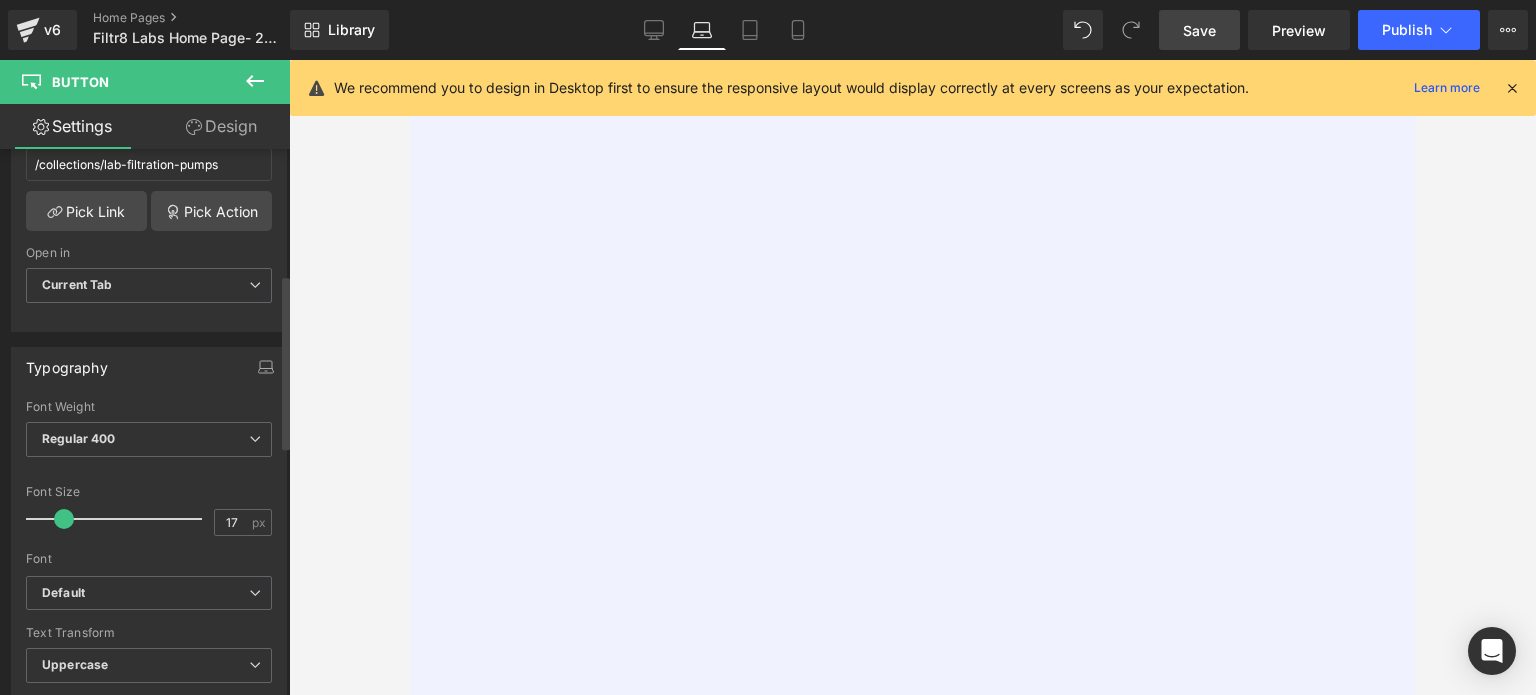 scroll, scrollTop: 0, scrollLeft: 0, axis: both 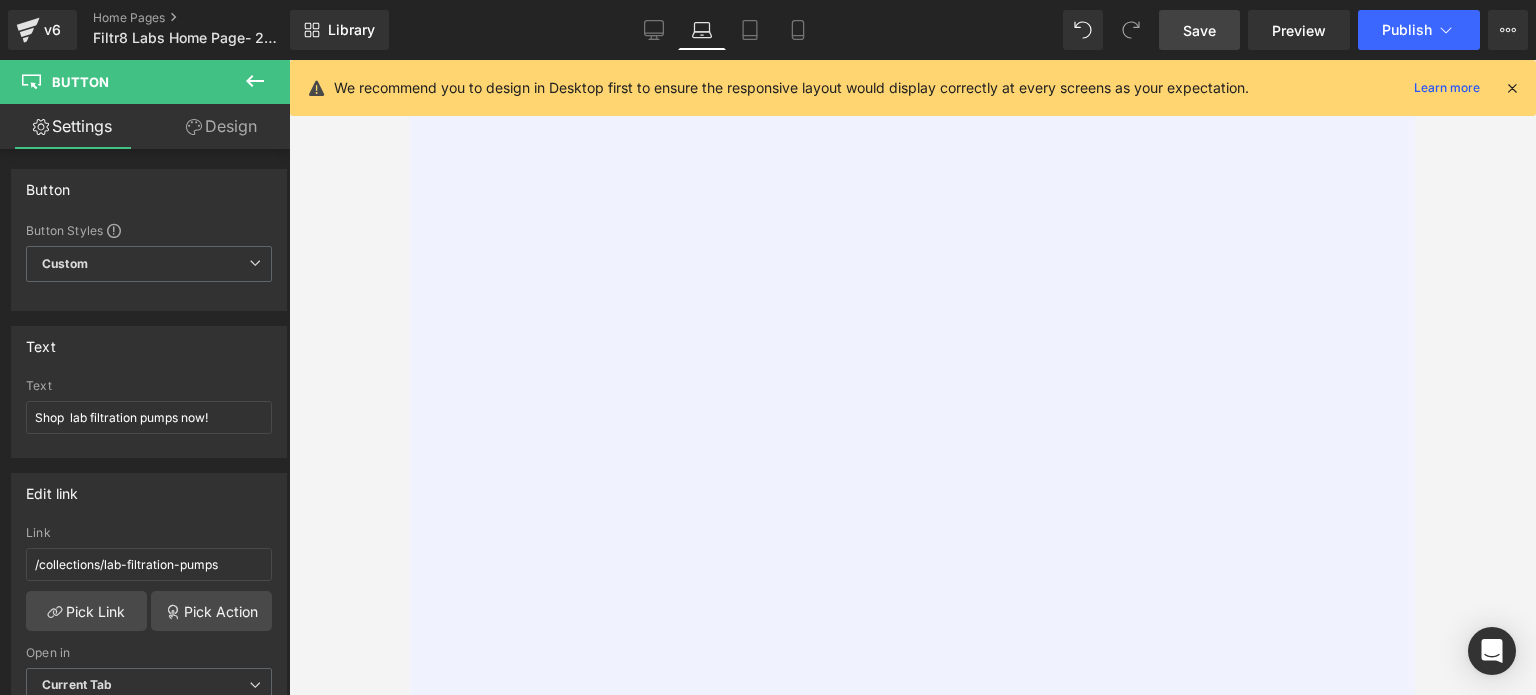 click on "Design" at bounding box center [221, 126] 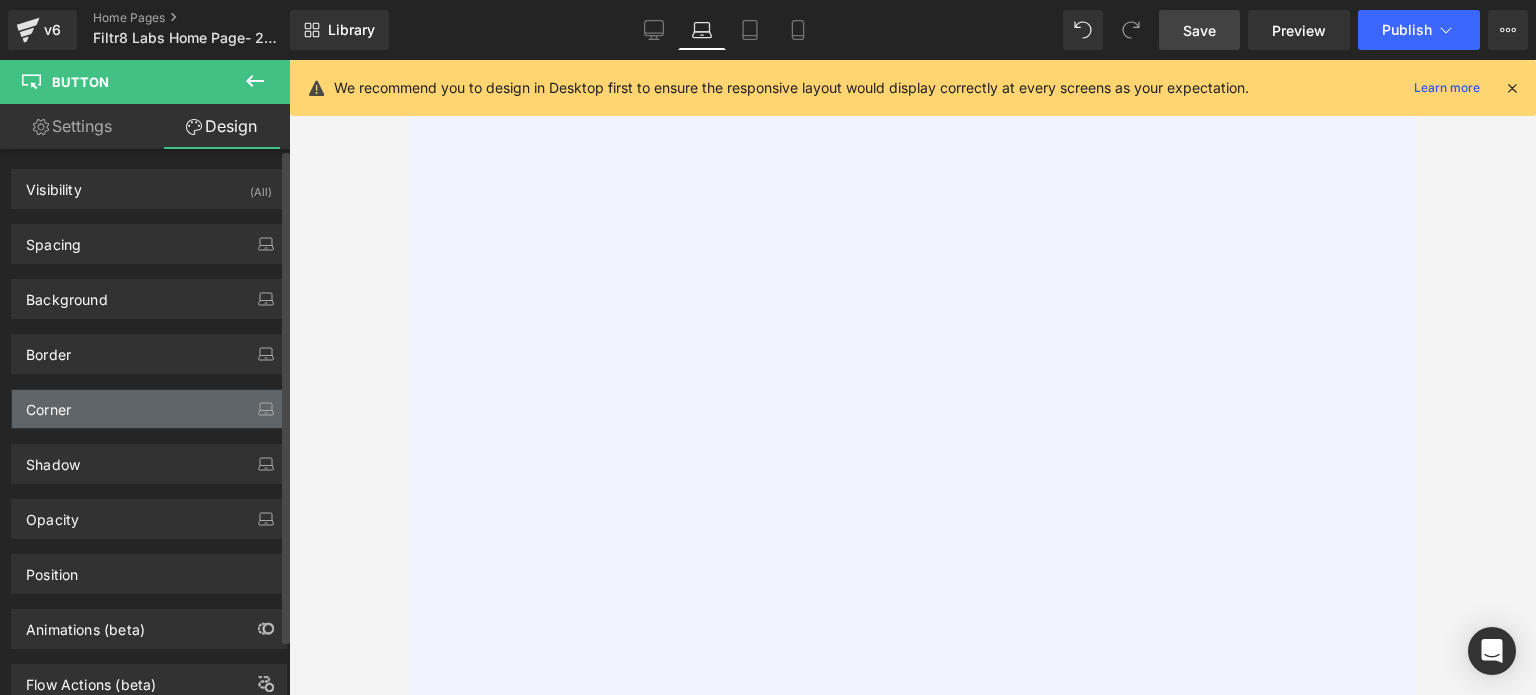 type on "2" 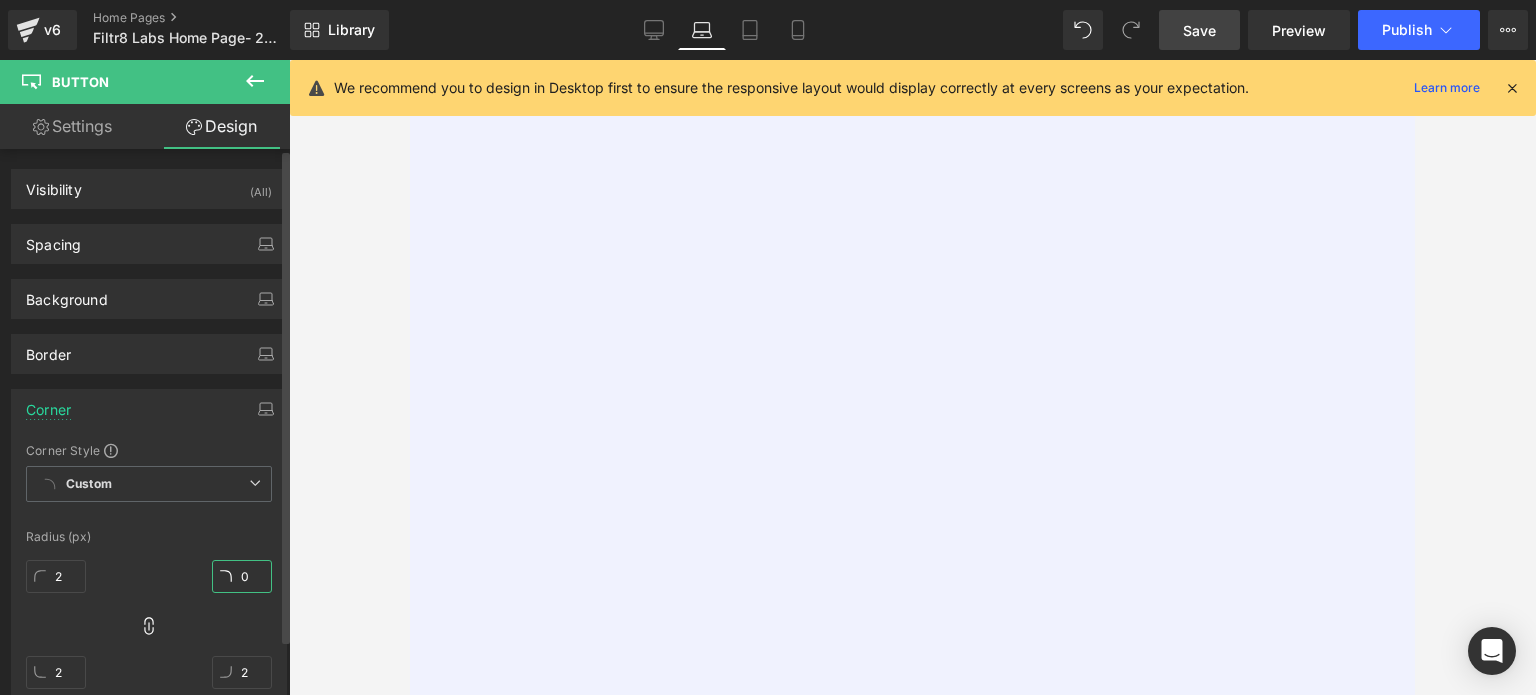 drag, startPoint x: 231, startPoint y: 572, endPoint x: 244, endPoint y: 575, distance: 13.341664 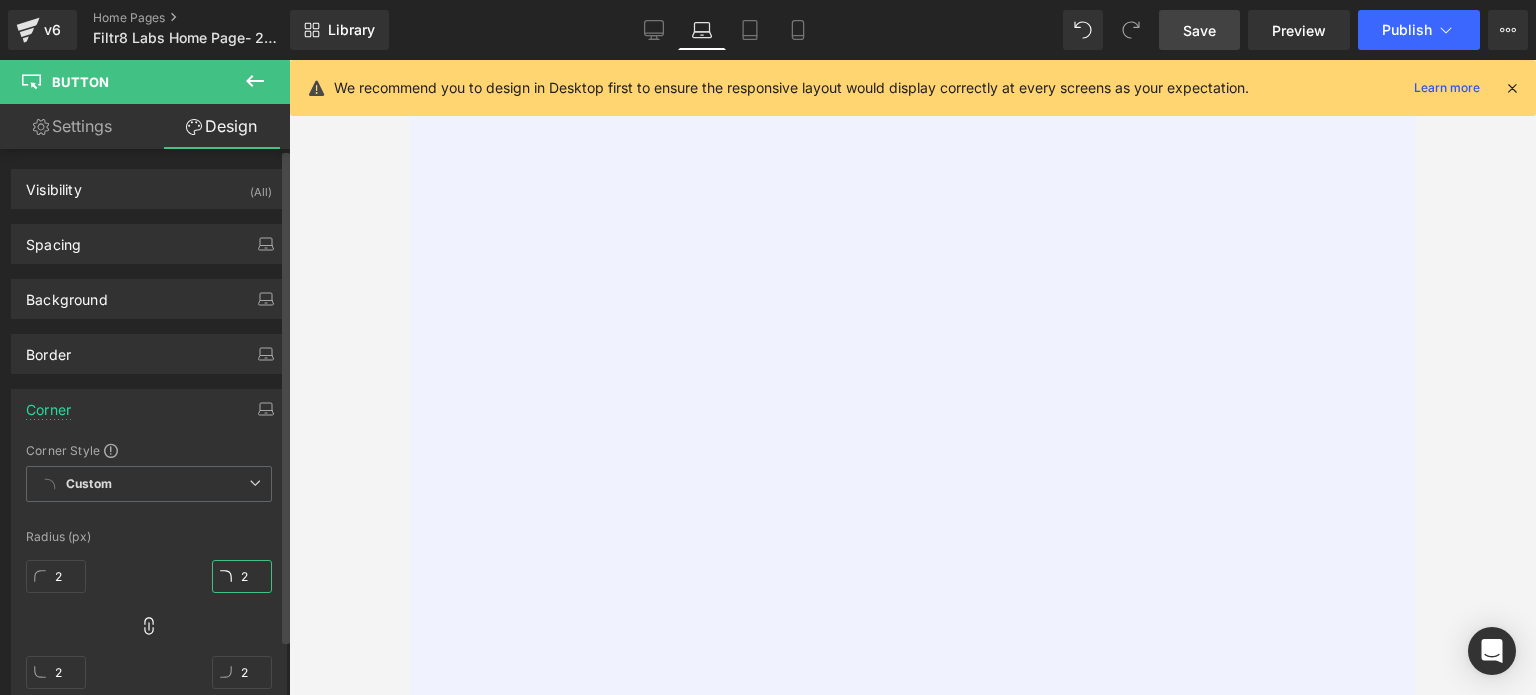 type on "28" 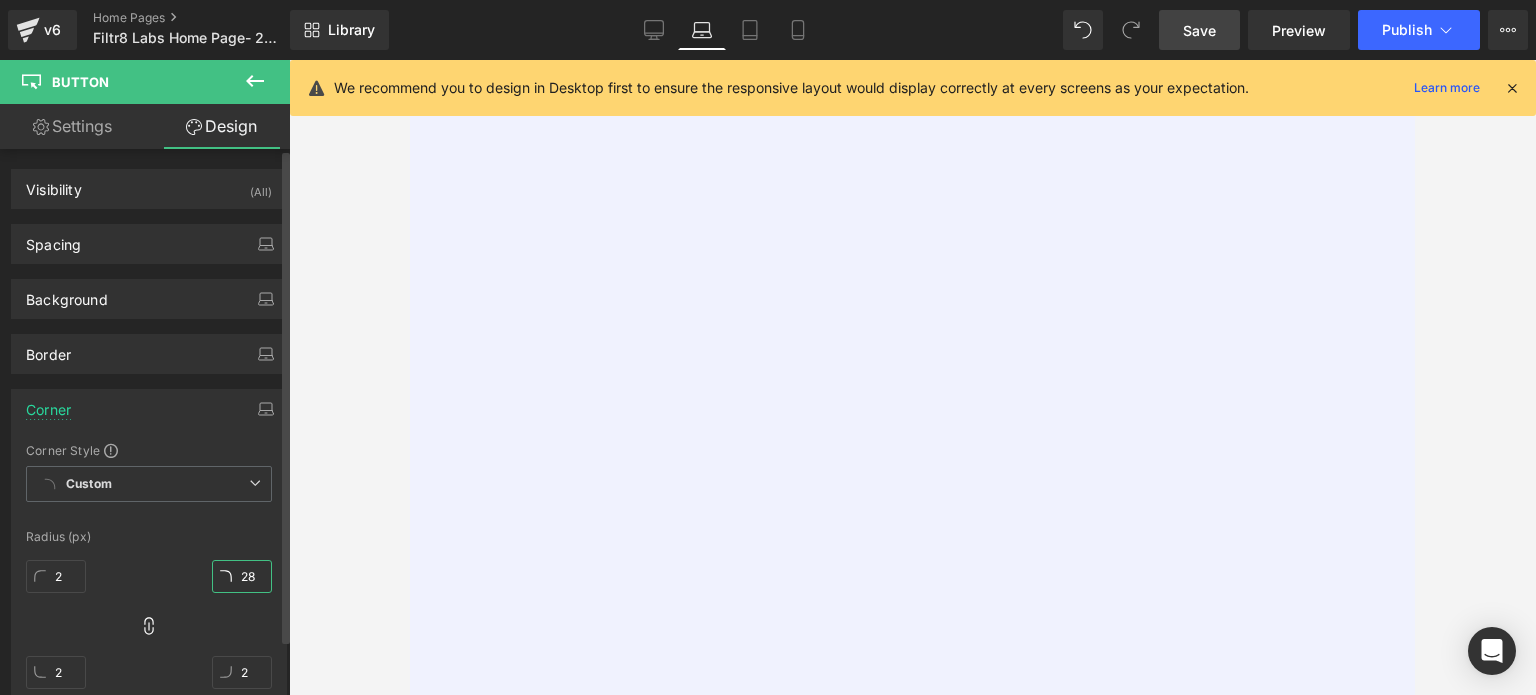type on "28" 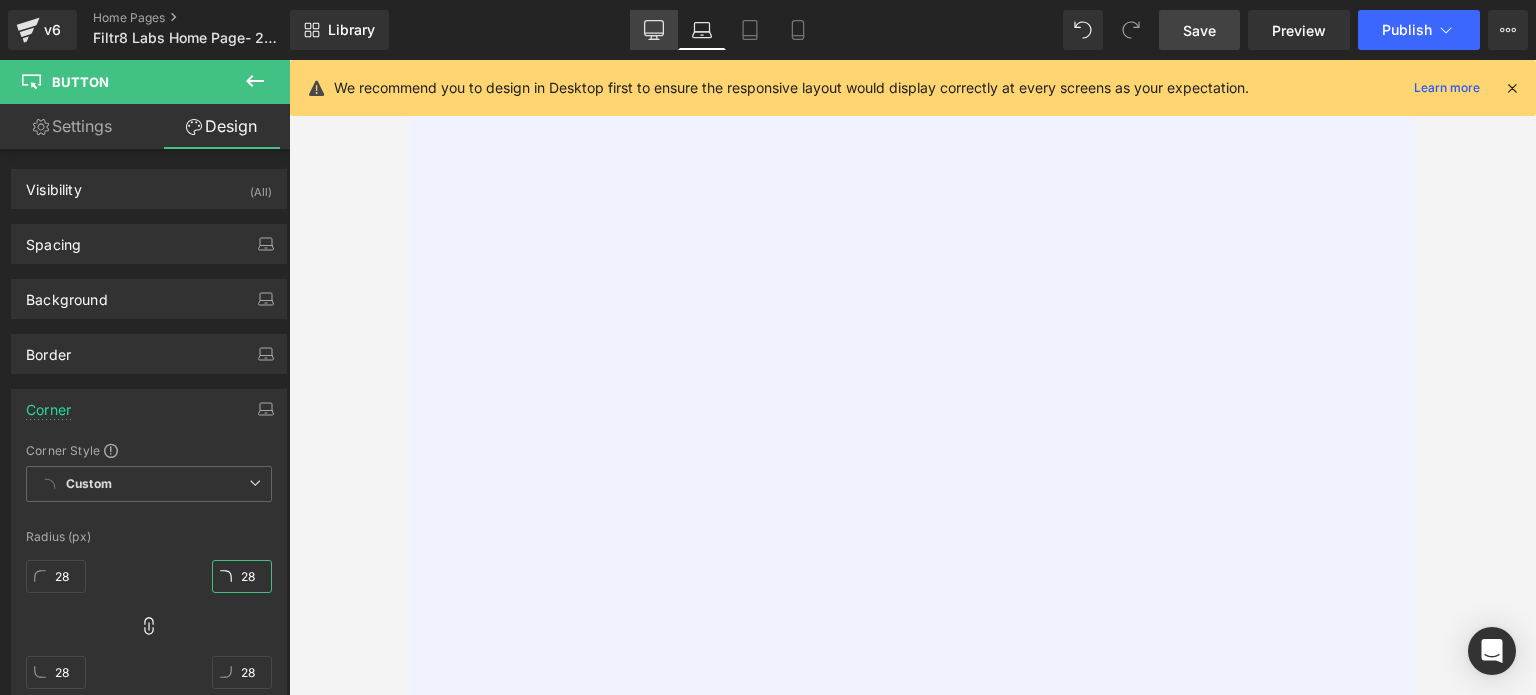 type on "28" 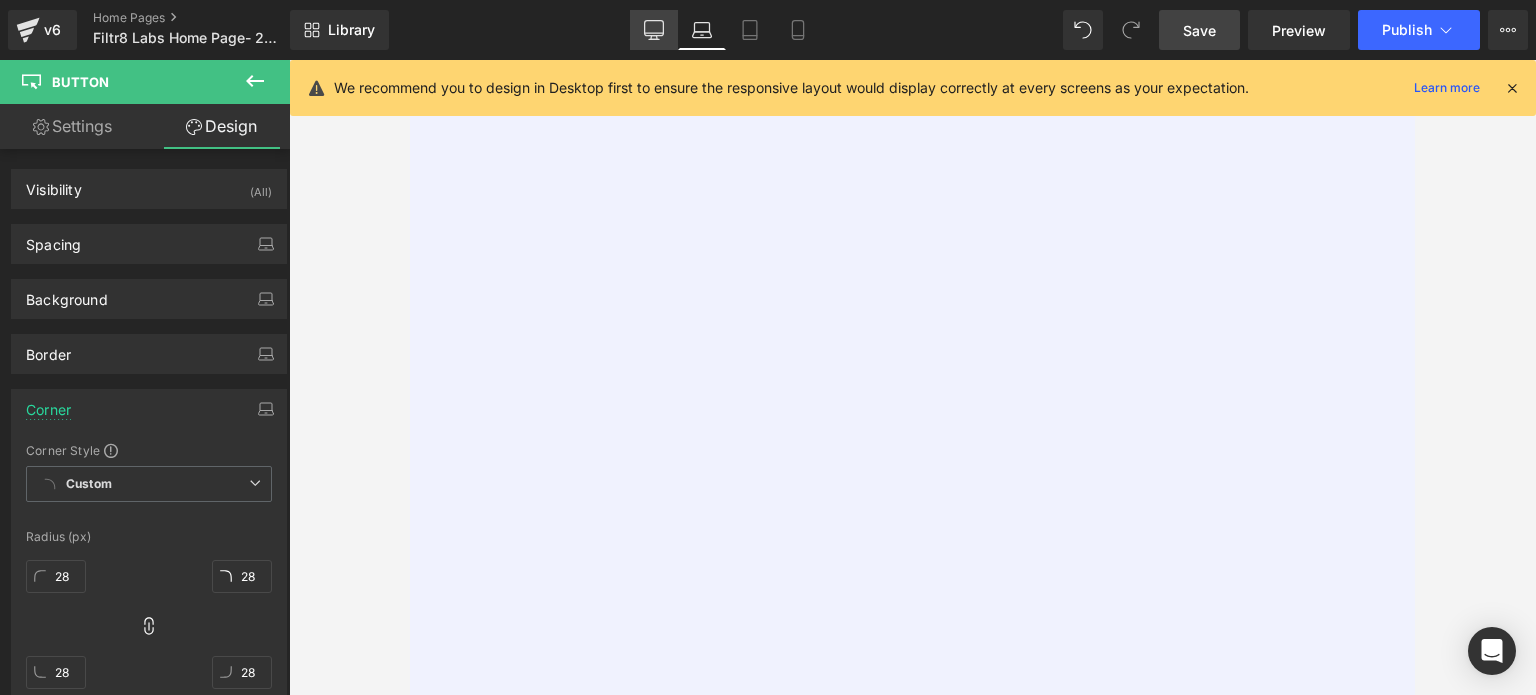 click 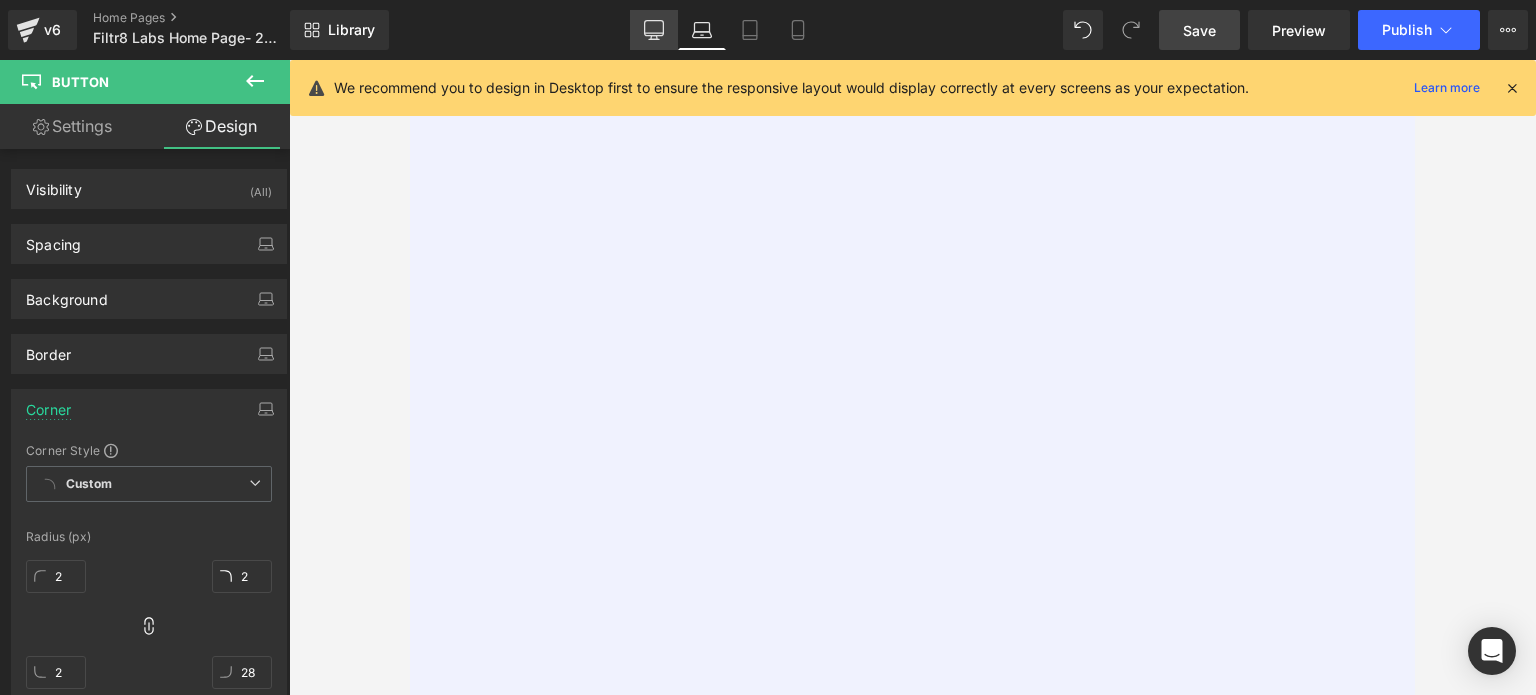 type on "2" 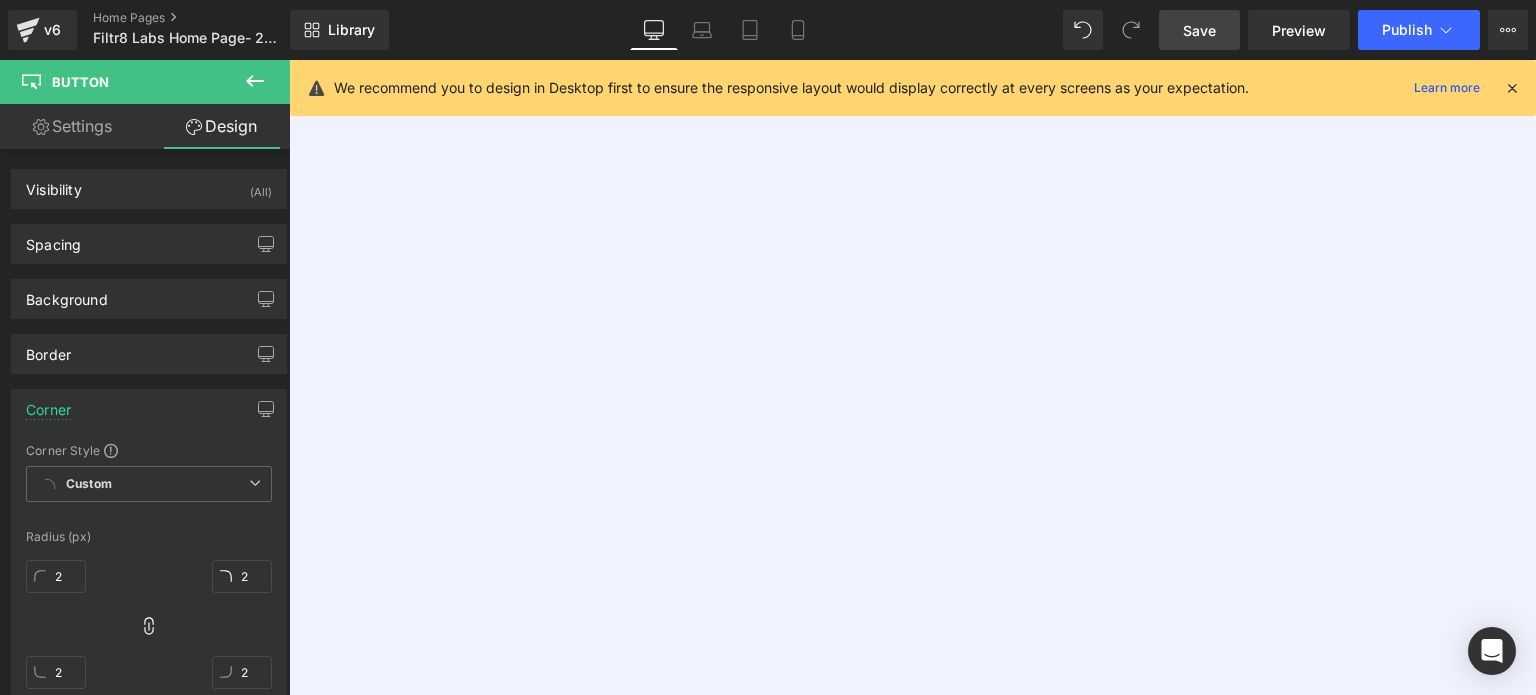 click 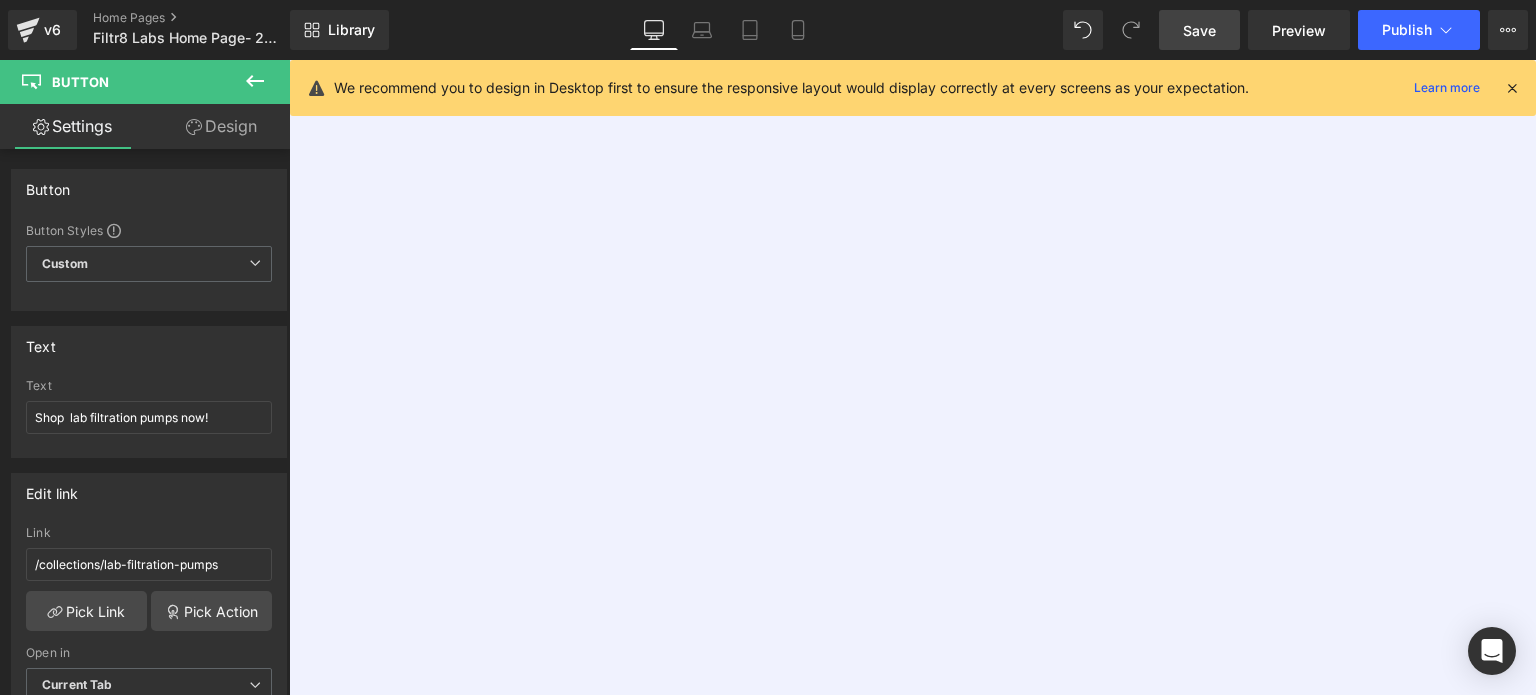 click on "Design" at bounding box center (221, 126) 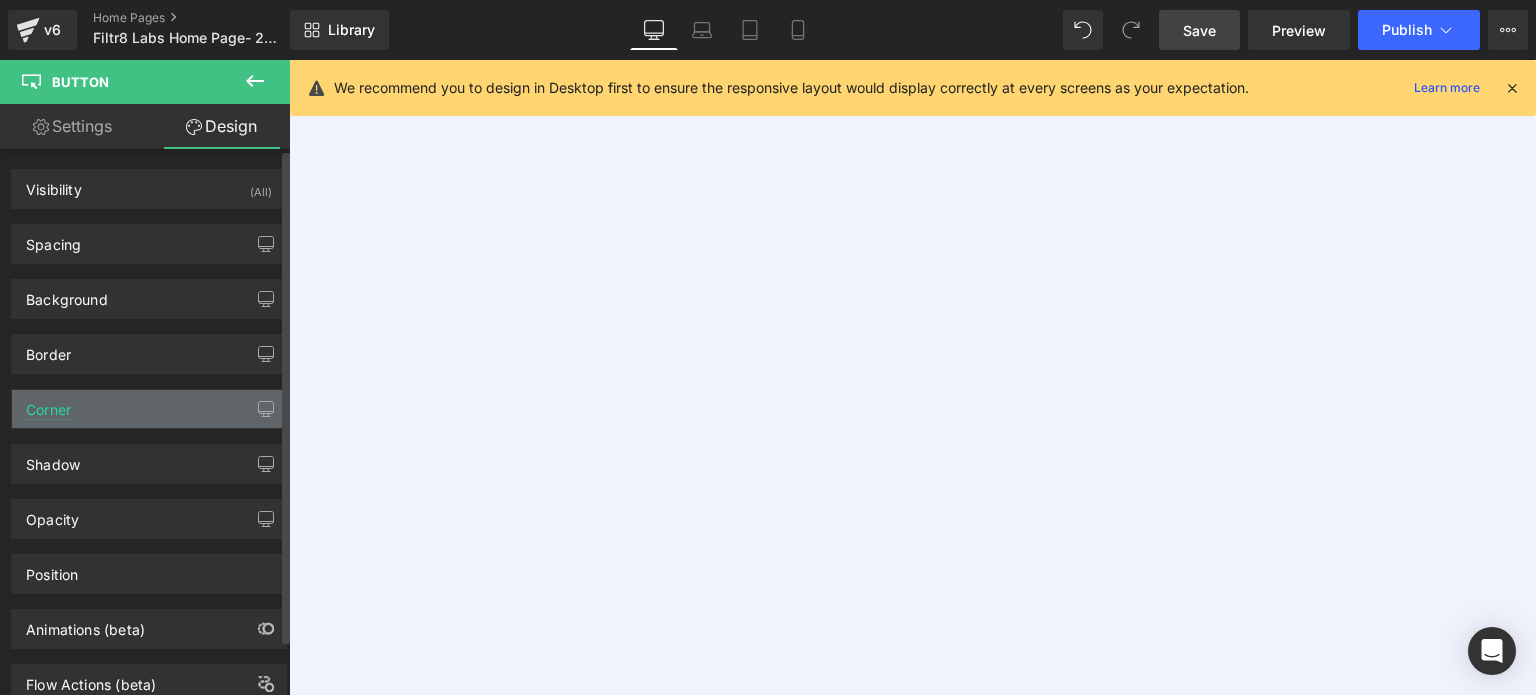 click on "Corner" at bounding box center (149, 409) 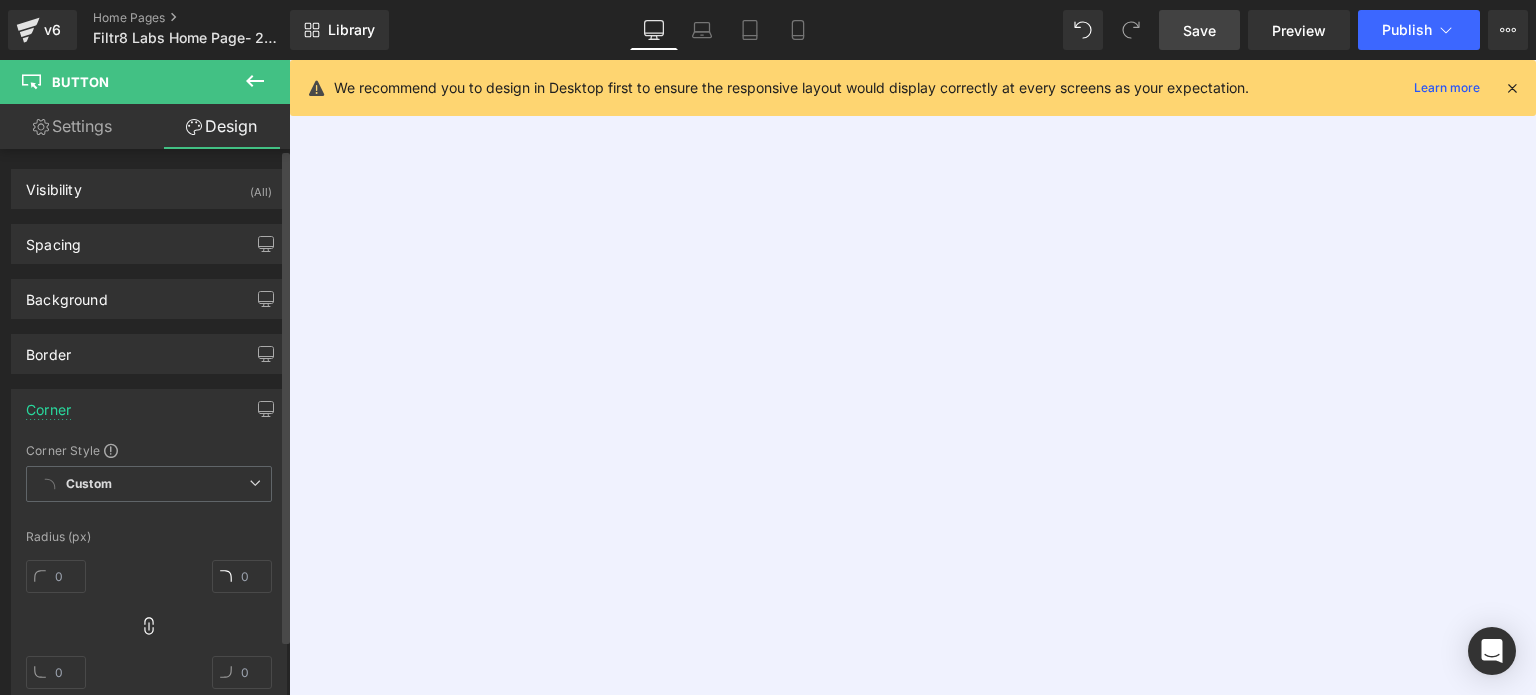 type on "2" 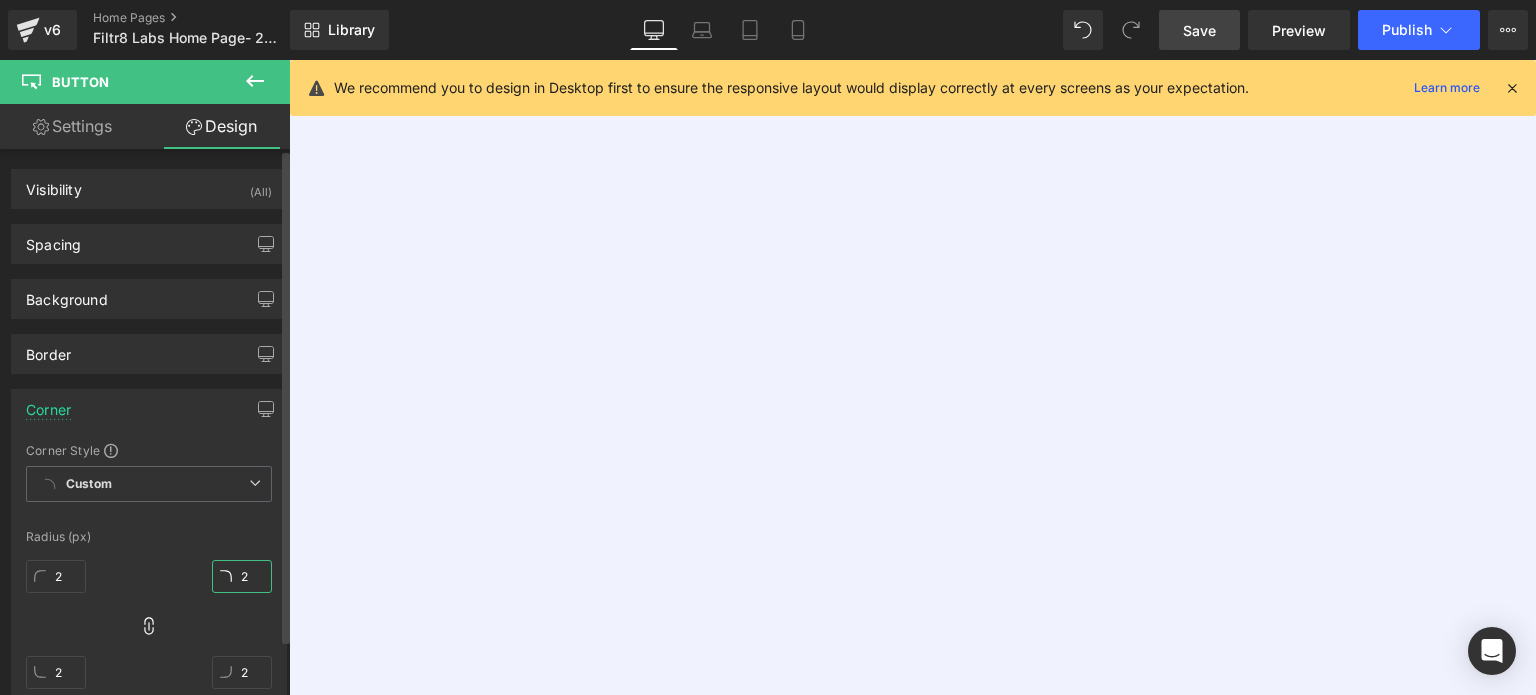 click on "2" at bounding box center (242, 576) 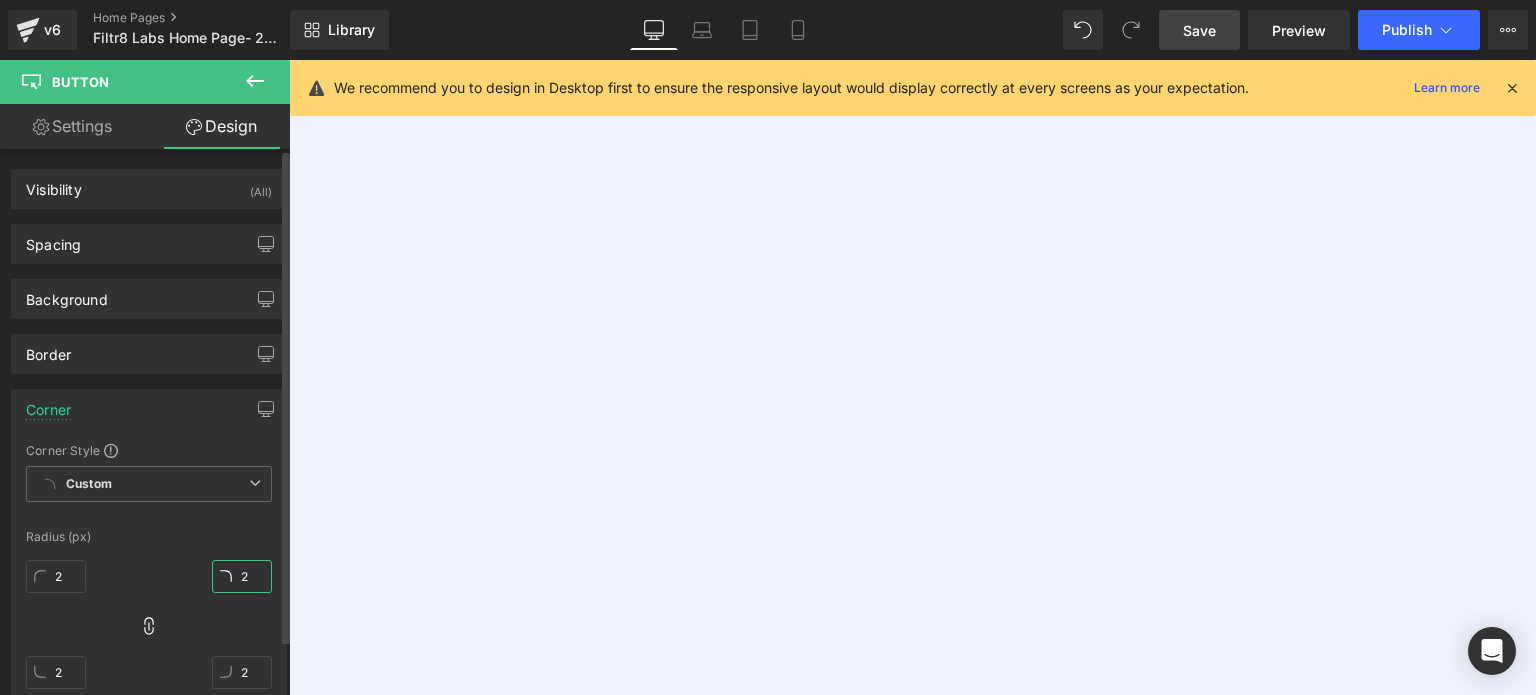 type on "28" 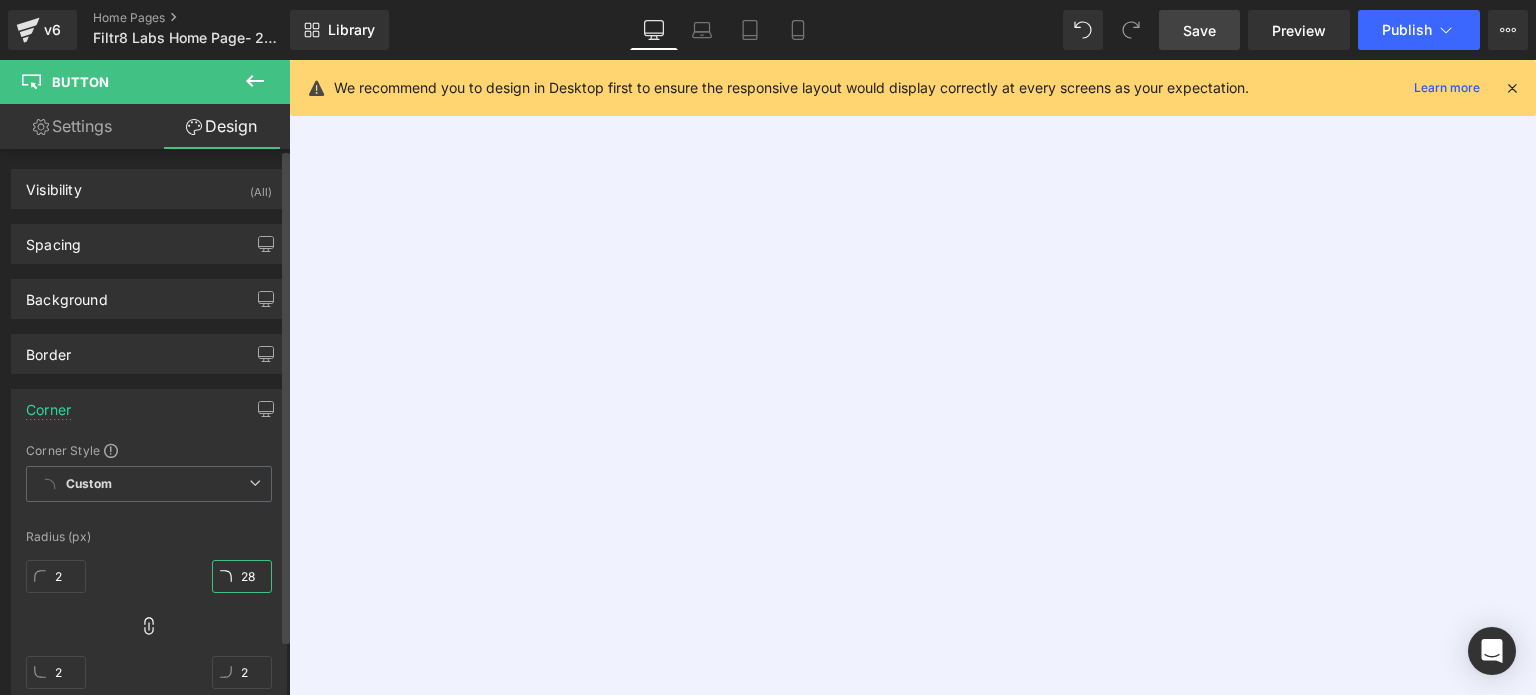 type on "28" 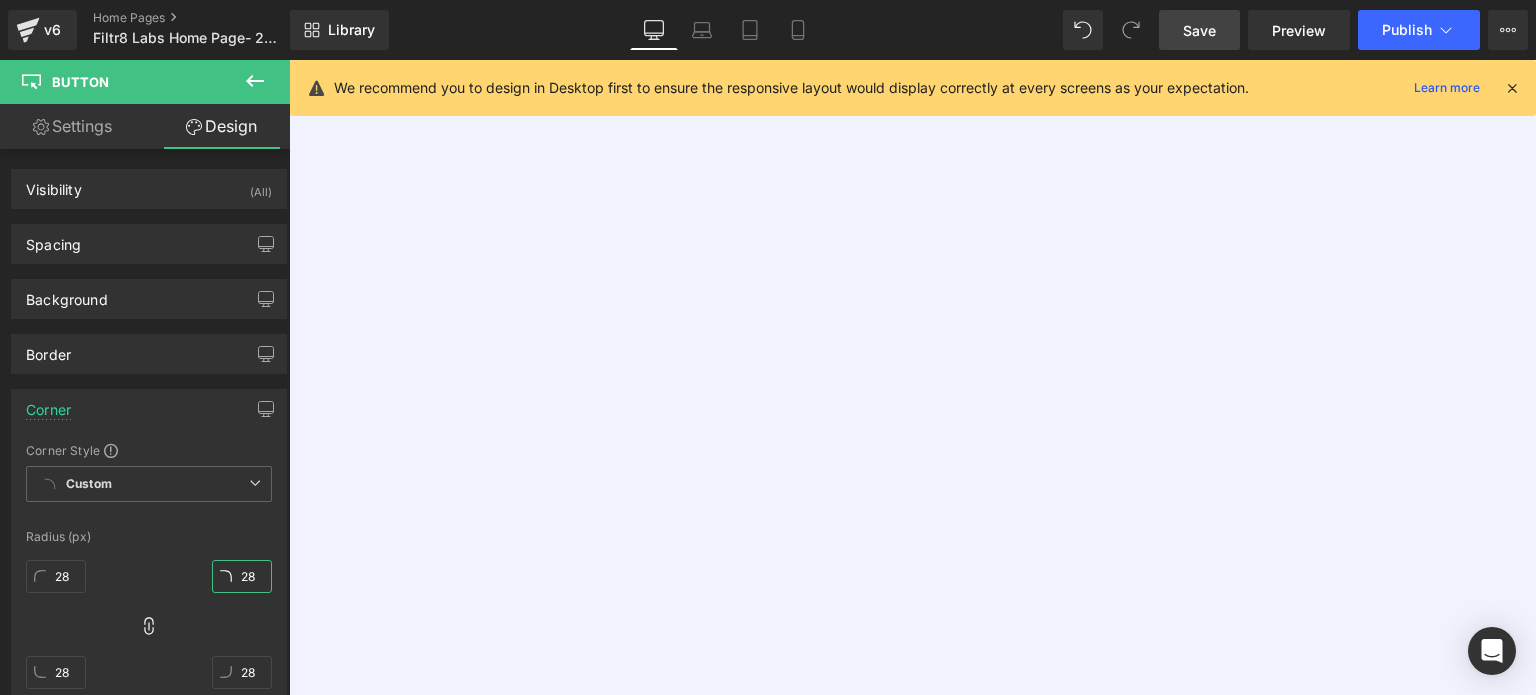 type on "28" 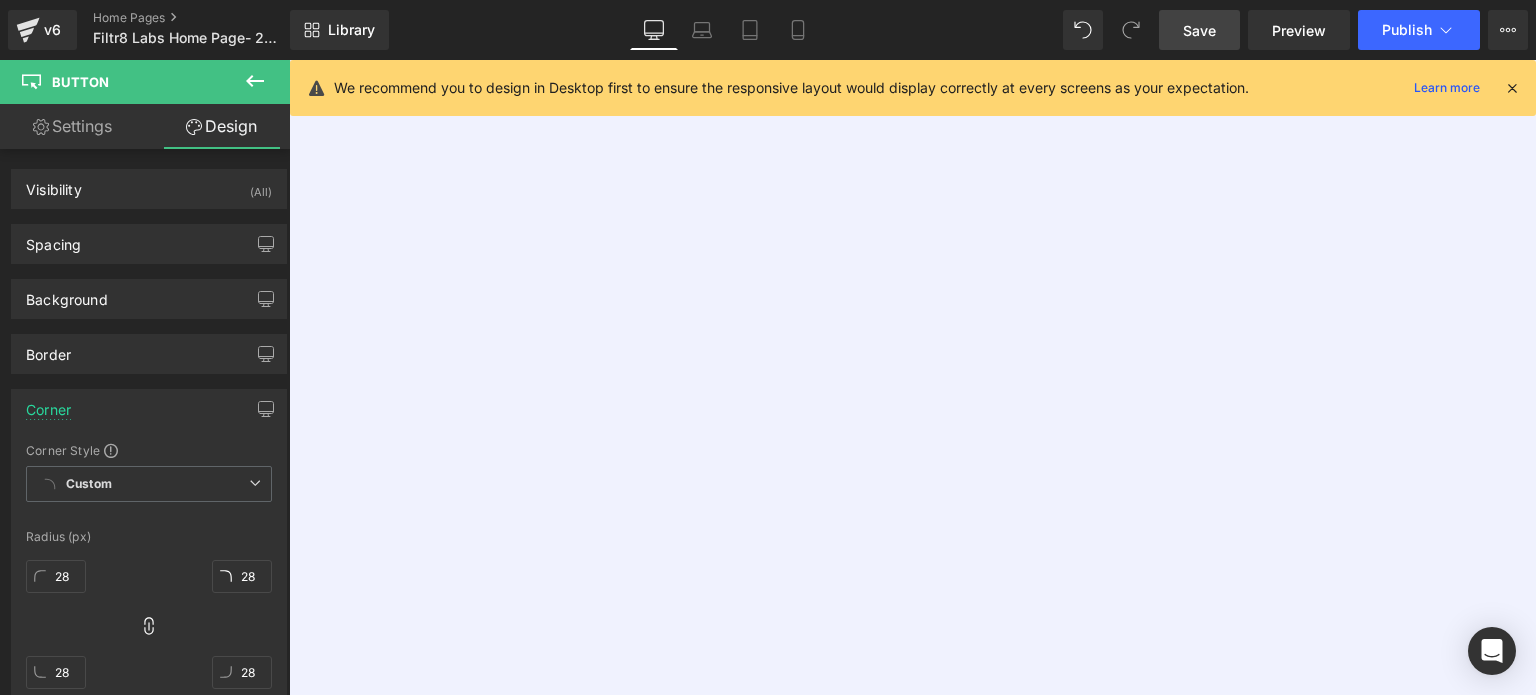 click on "Save" at bounding box center [1199, 30] 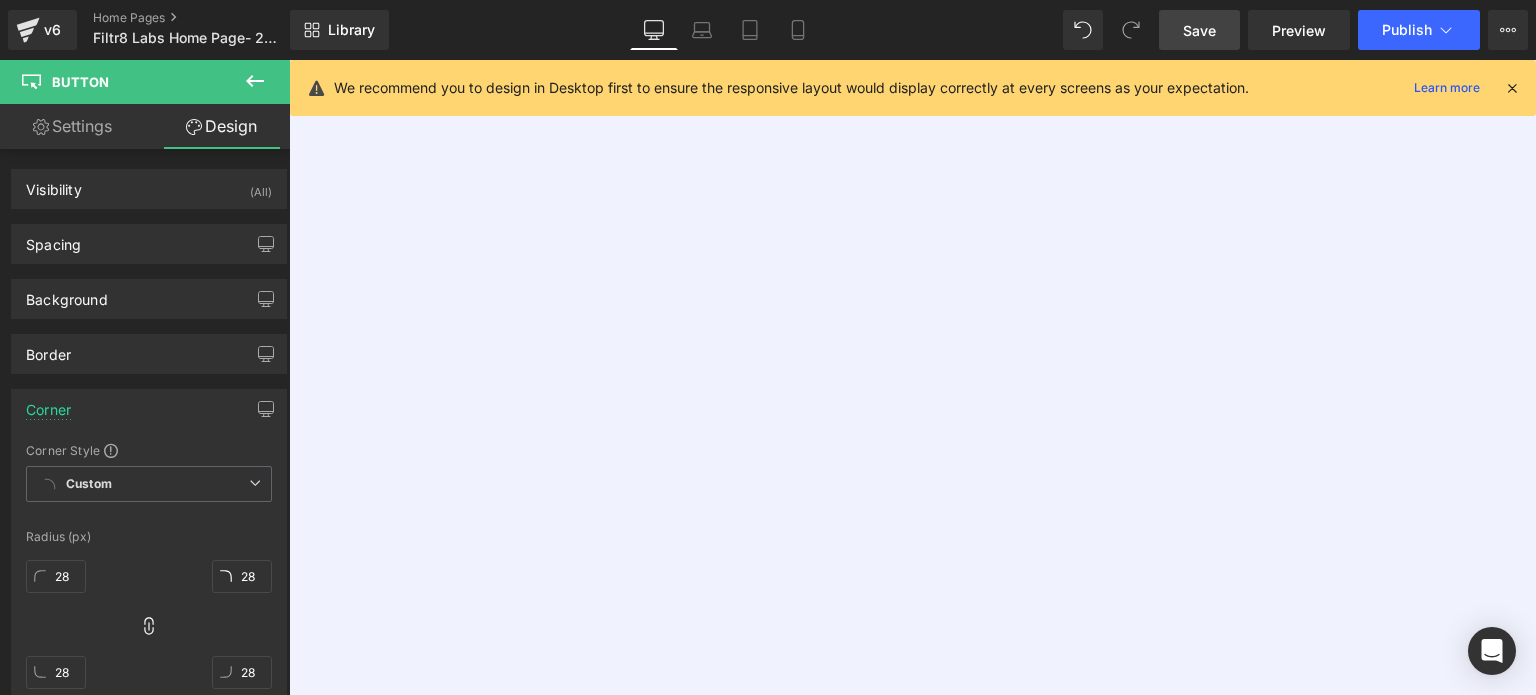 scroll, scrollTop: 808, scrollLeft: 0, axis: vertical 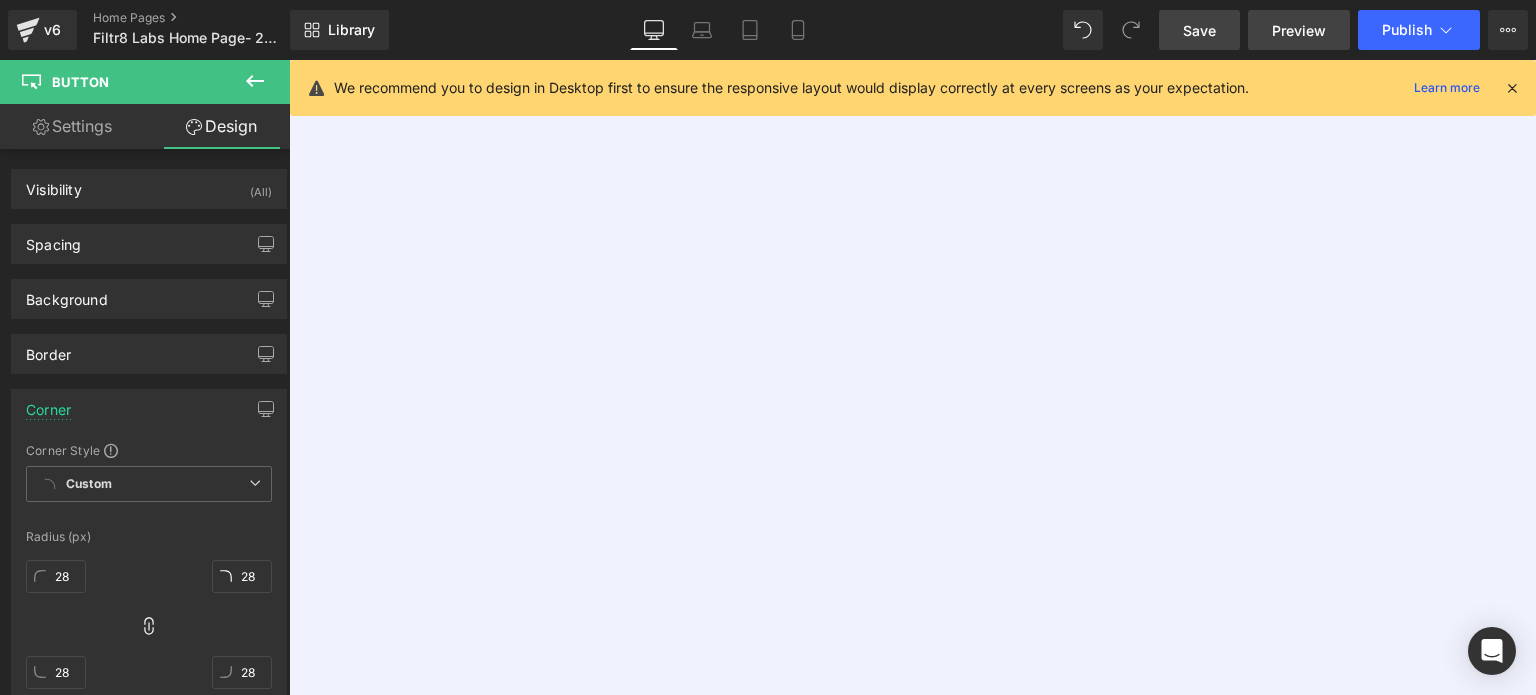 click on "Preview" at bounding box center (1299, 30) 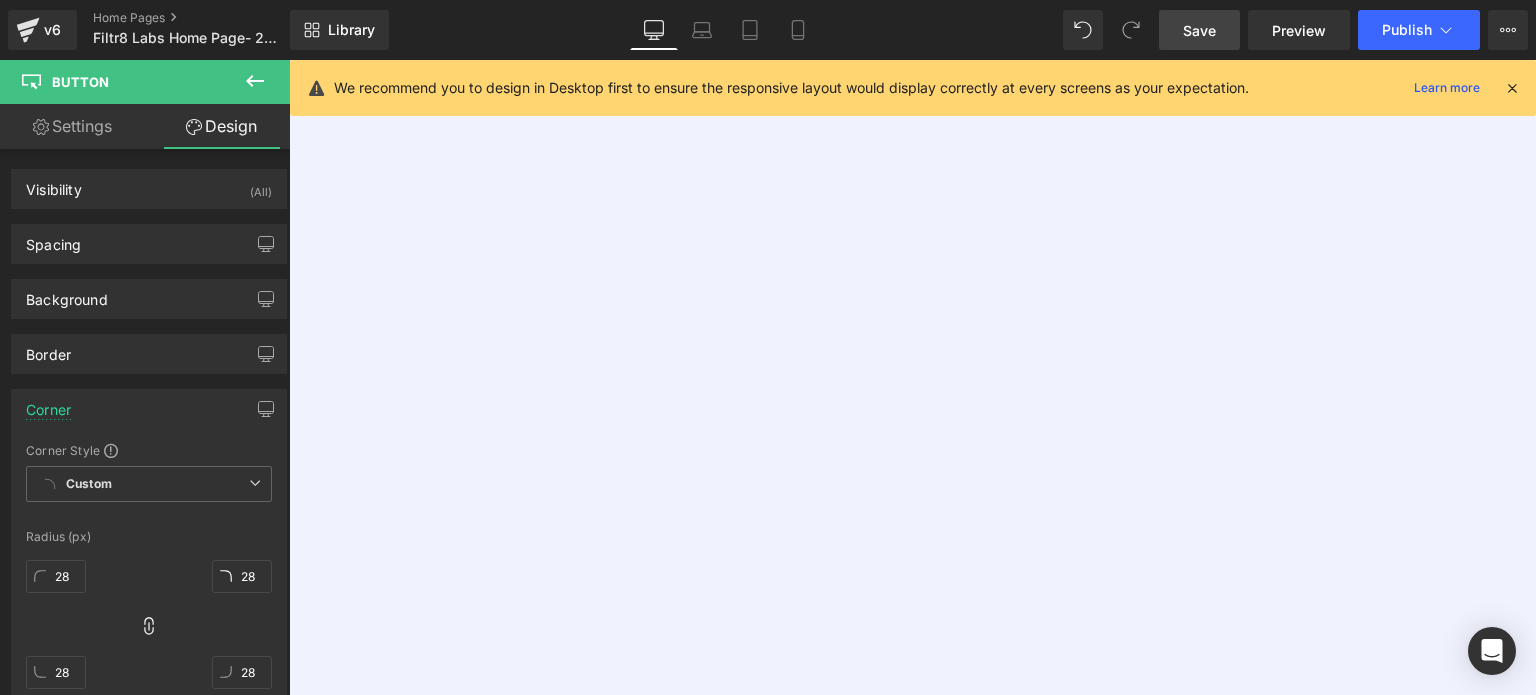 click at bounding box center [289, 60] 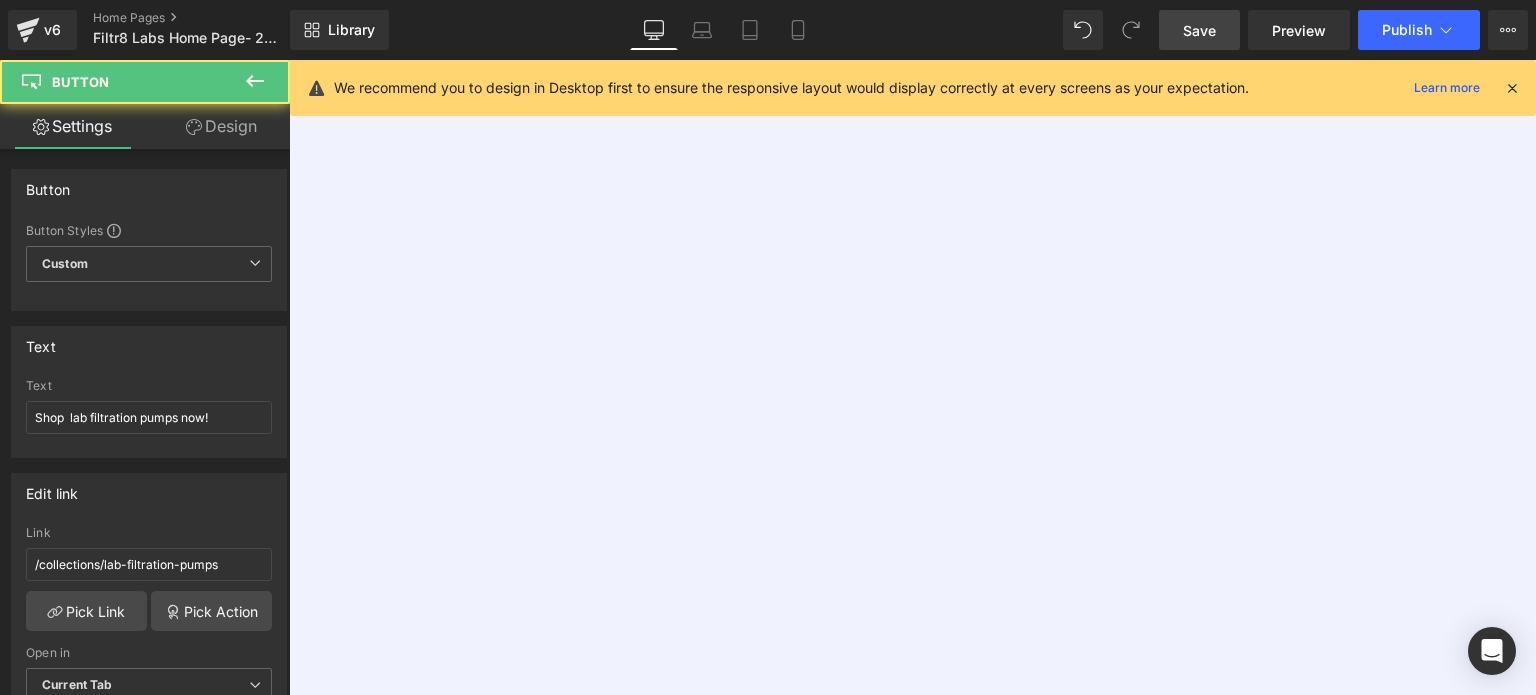 click 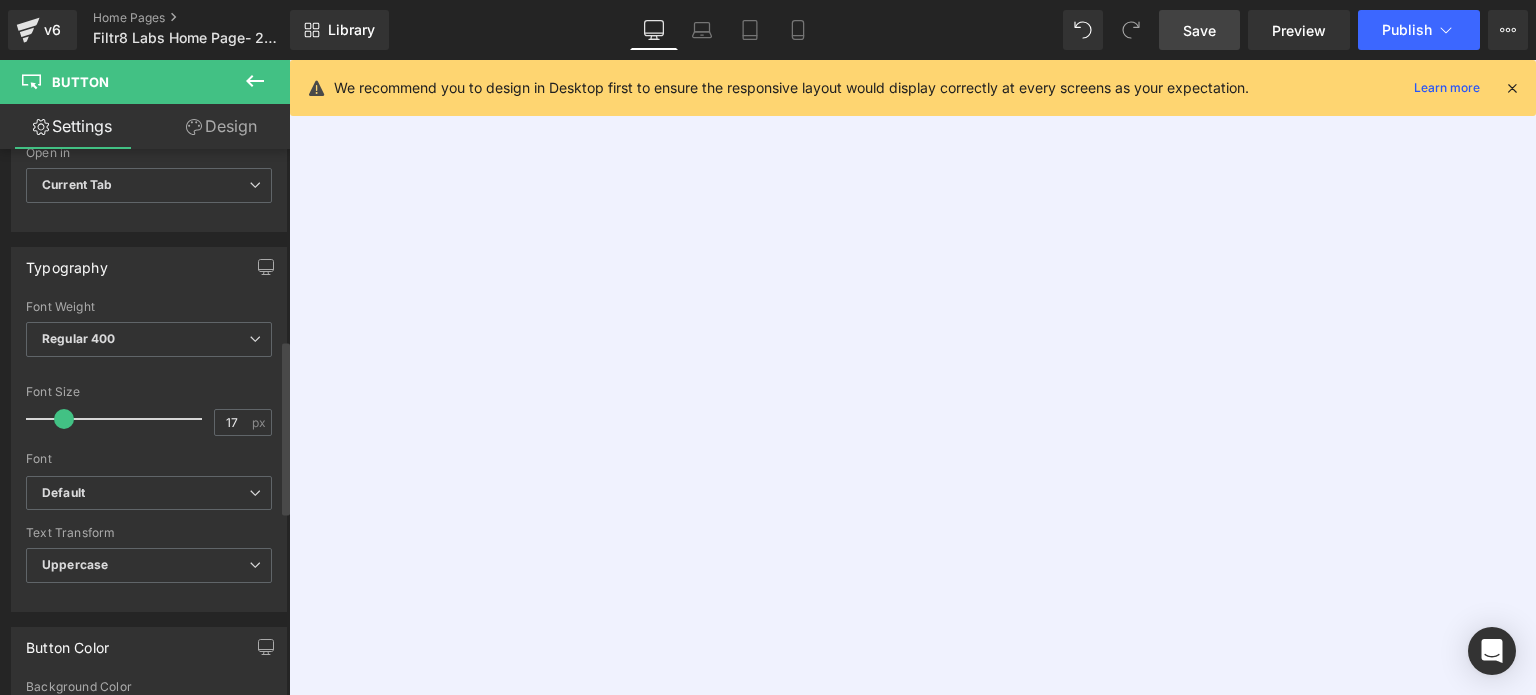 scroll, scrollTop: 700, scrollLeft: 0, axis: vertical 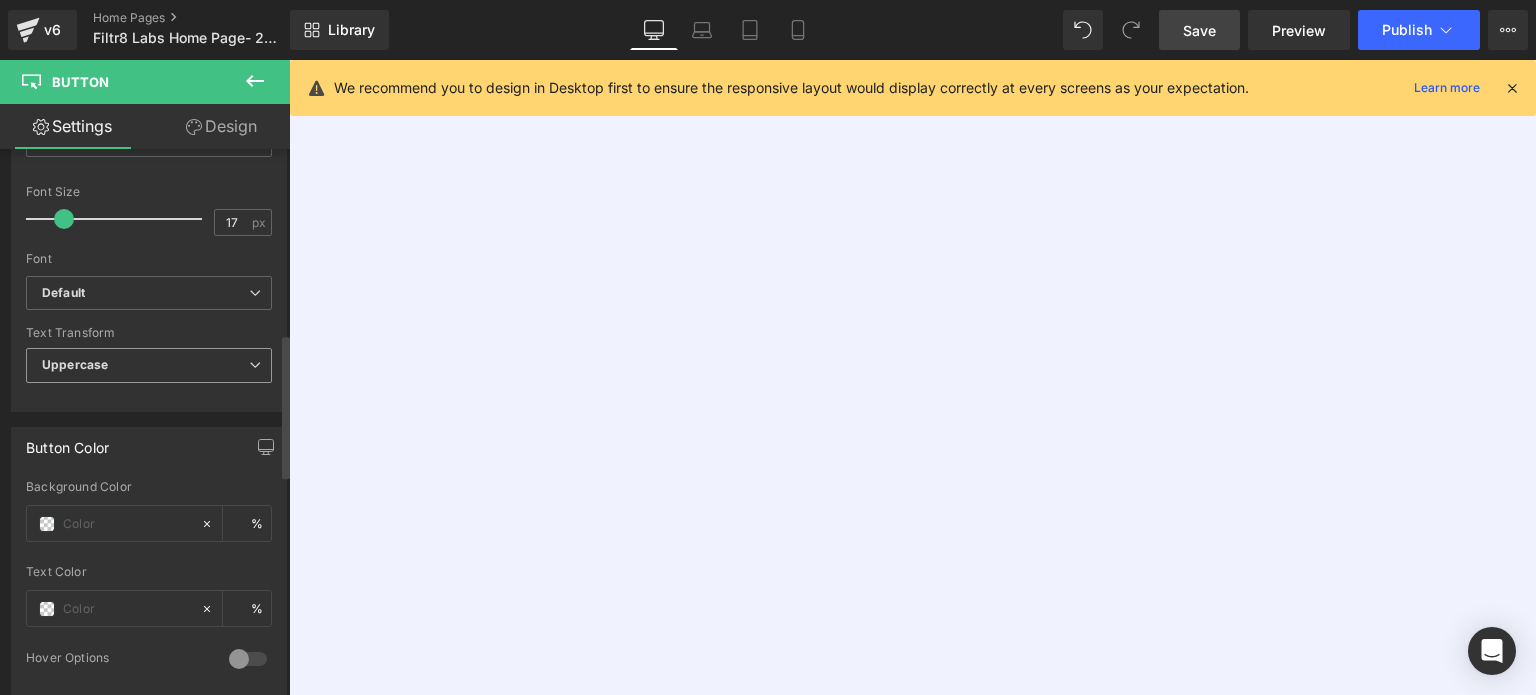 click at bounding box center [255, 365] 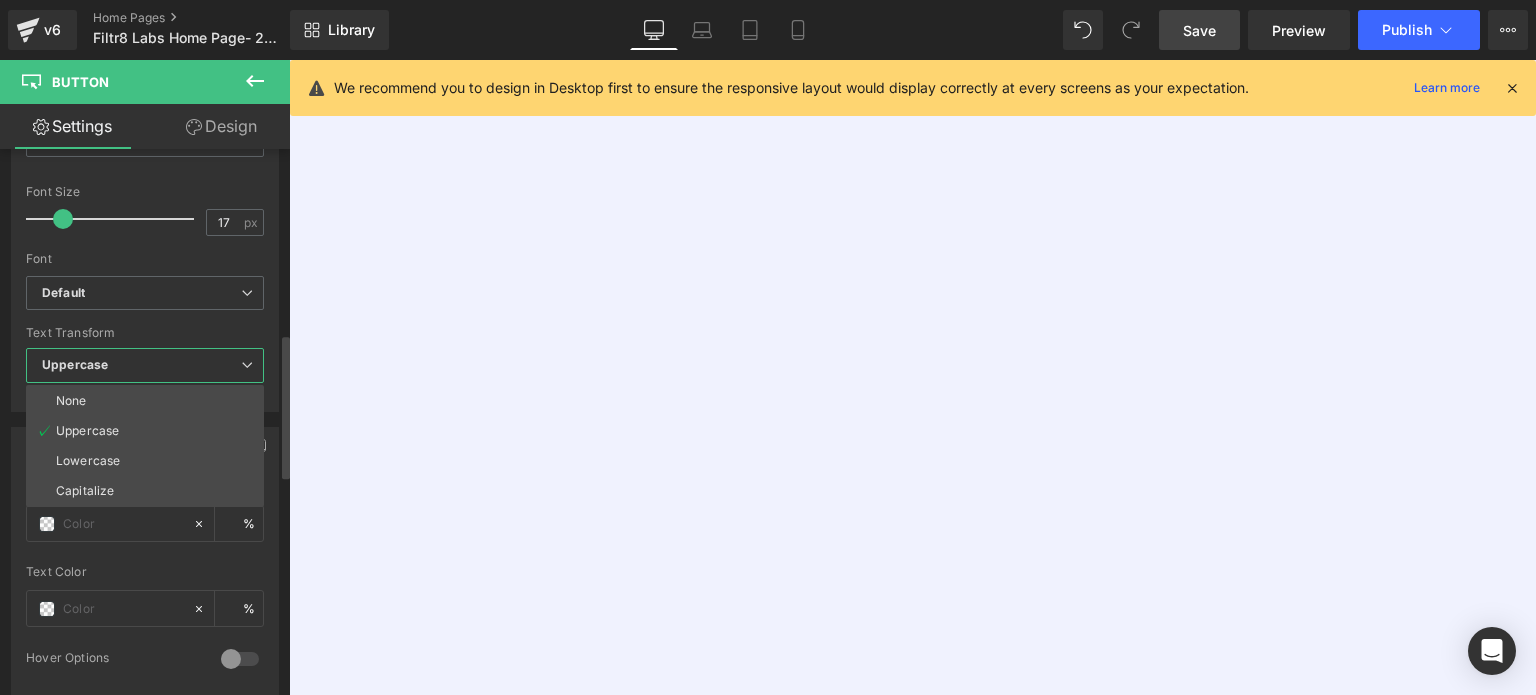click on "Capitalize" at bounding box center (85, 491) 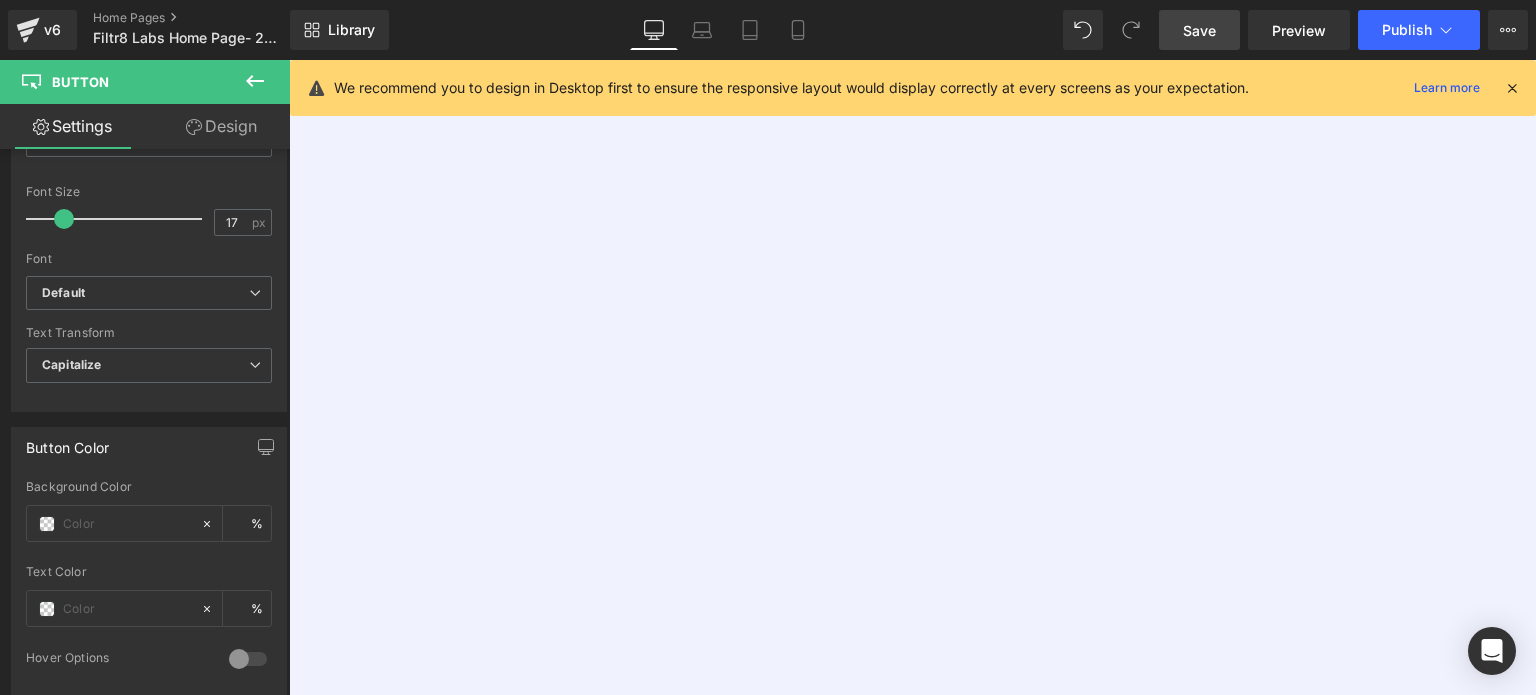 click on "Button" at bounding box center [289, 60] 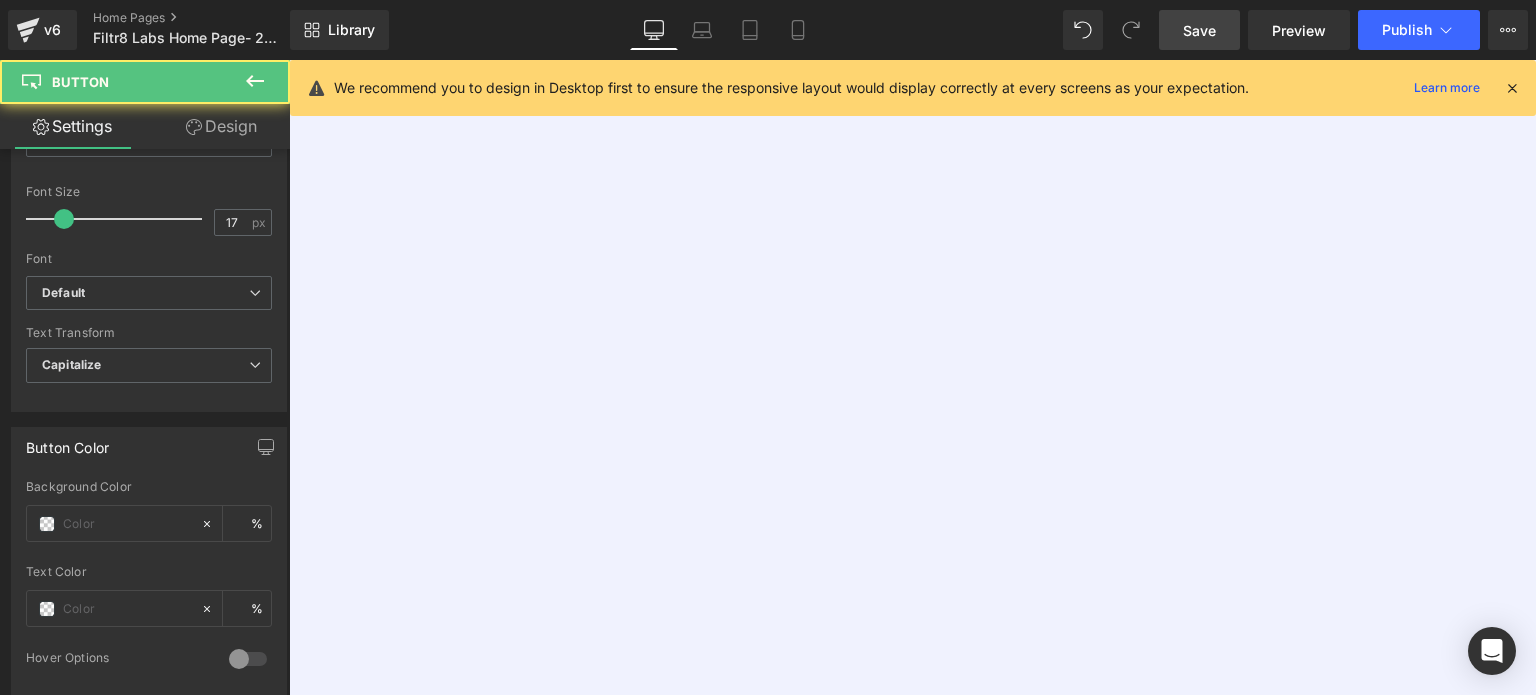 click on "Button" at bounding box center [289, 60] 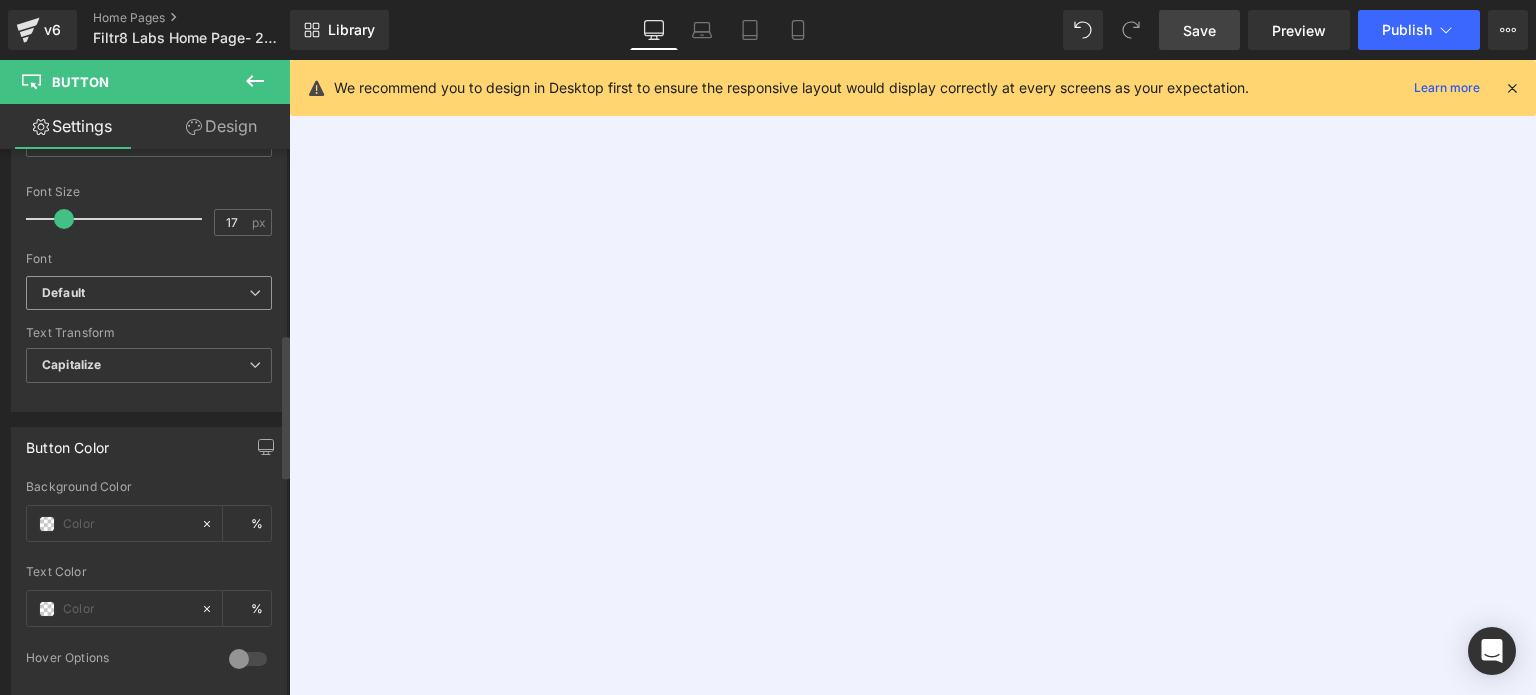 click on "Default" at bounding box center (145, 293) 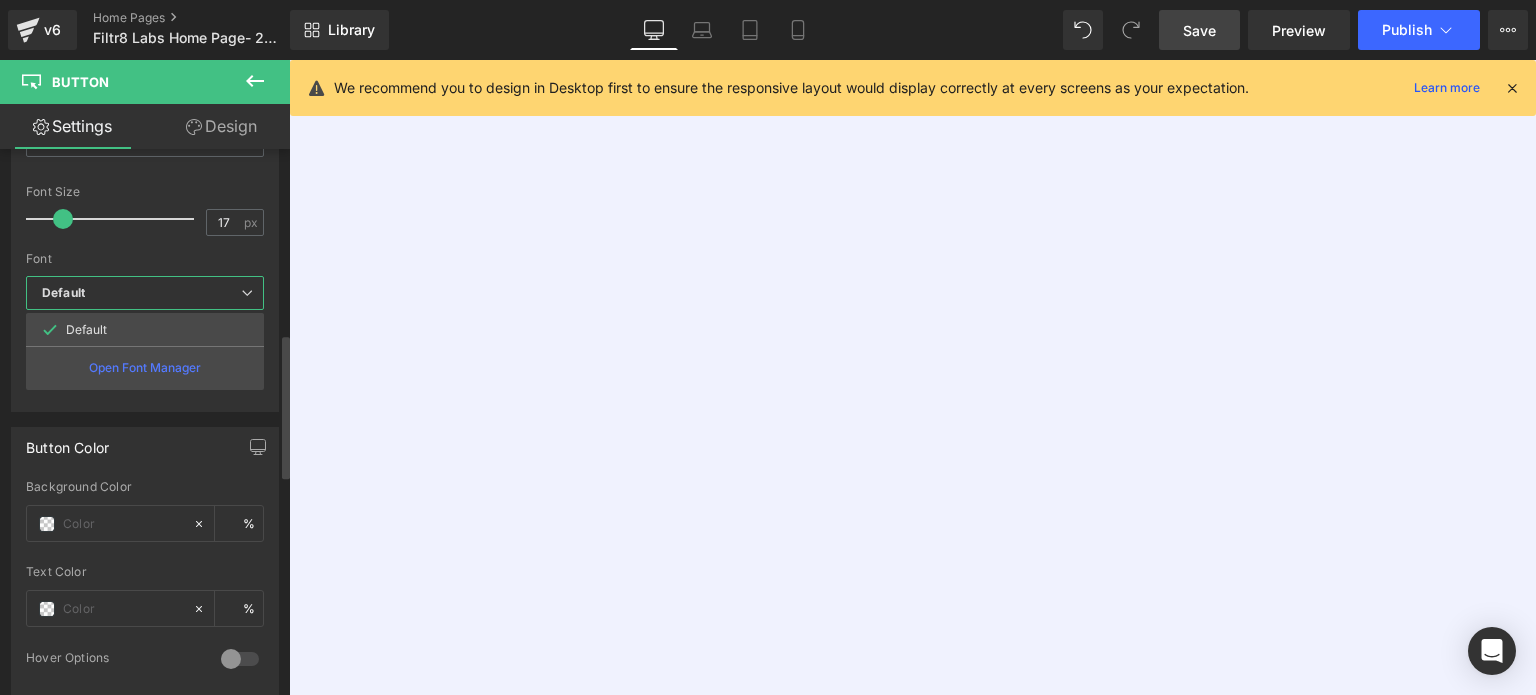 click on "Default" at bounding box center [141, 293] 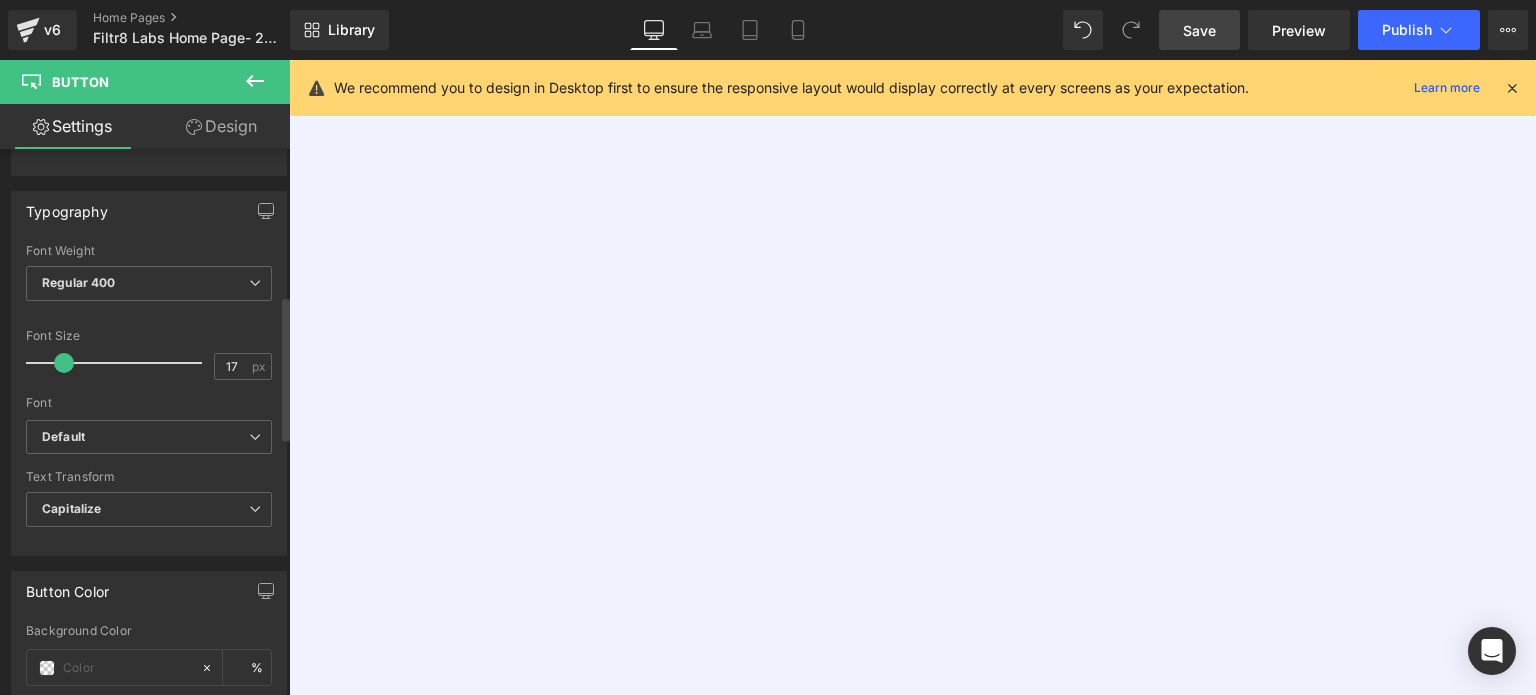 scroll, scrollTop: 600, scrollLeft: 0, axis: vertical 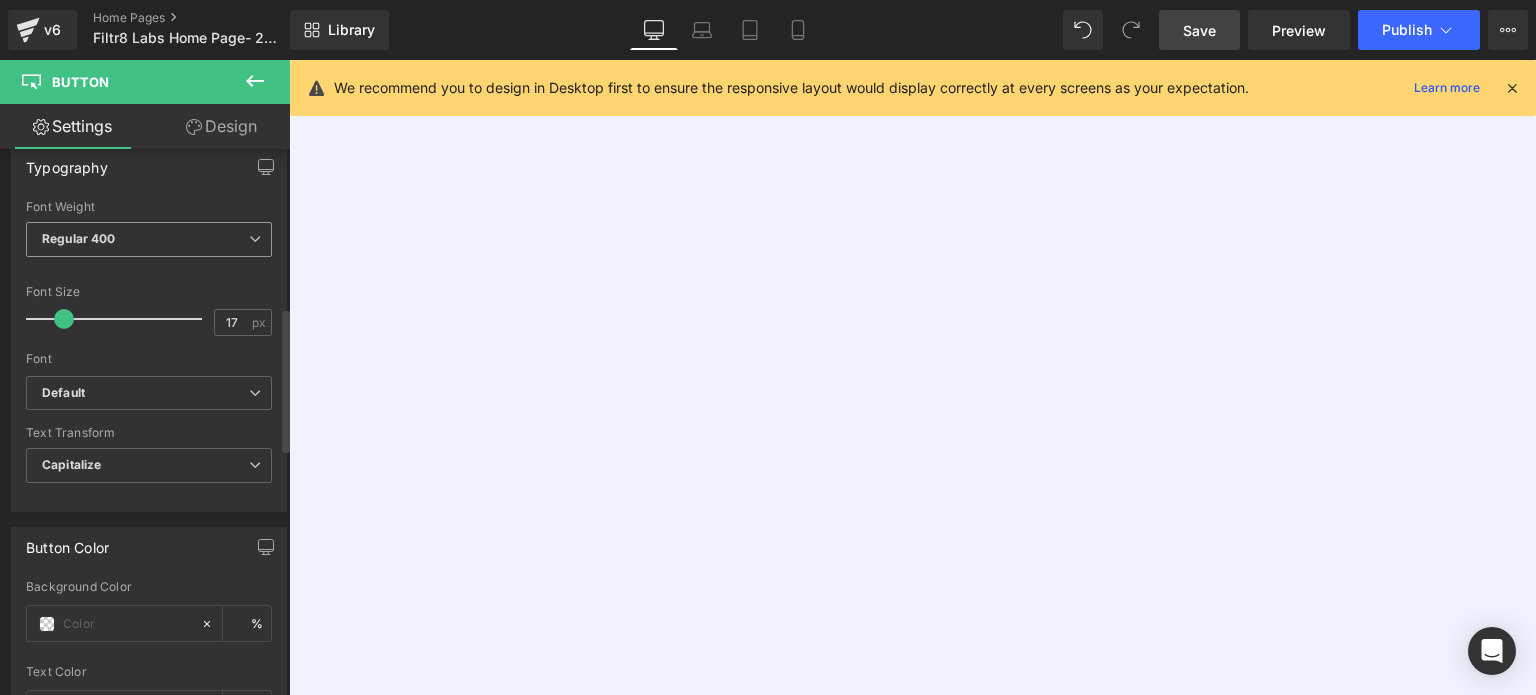 click on "Regular 400" at bounding box center (149, 239) 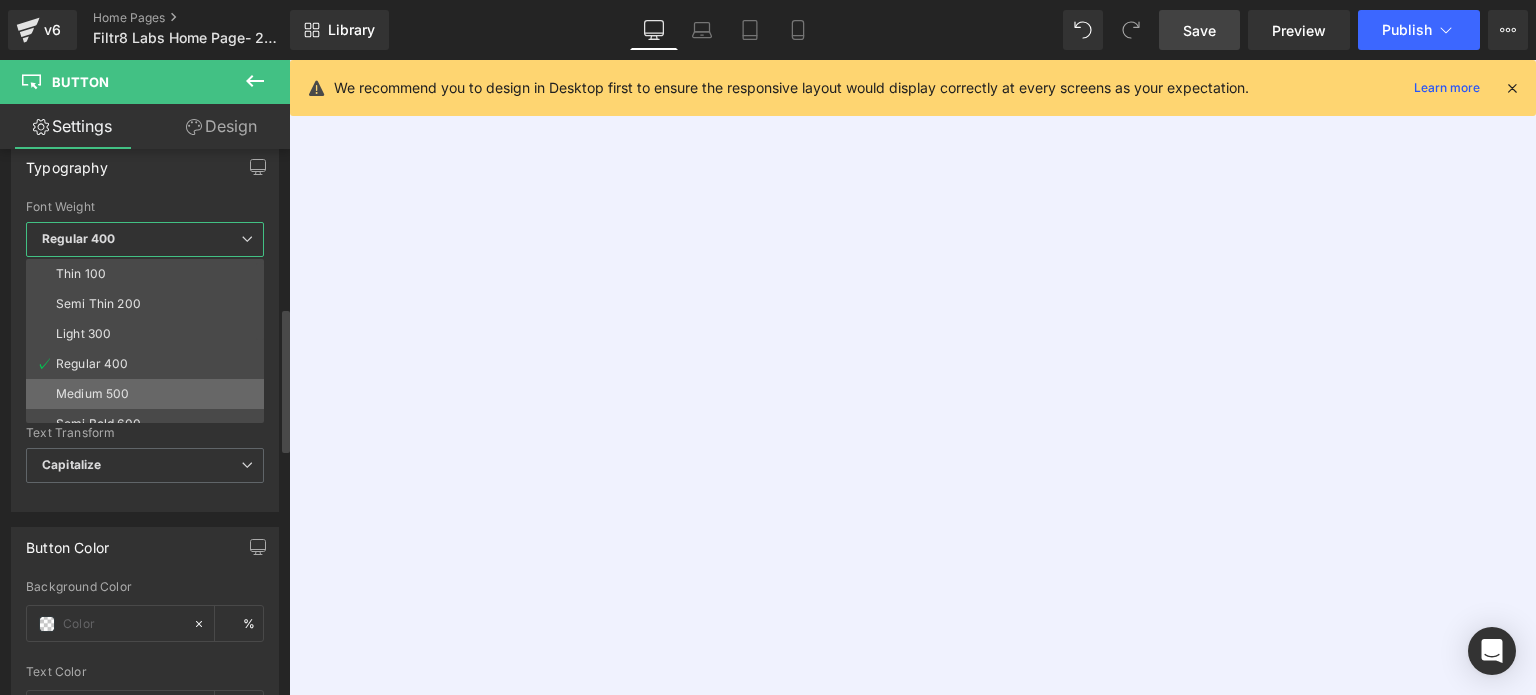 click on "Medium 500" at bounding box center [92, 394] 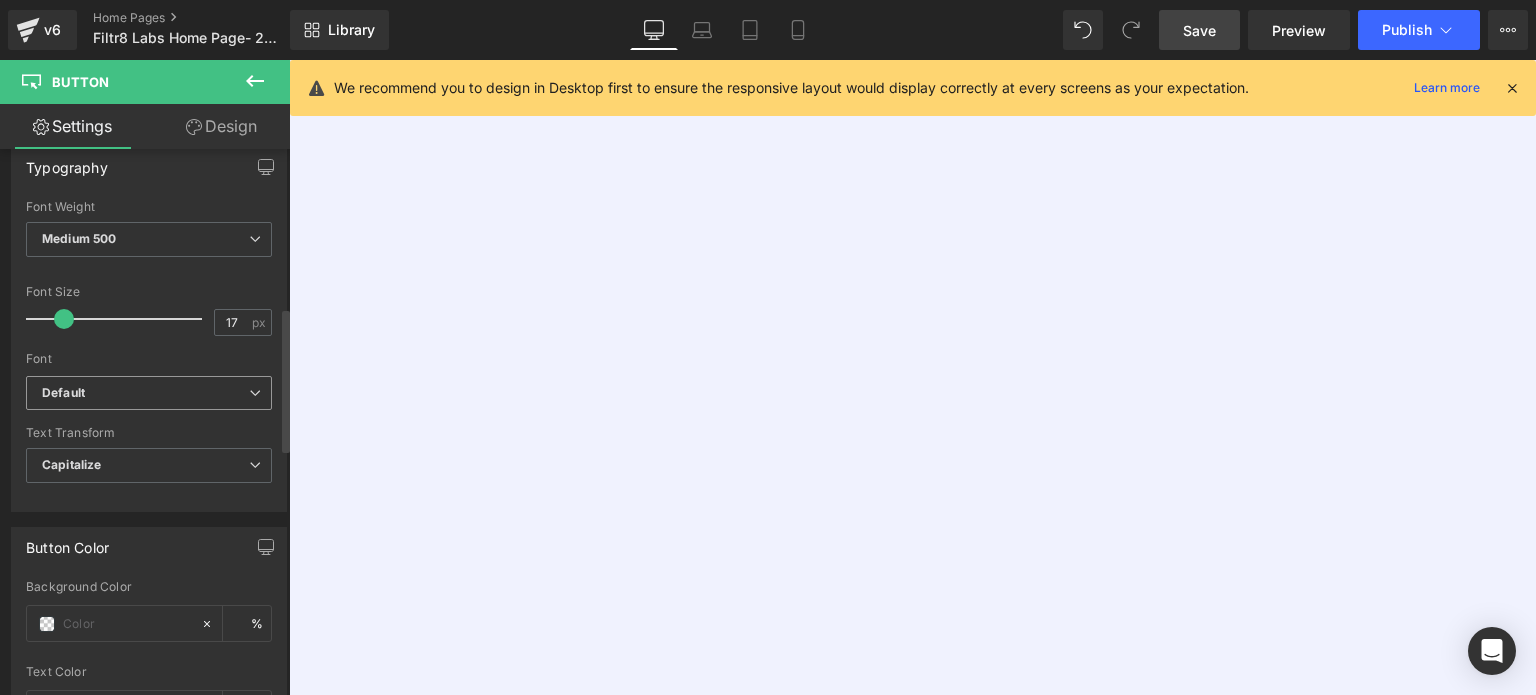 click on "Default" at bounding box center (145, 393) 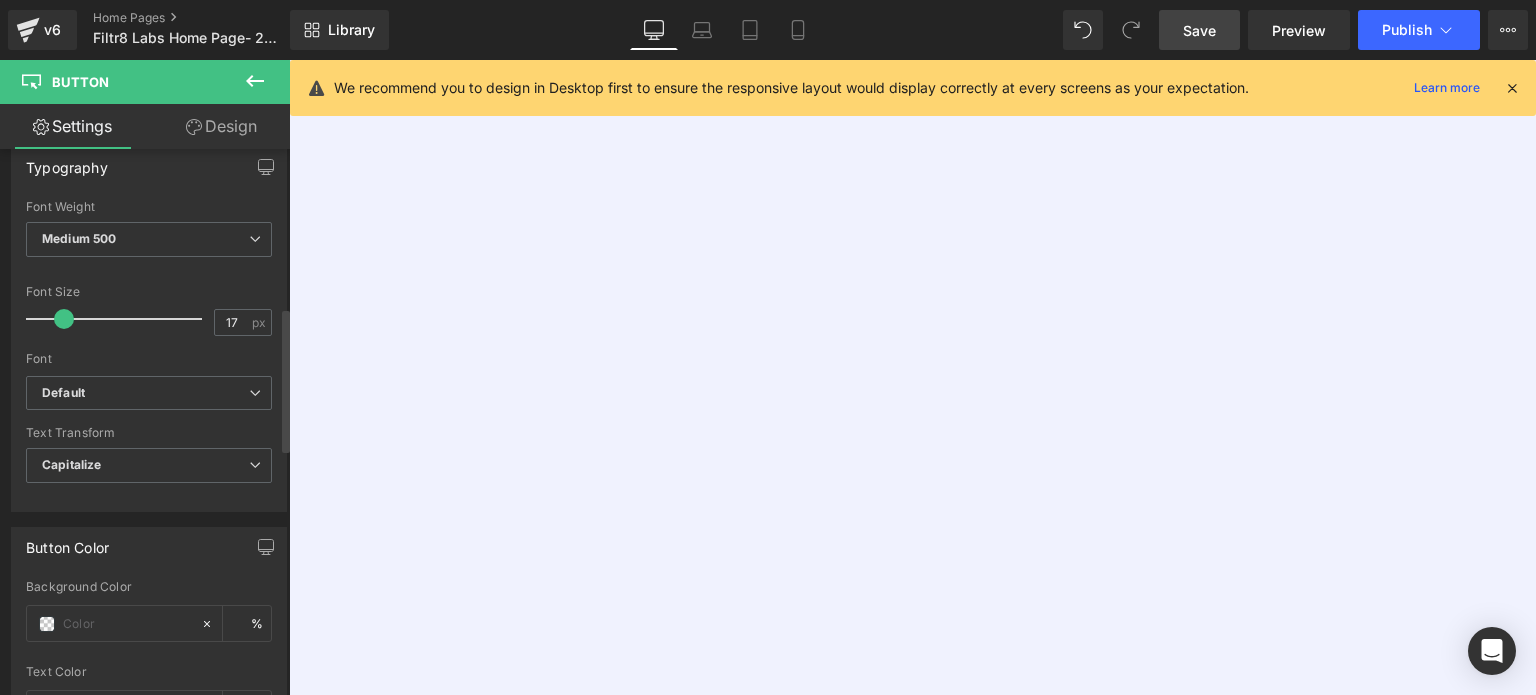 click on "Font Size" at bounding box center [149, 292] 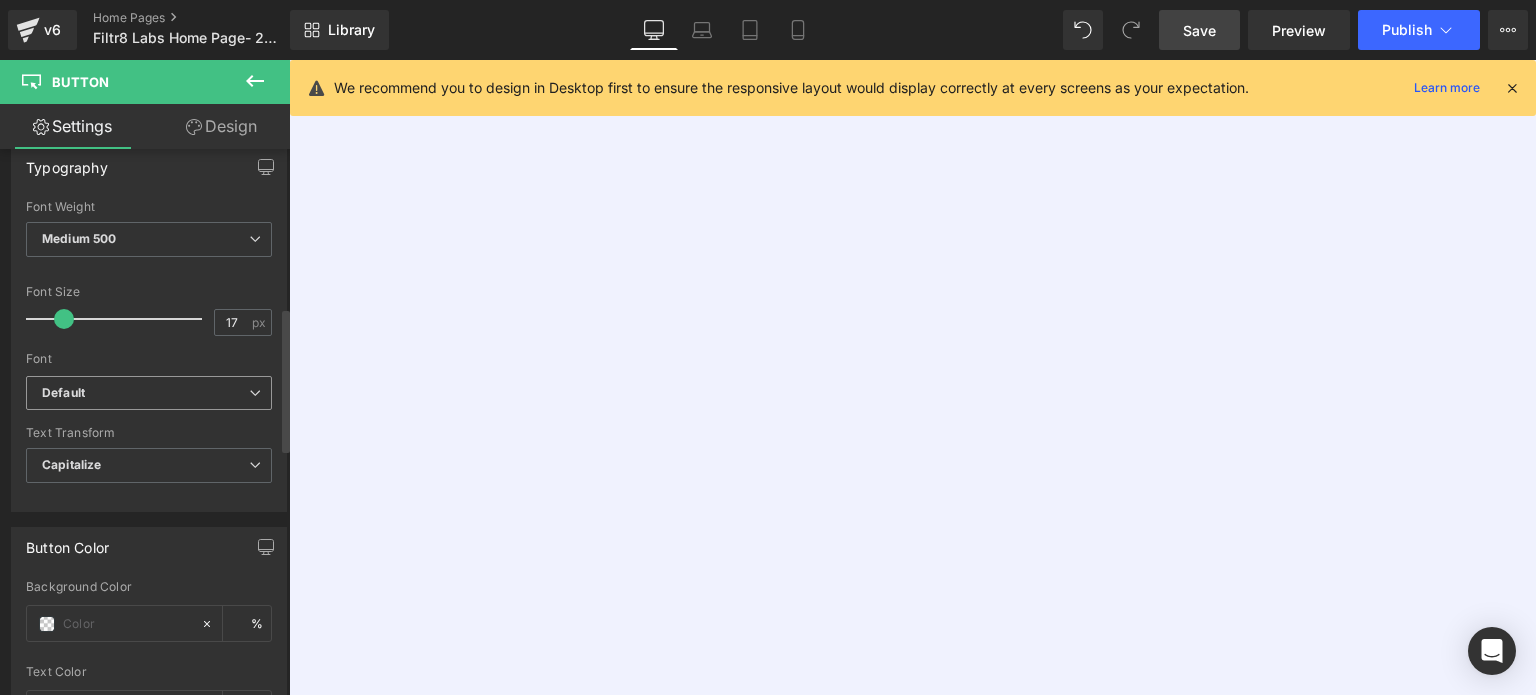 click on "Default" at bounding box center [145, 393] 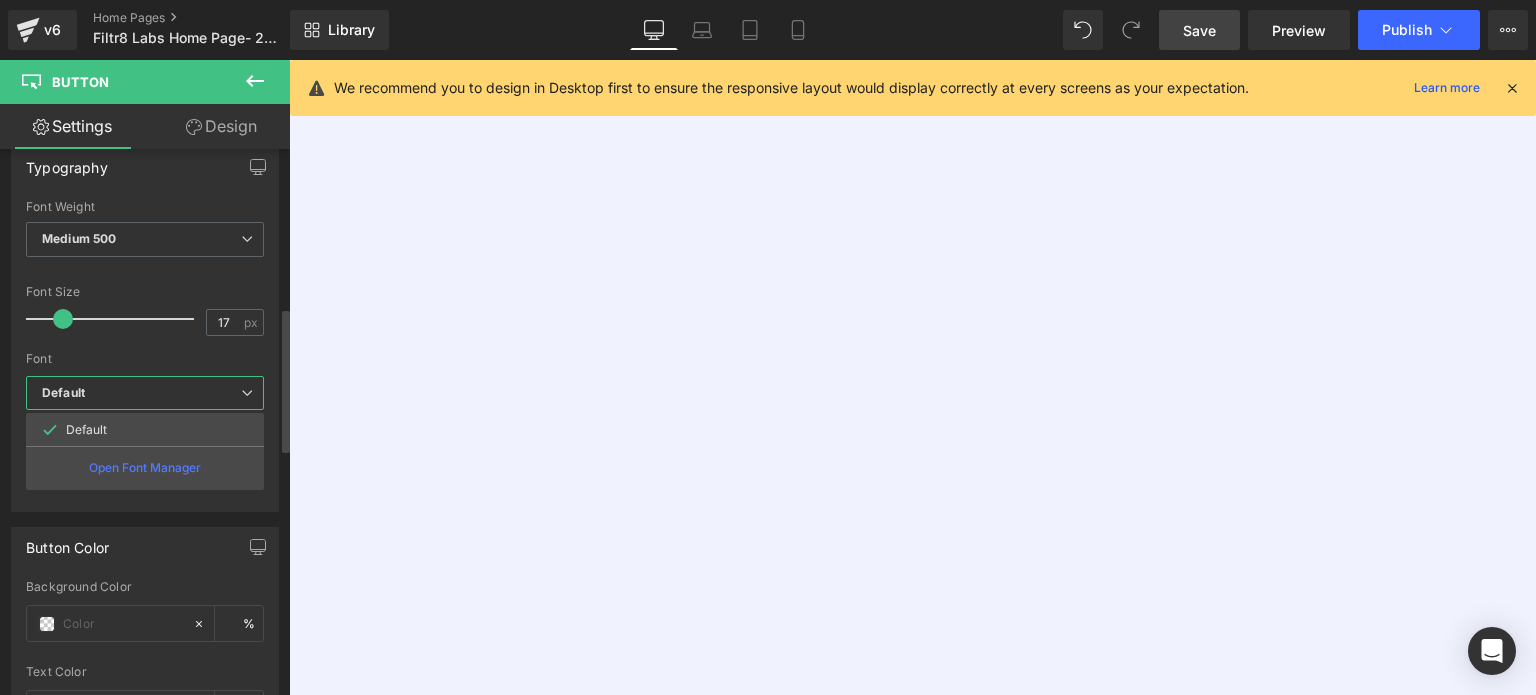 click at bounding box center (145, 273) 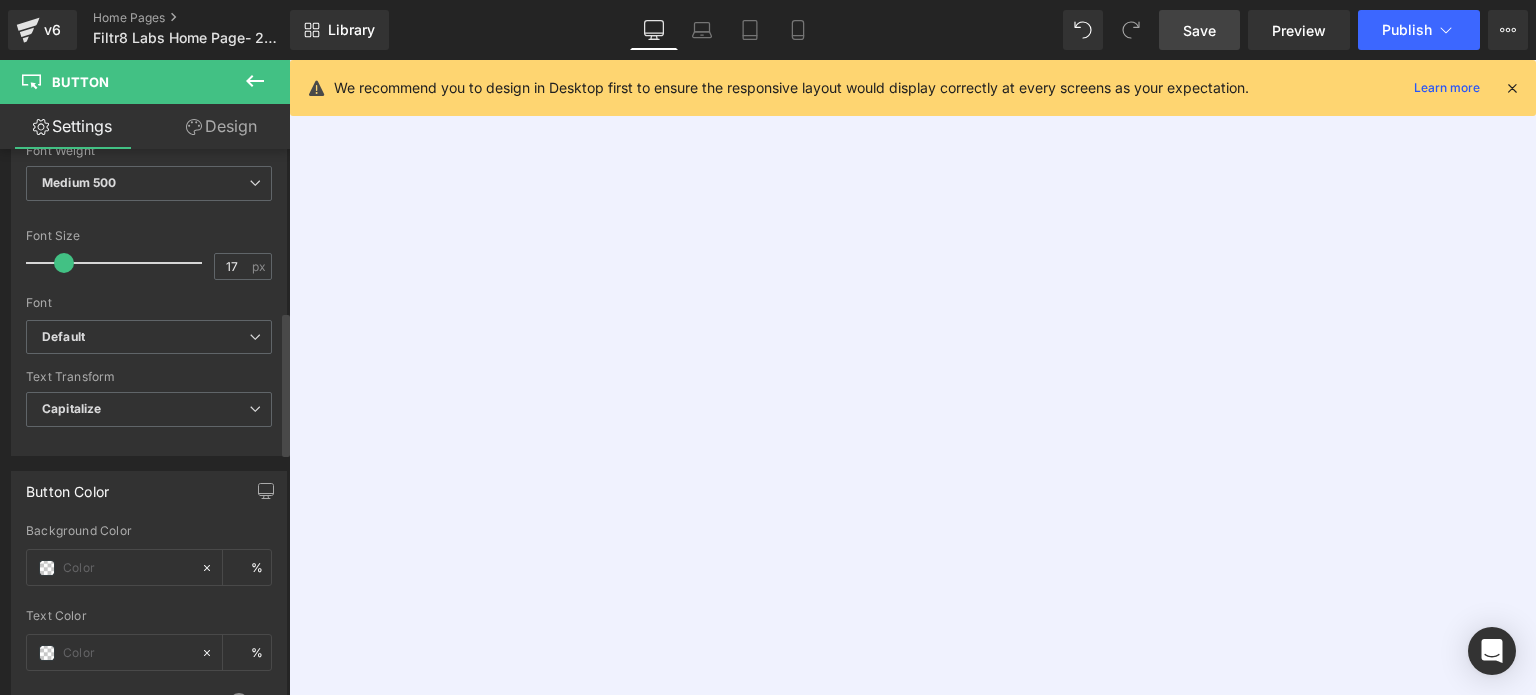 scroll, scrollTop: 700, scrollLeft: 0, axis: vertical 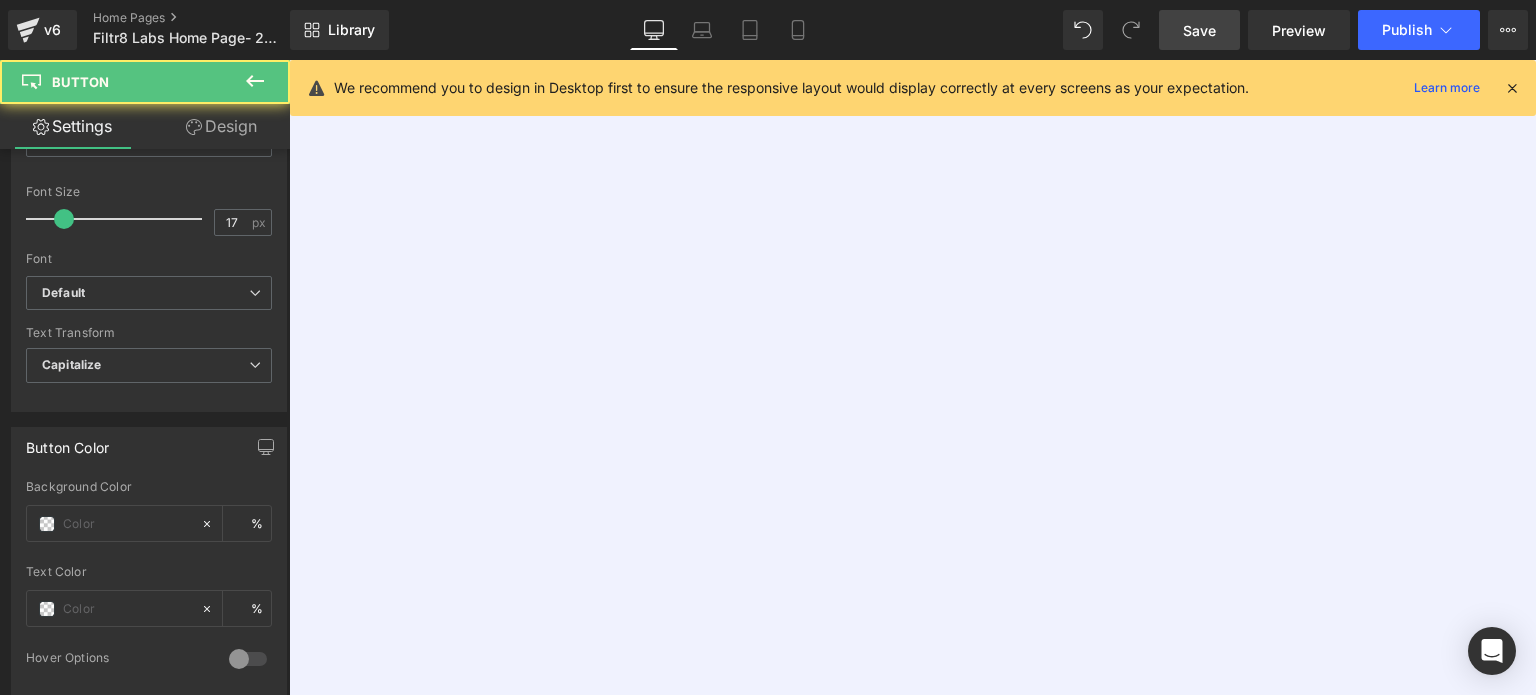 click on "Shop  lab filtration pumps now!" at bounding box center [441, 758] 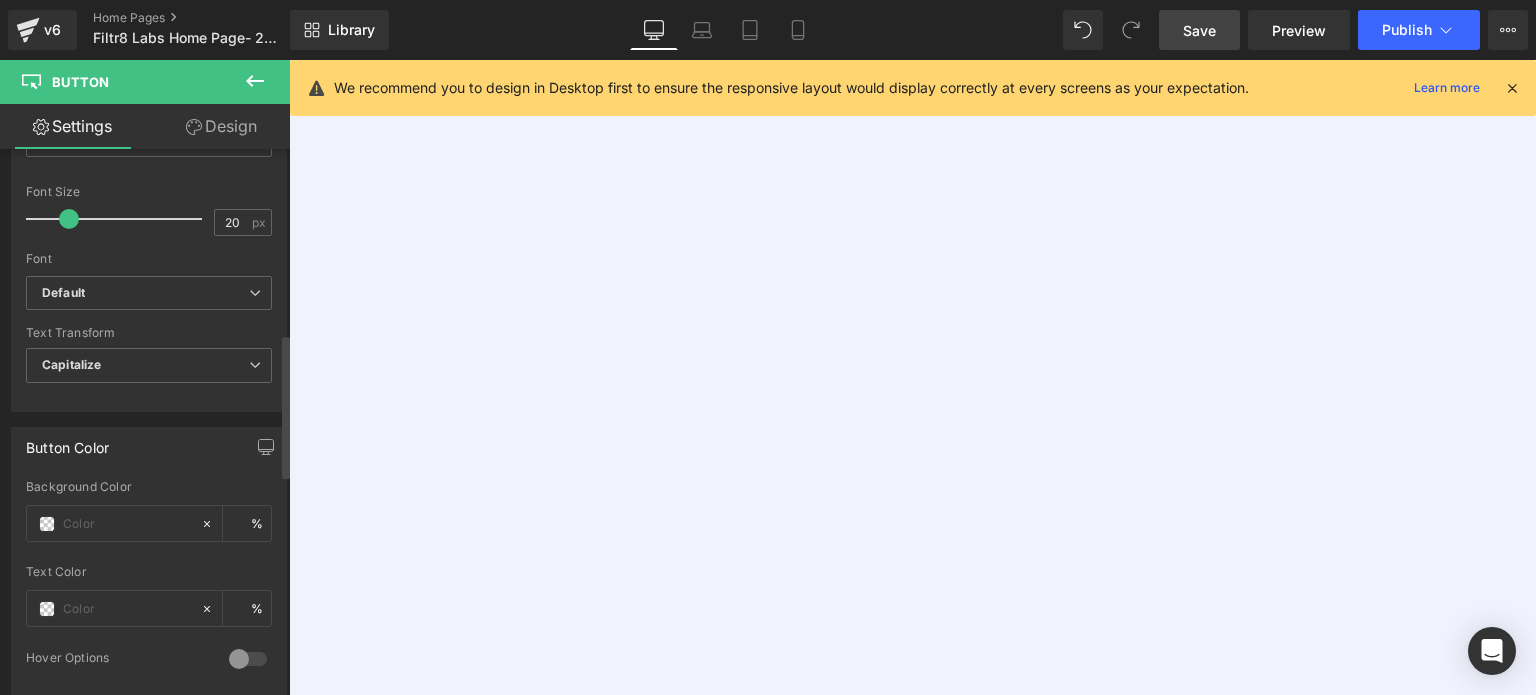 type on "18" 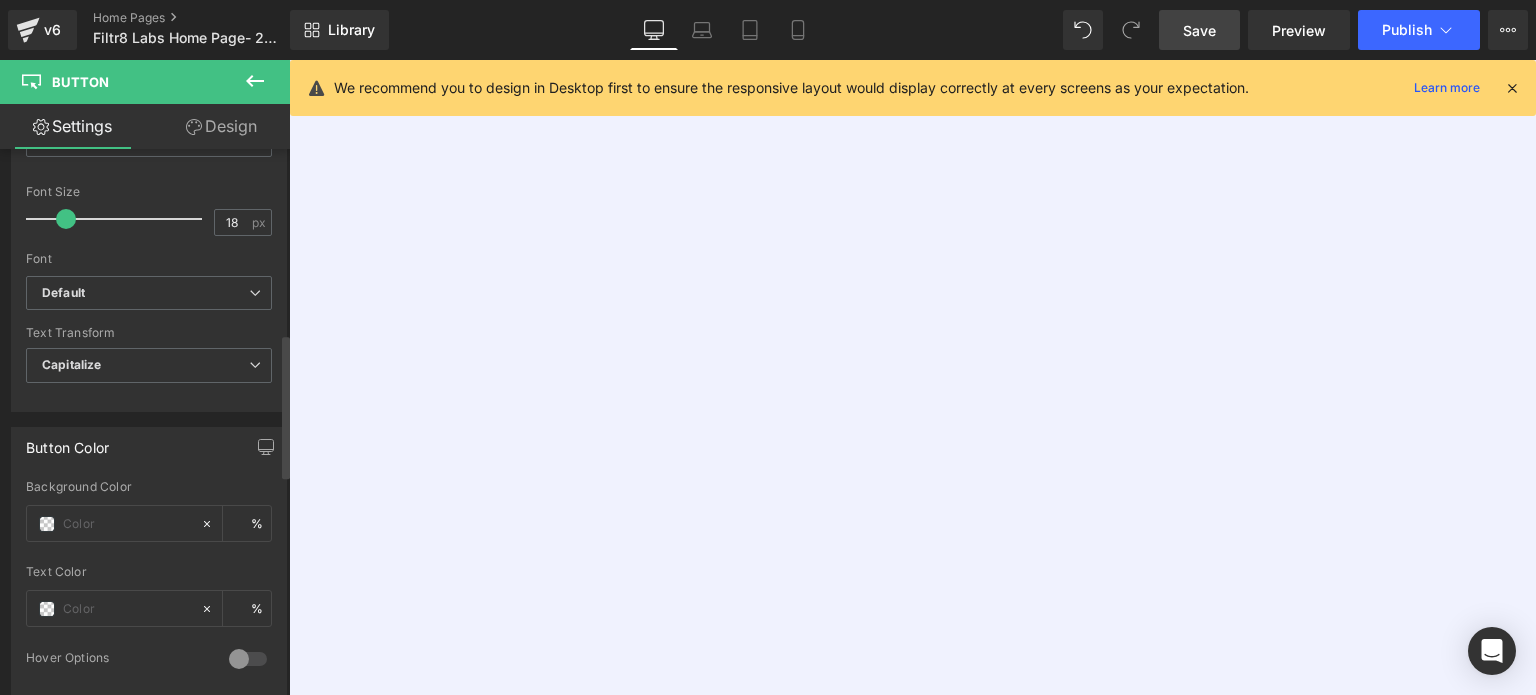 click at bounding box center [66, 219] 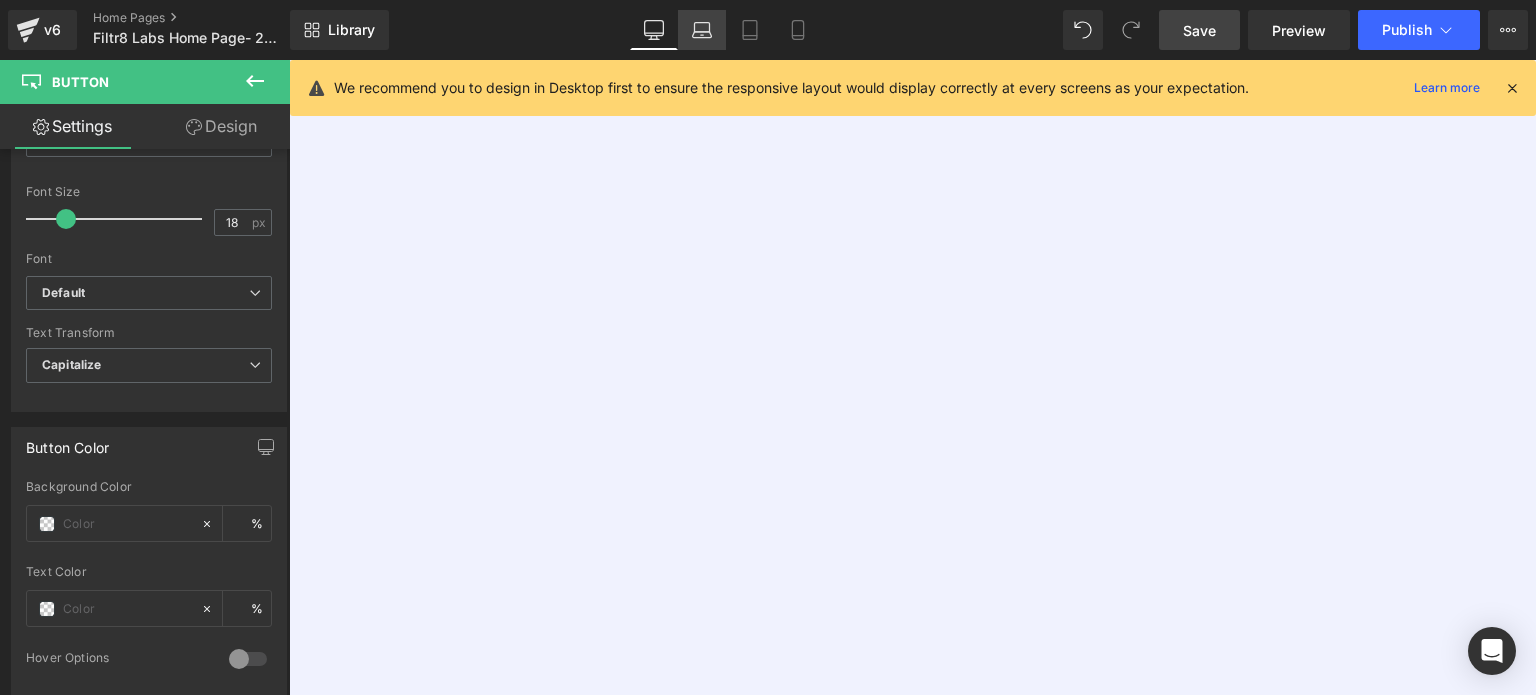 click 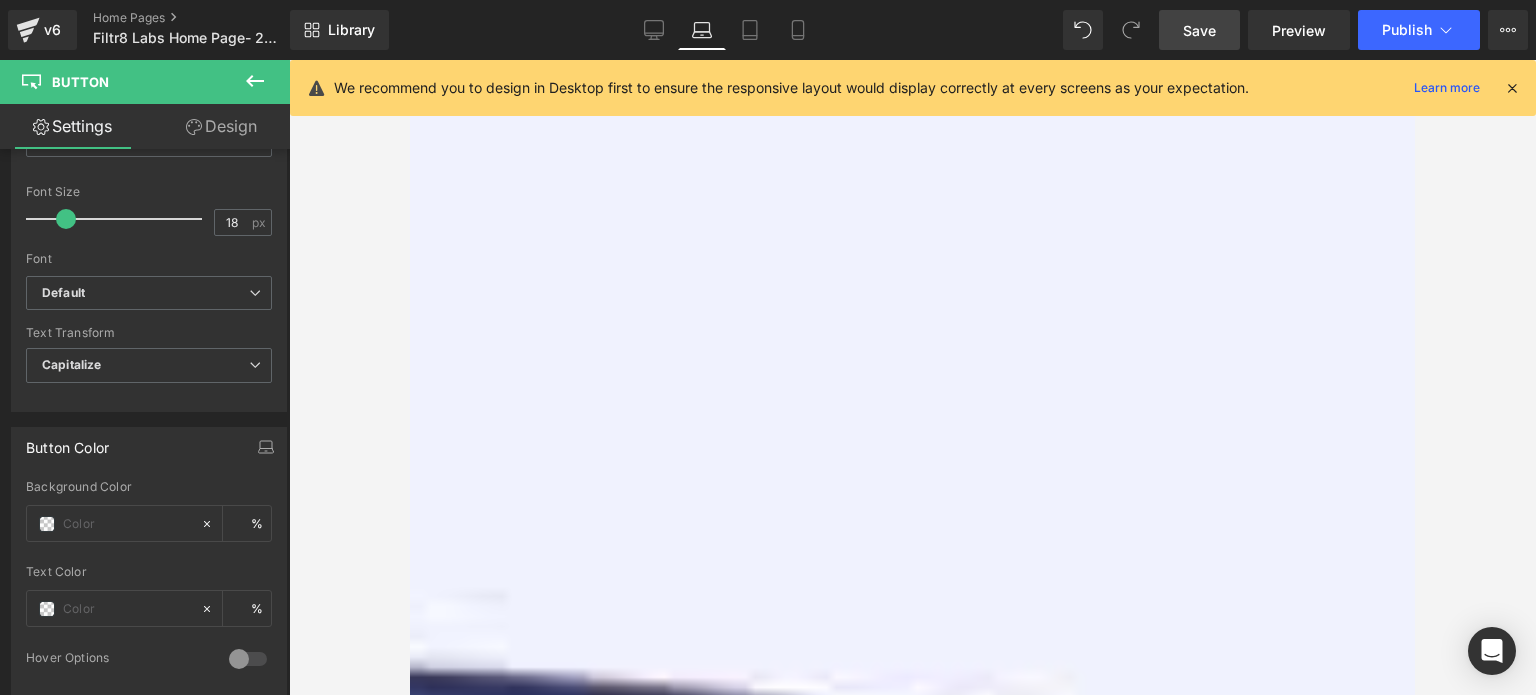 scroll, scrollTop: 800, scrollLeft: 0, axis: vertical 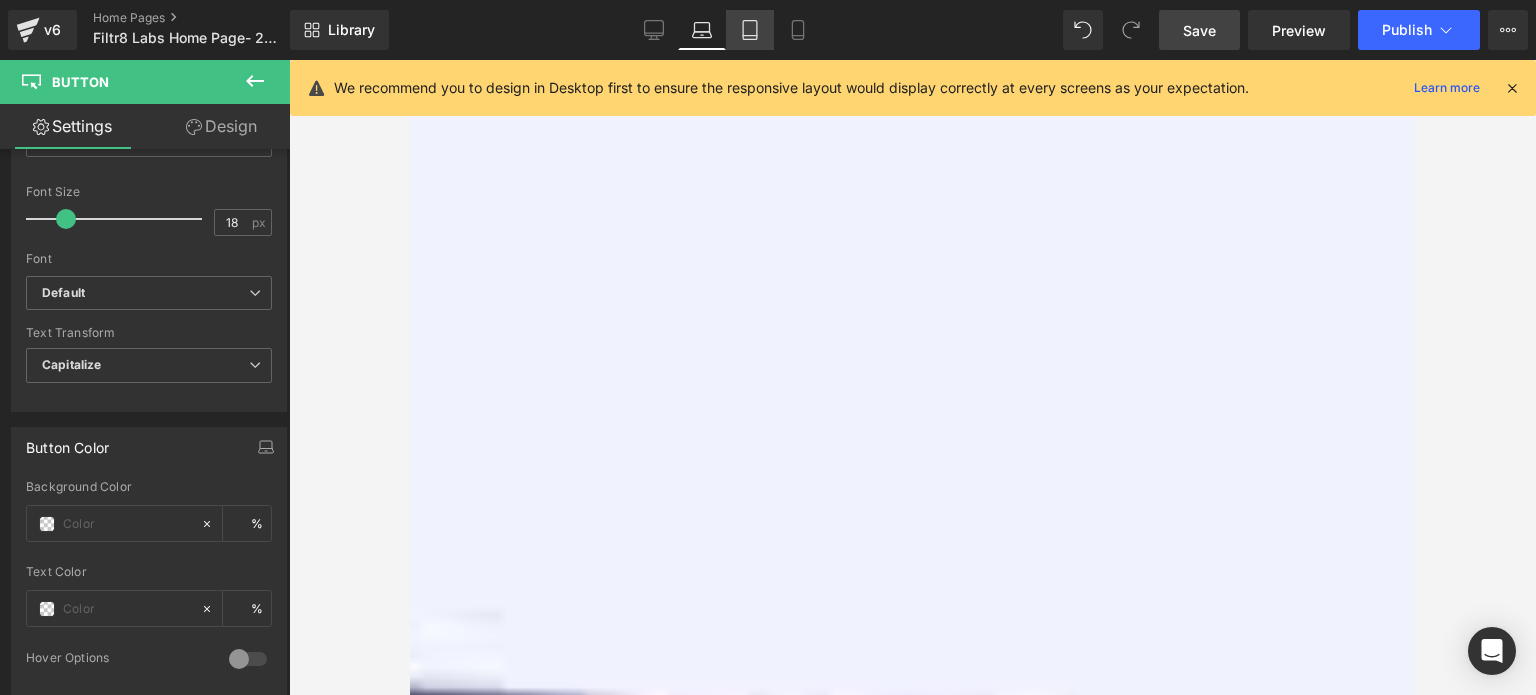 click 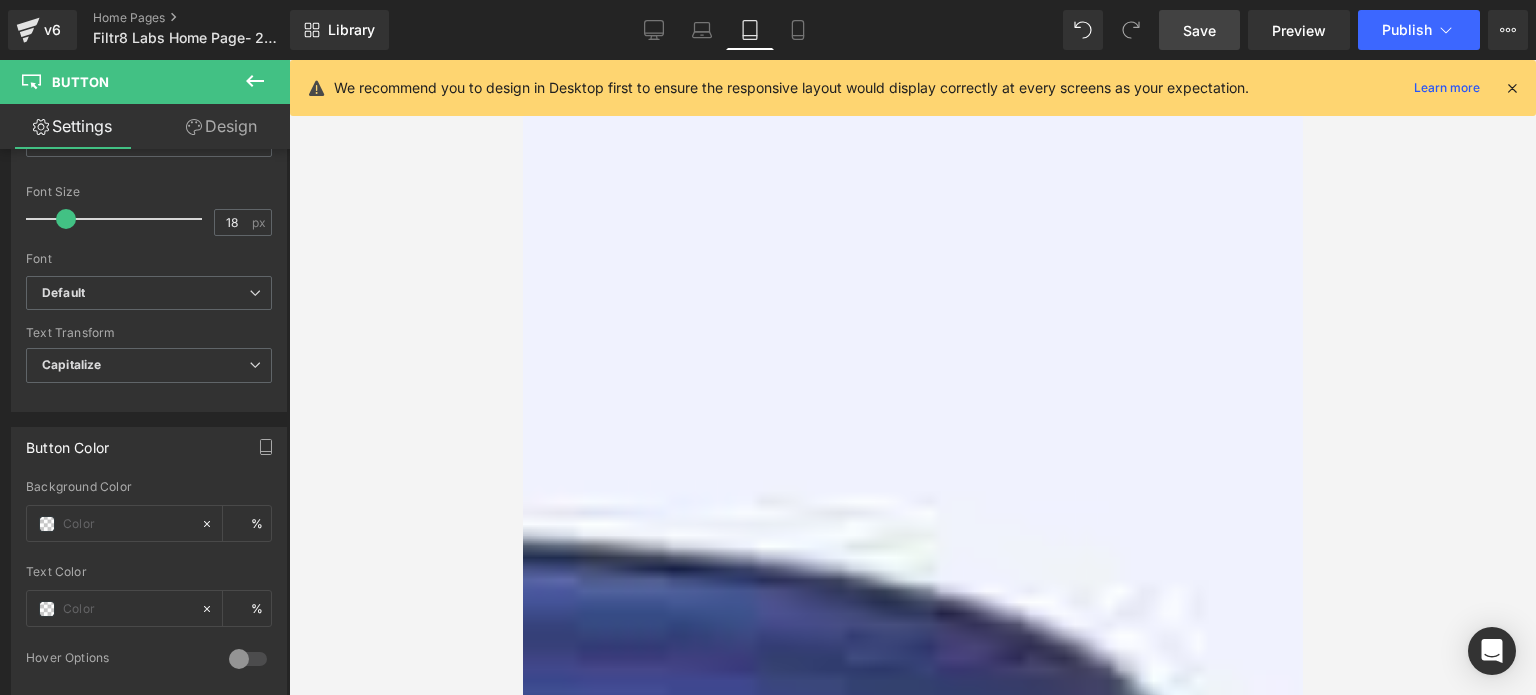scroll, scrollTop: 800, scrollLeft: 0, axis: vertical 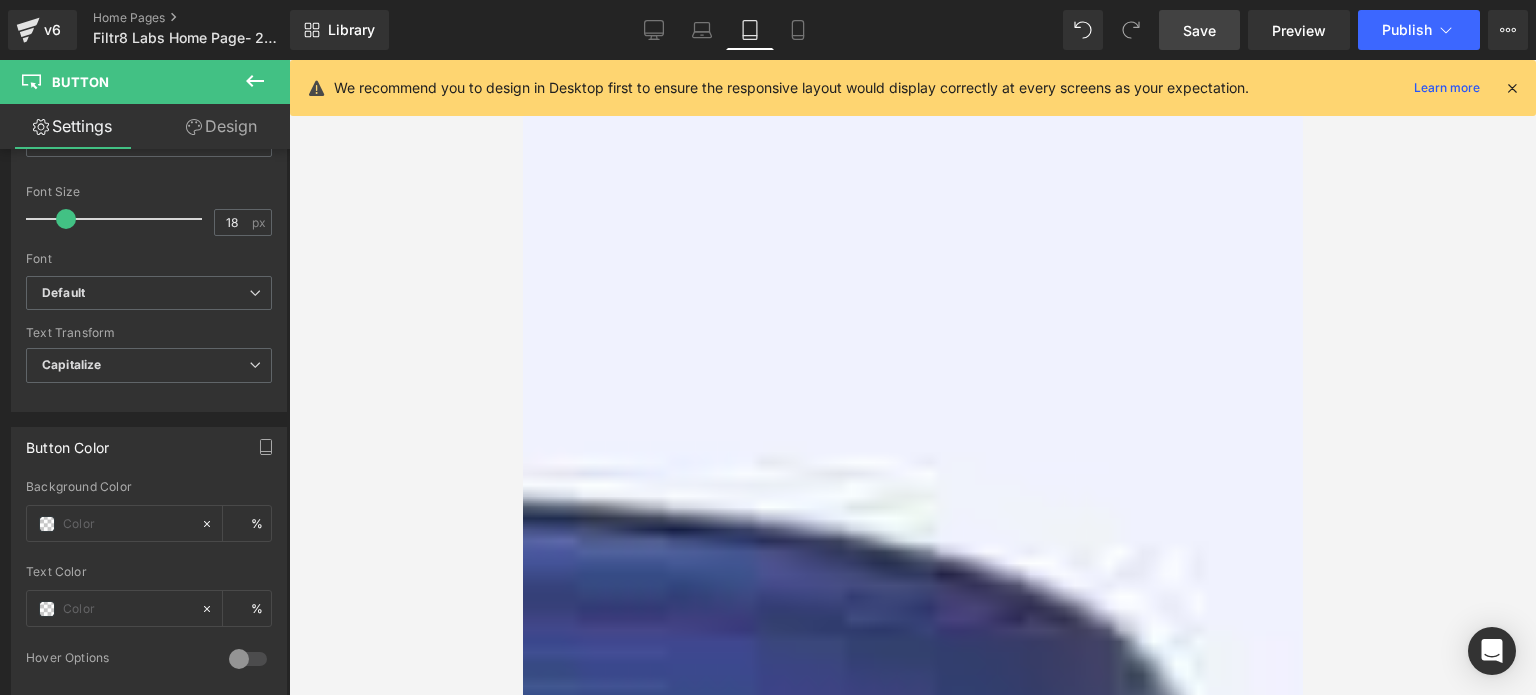 click at bounding box center [522, 60] 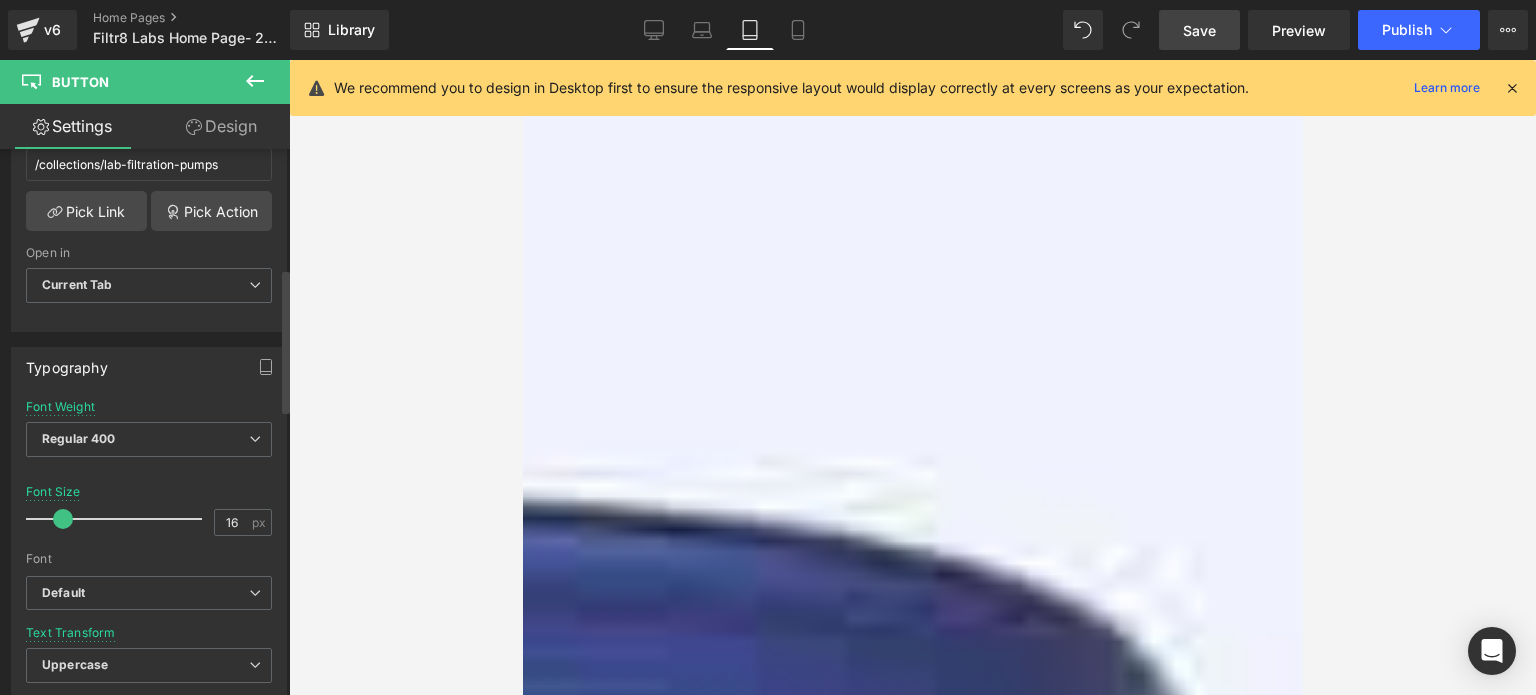scroll, scrollTop: 500, scrollLeft: 0, axis: vertical 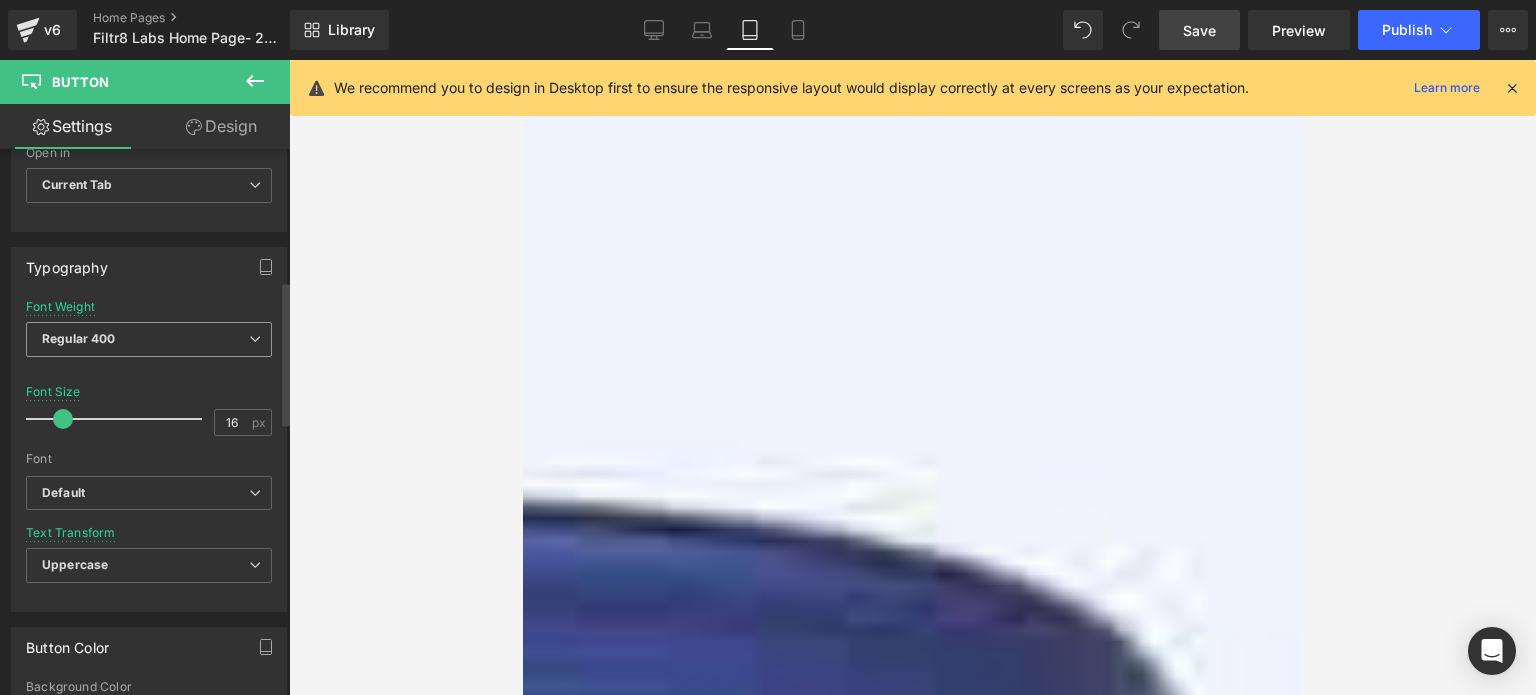 click at bounding box center [255, 339] 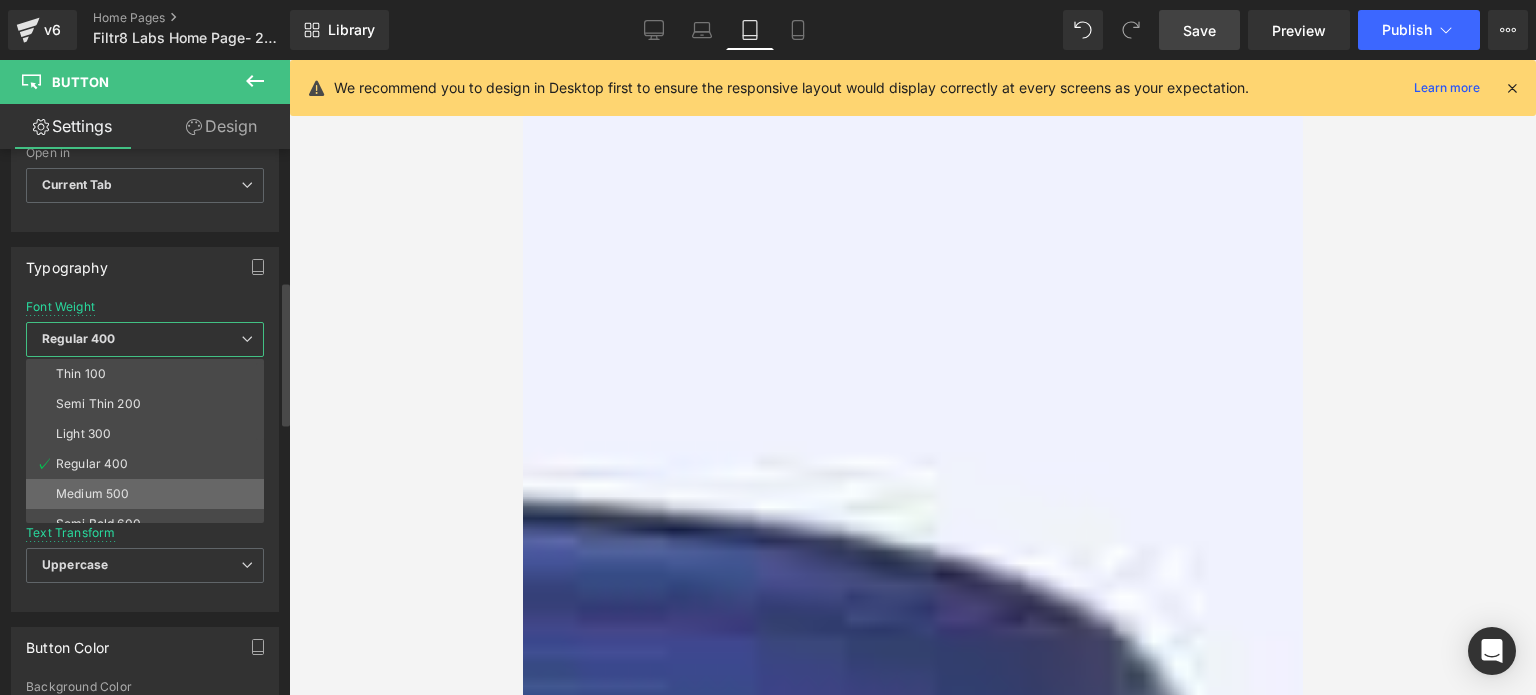 click on "Medium 500" at bounding box center [92, 494] 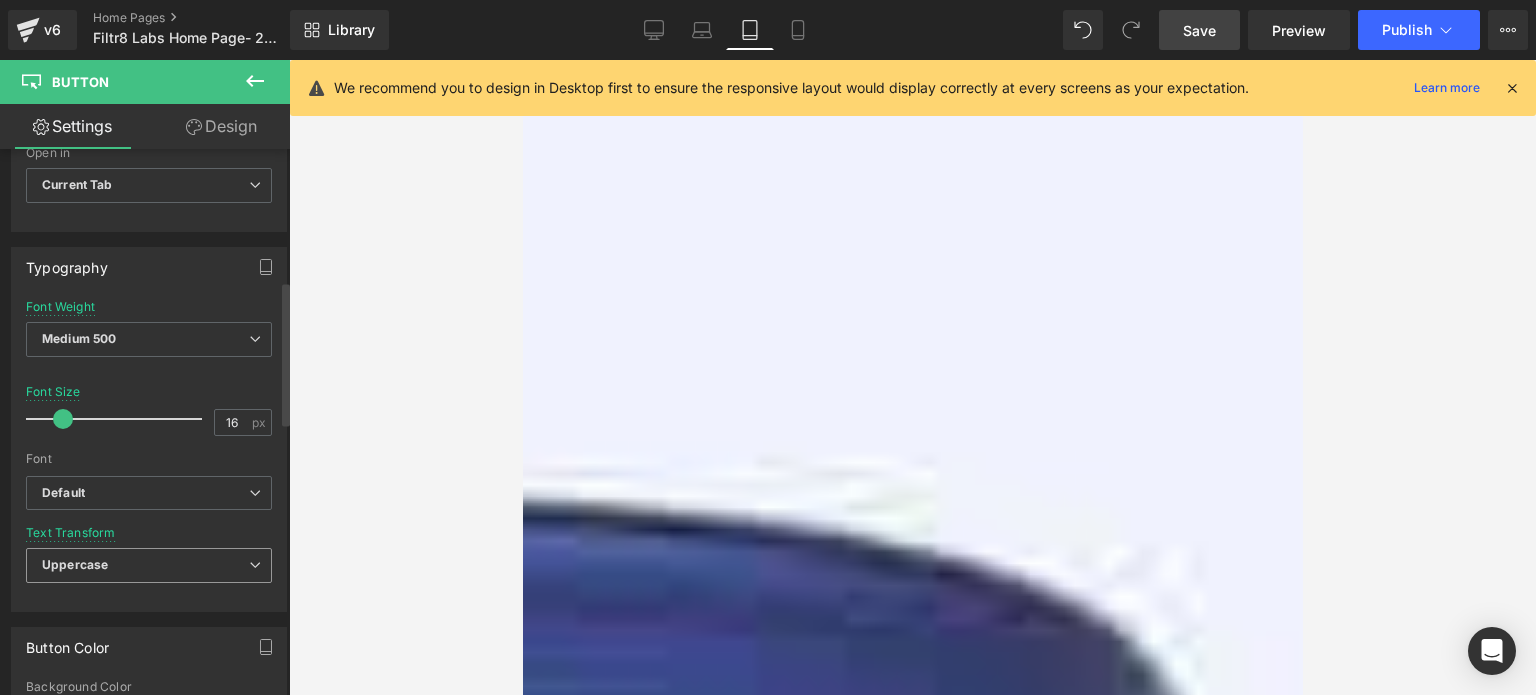 click on "Uppercase" at bounding box center (149, 565) 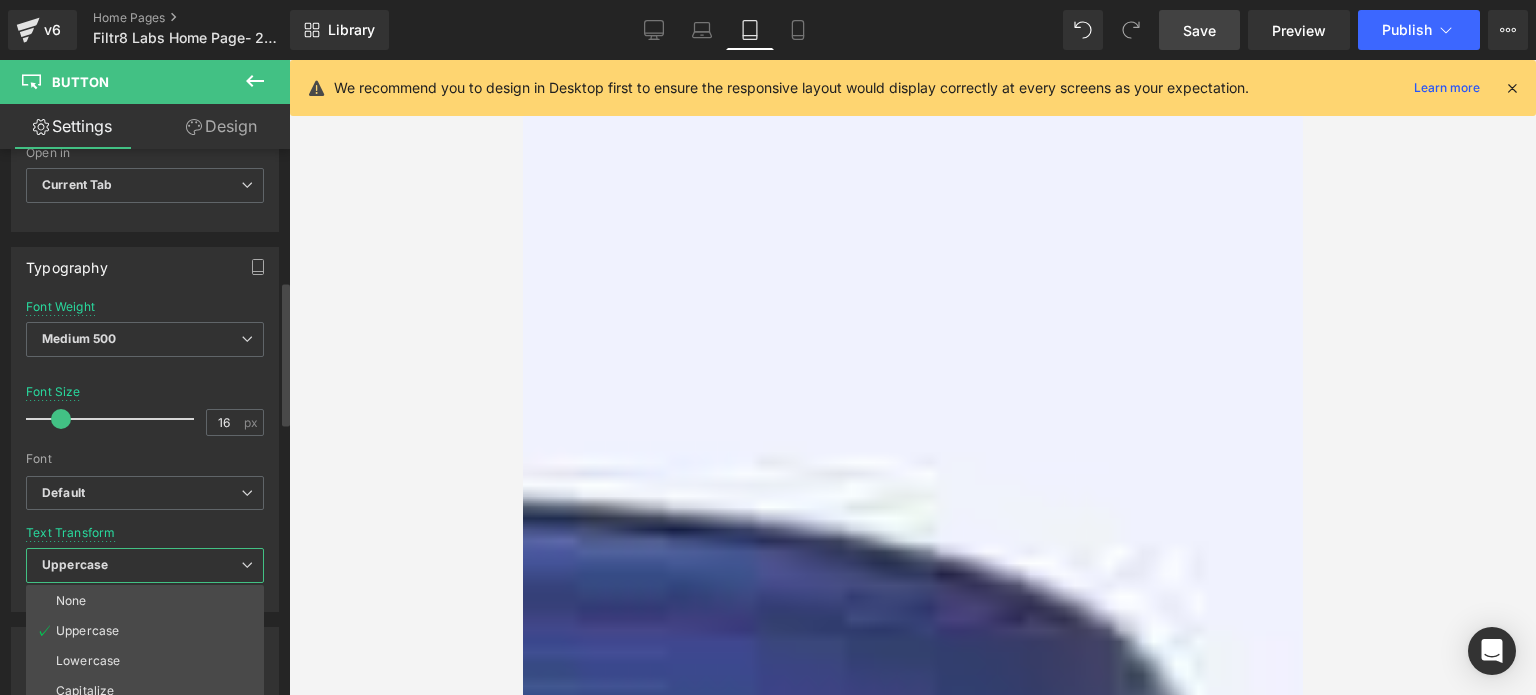 click on "Capitalize" at bounding box center [85, 691] 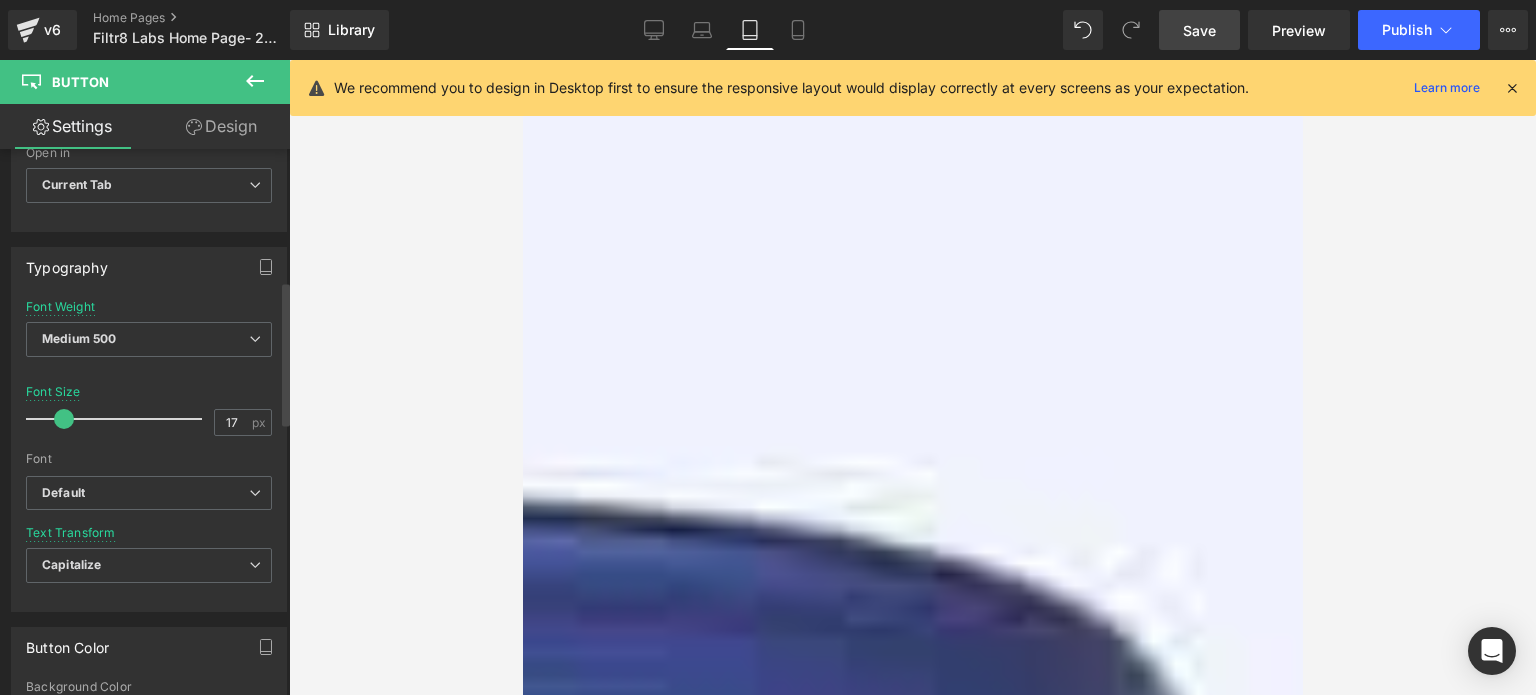 click at bounding box center [64, 419] 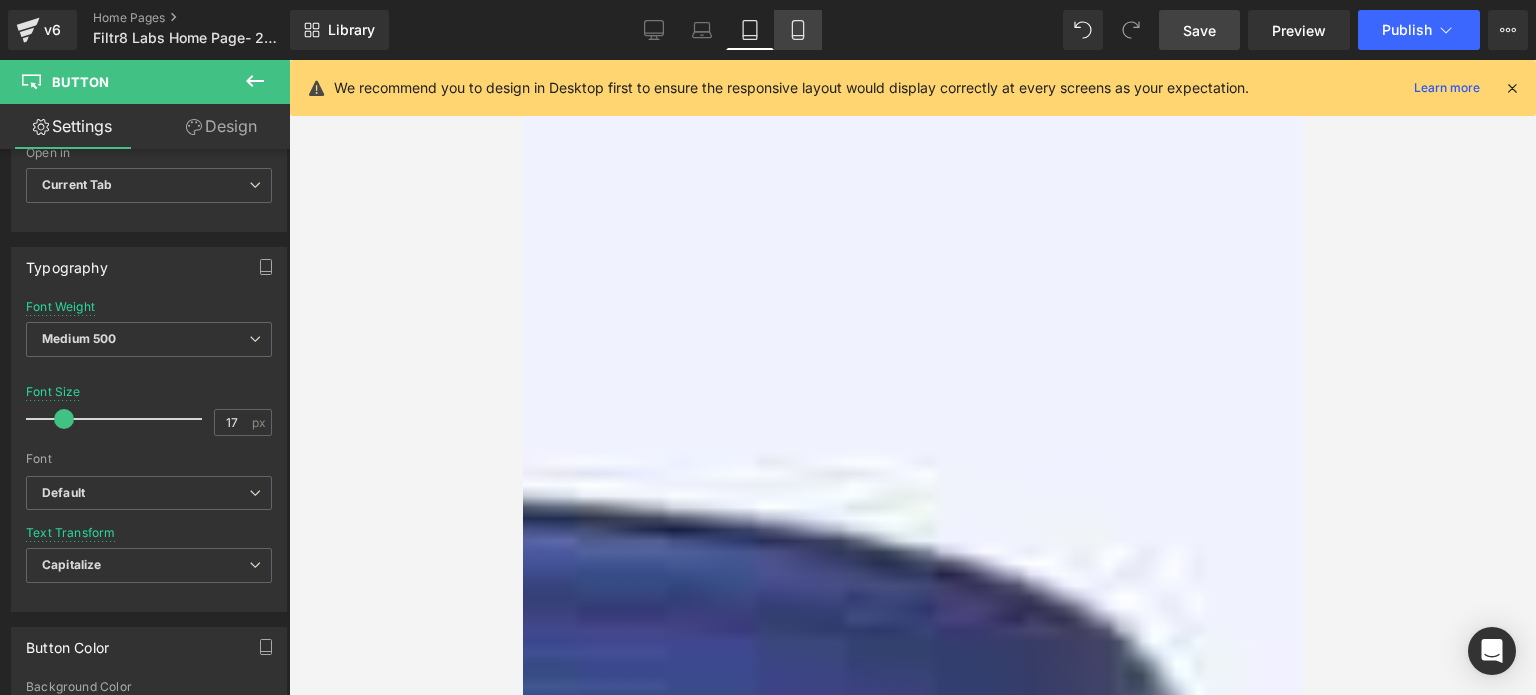 click 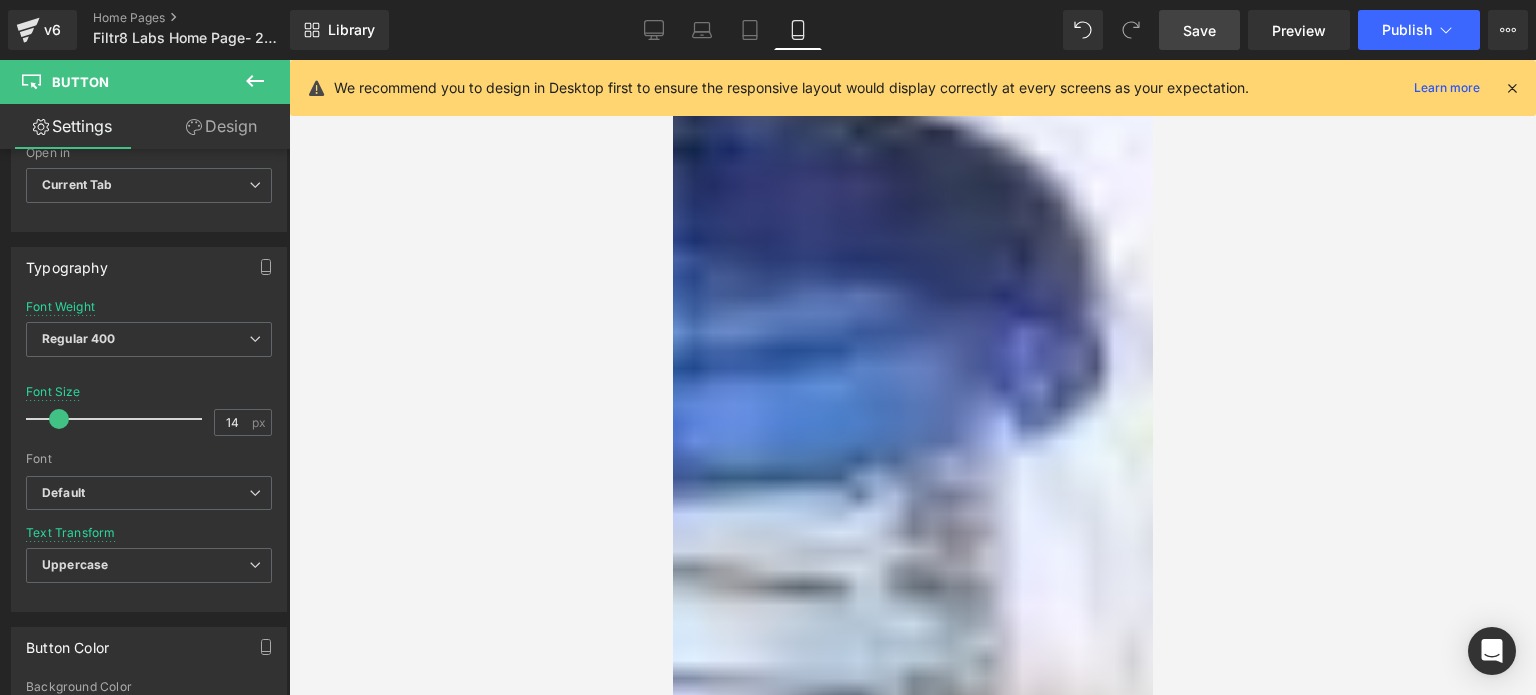 scroll, scrollTop: 1300, scrollLeft: 0, axis: vertical 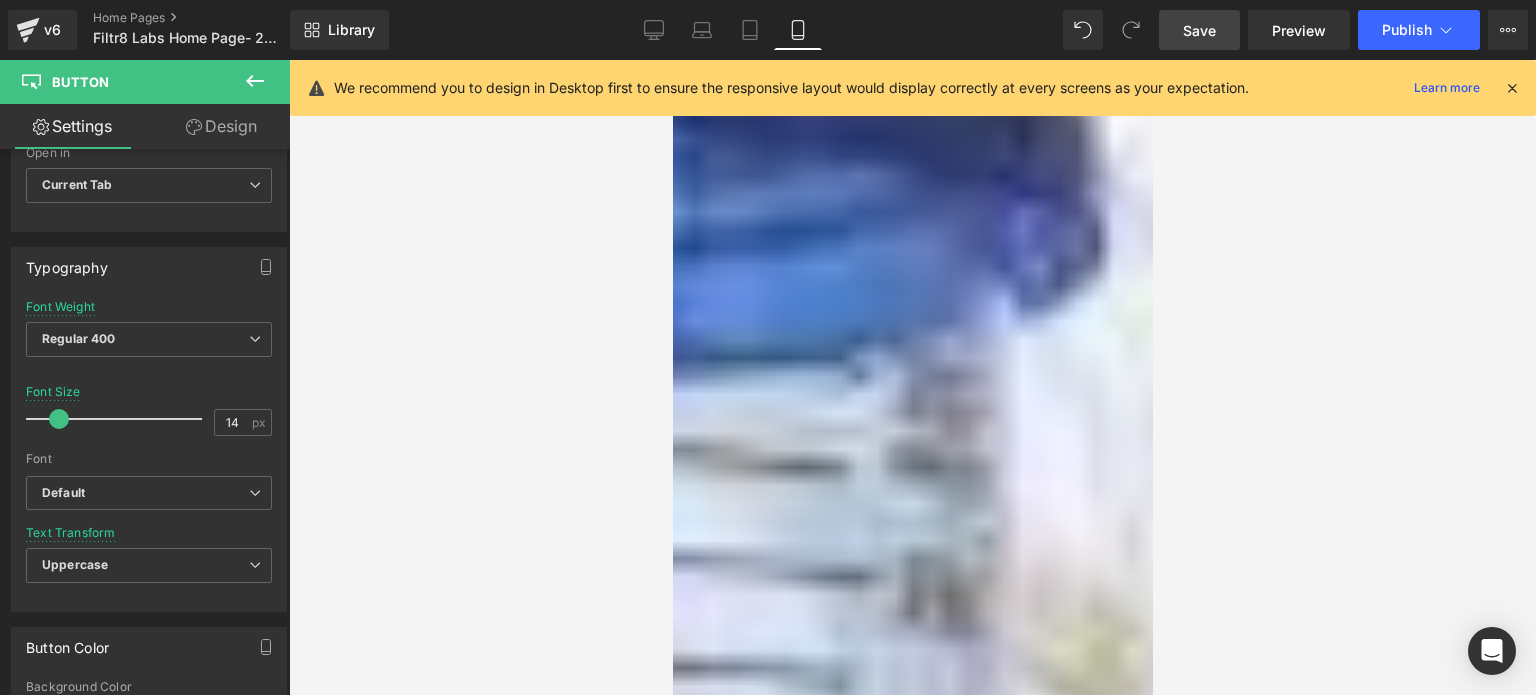 click on "Button" at bounding box center [672, 60] 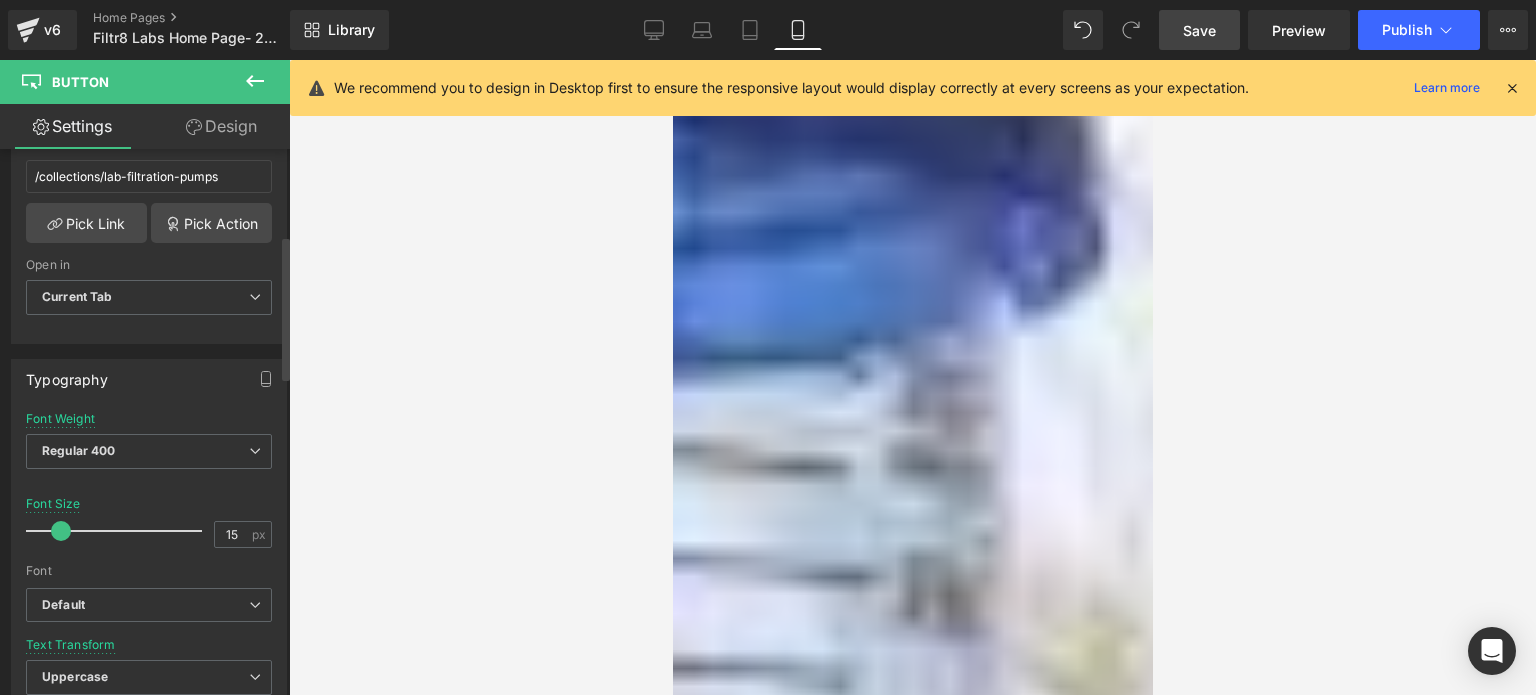 scroll, scrollTop: 400, scrollLeft: 0, axis: vertical 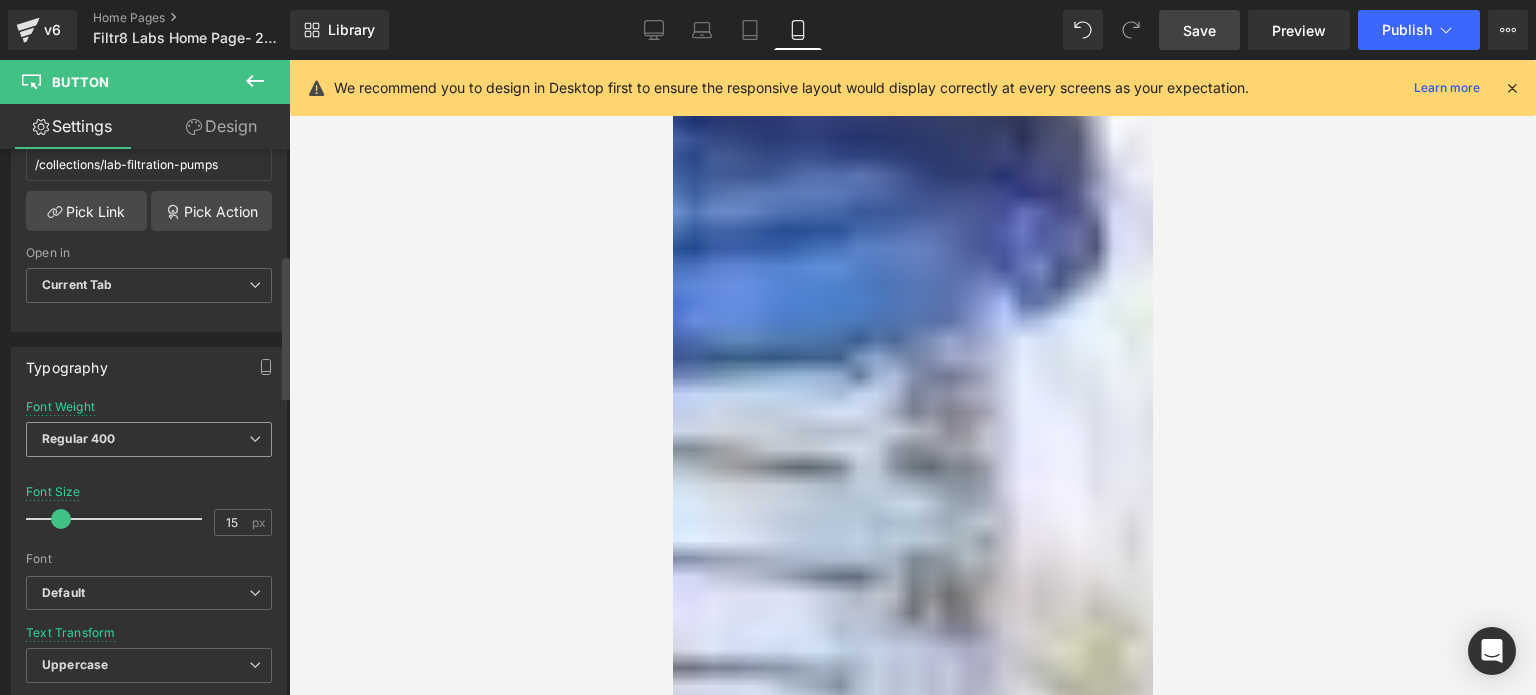 click on "Regular 400" at bounding box center [149, 439] 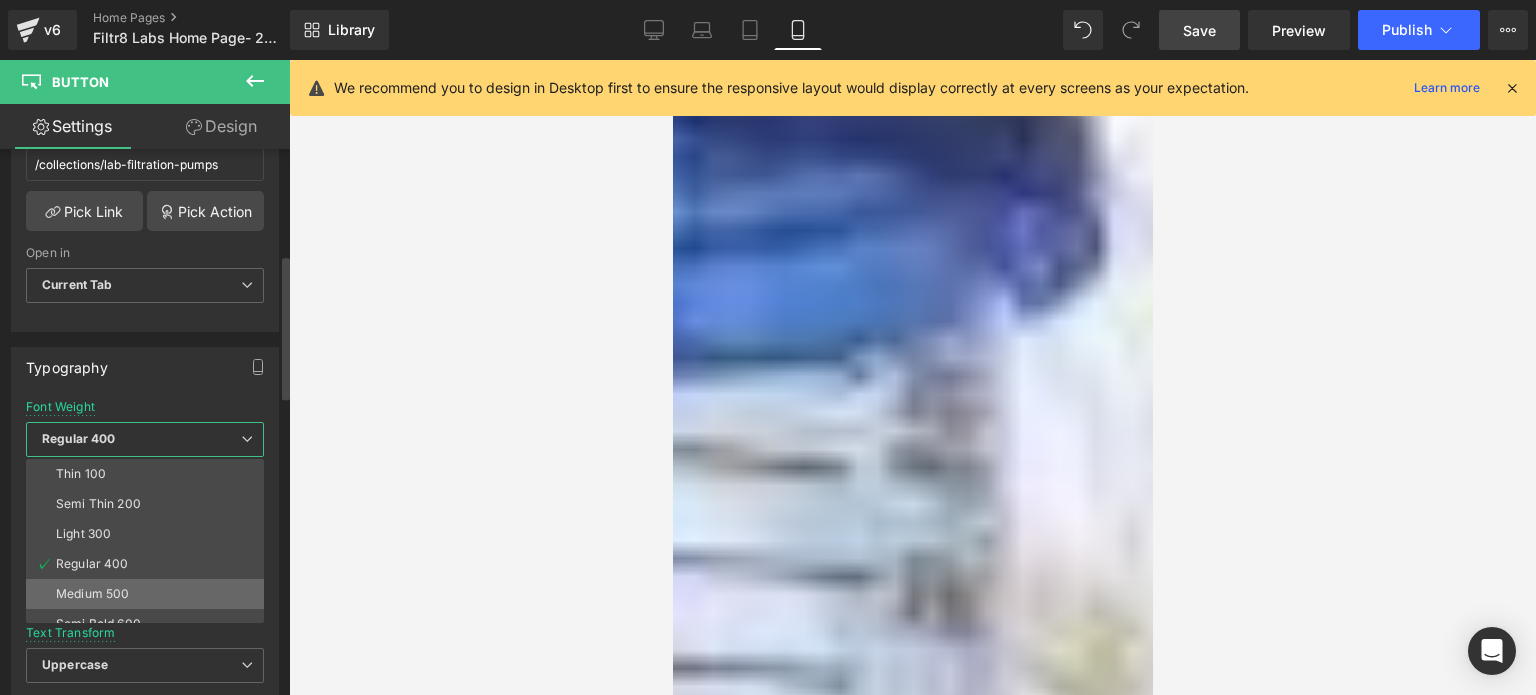 click on "Medium 500" at bounding box center [92, 594] 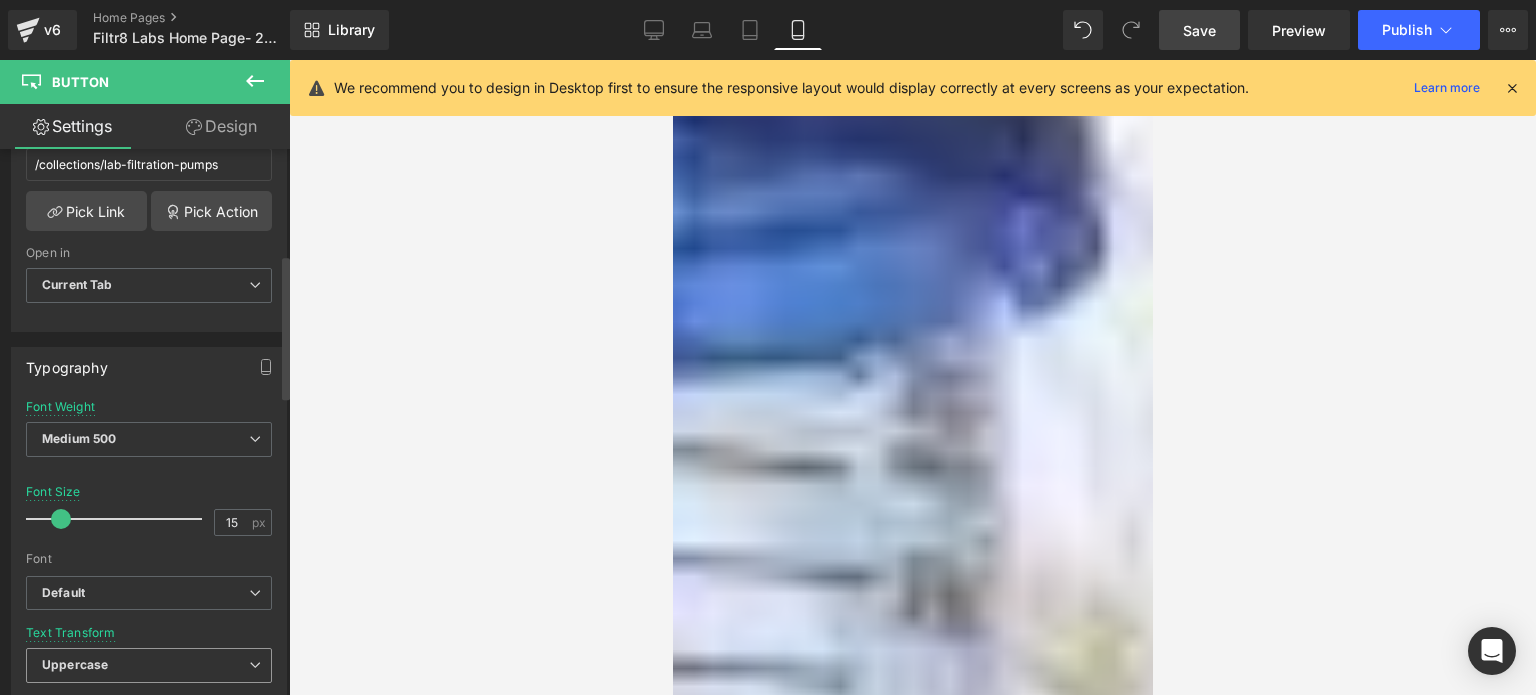 click on "Uppercase" at bounding box center [149, 665] 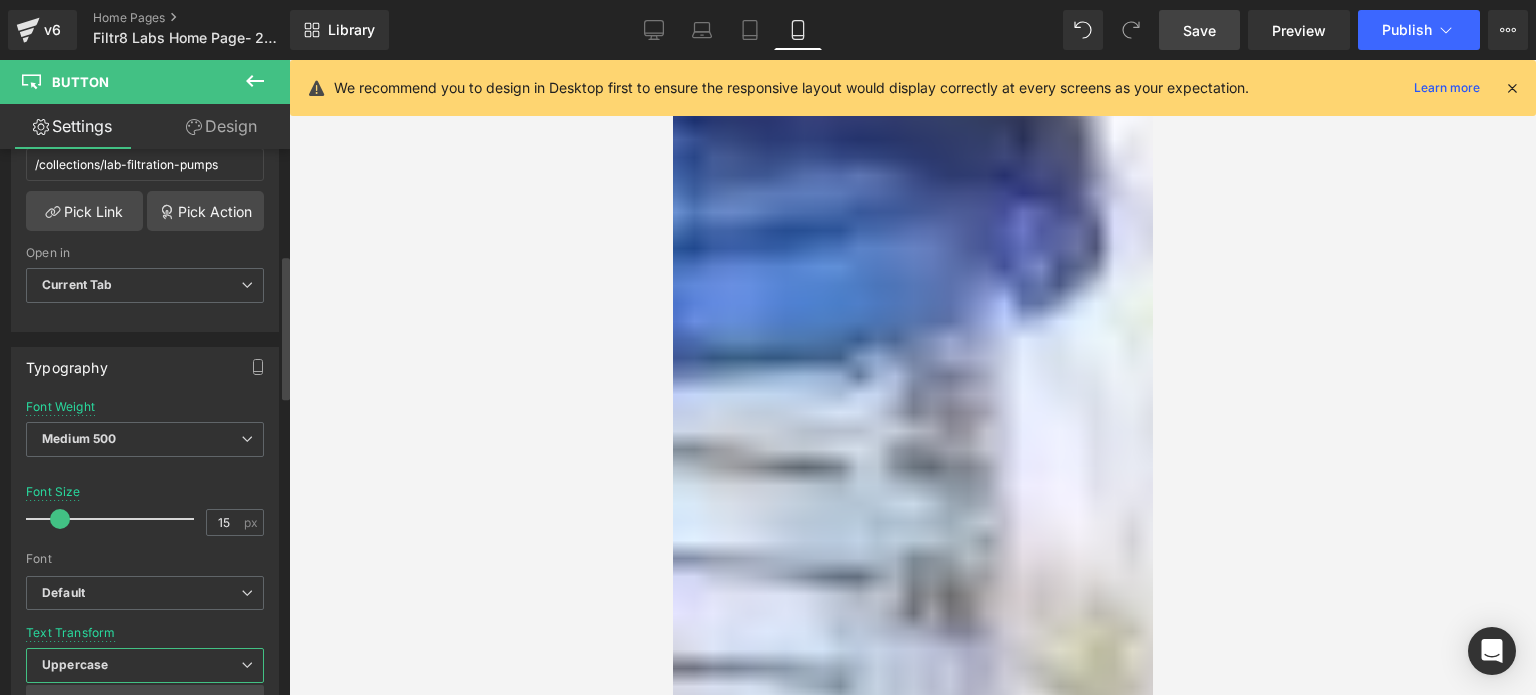 click on "Uppercase" at bounding box center (145, 665) 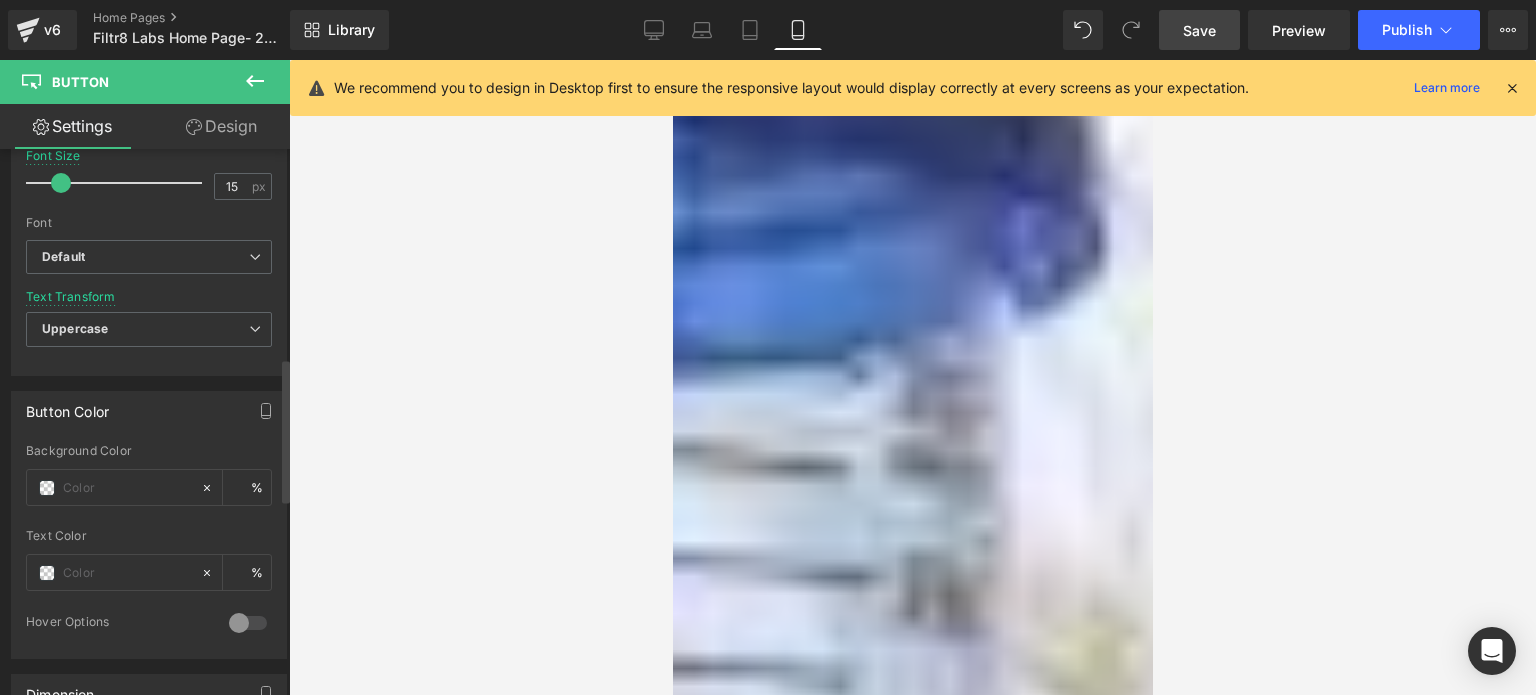 scroll, scrollTop: 800, scrollLeft: 0, axis: vertical 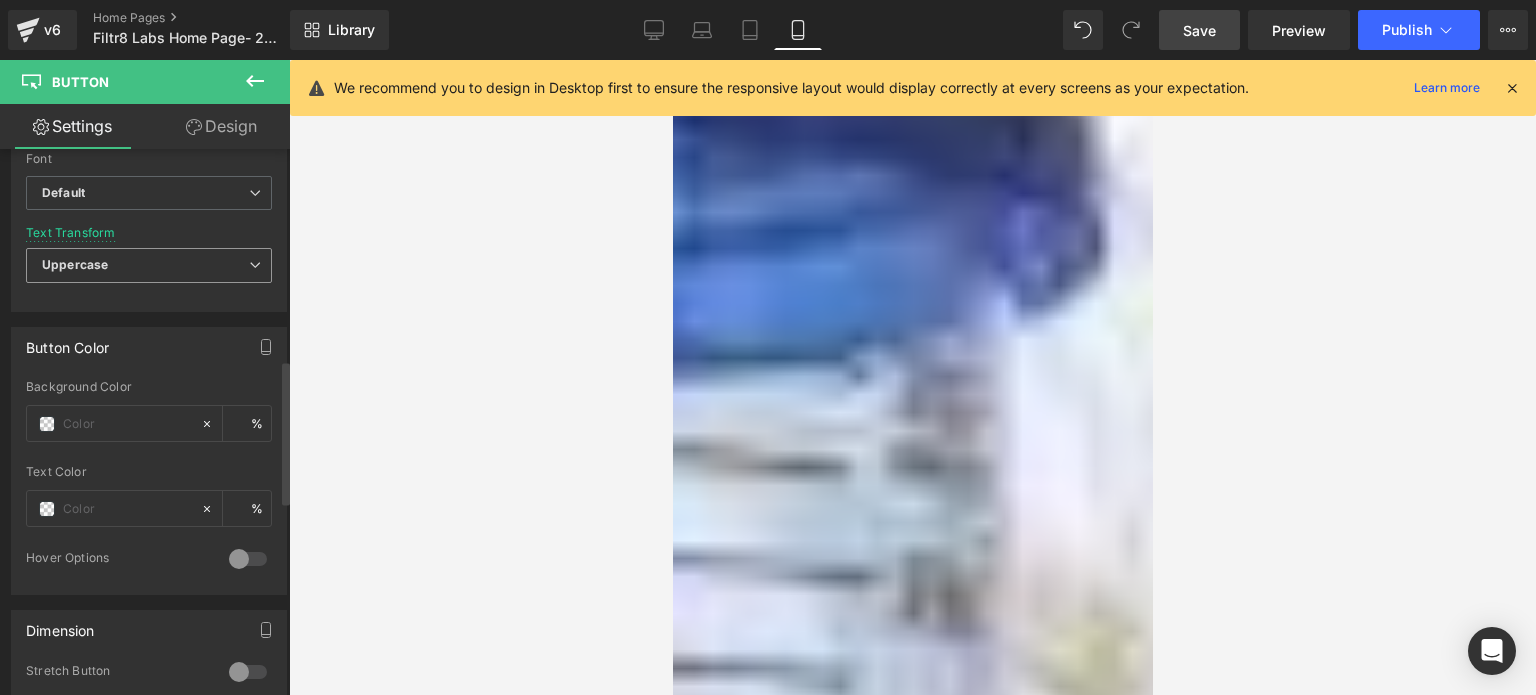 click on "Uppercase" at bounding box center [149, 265] 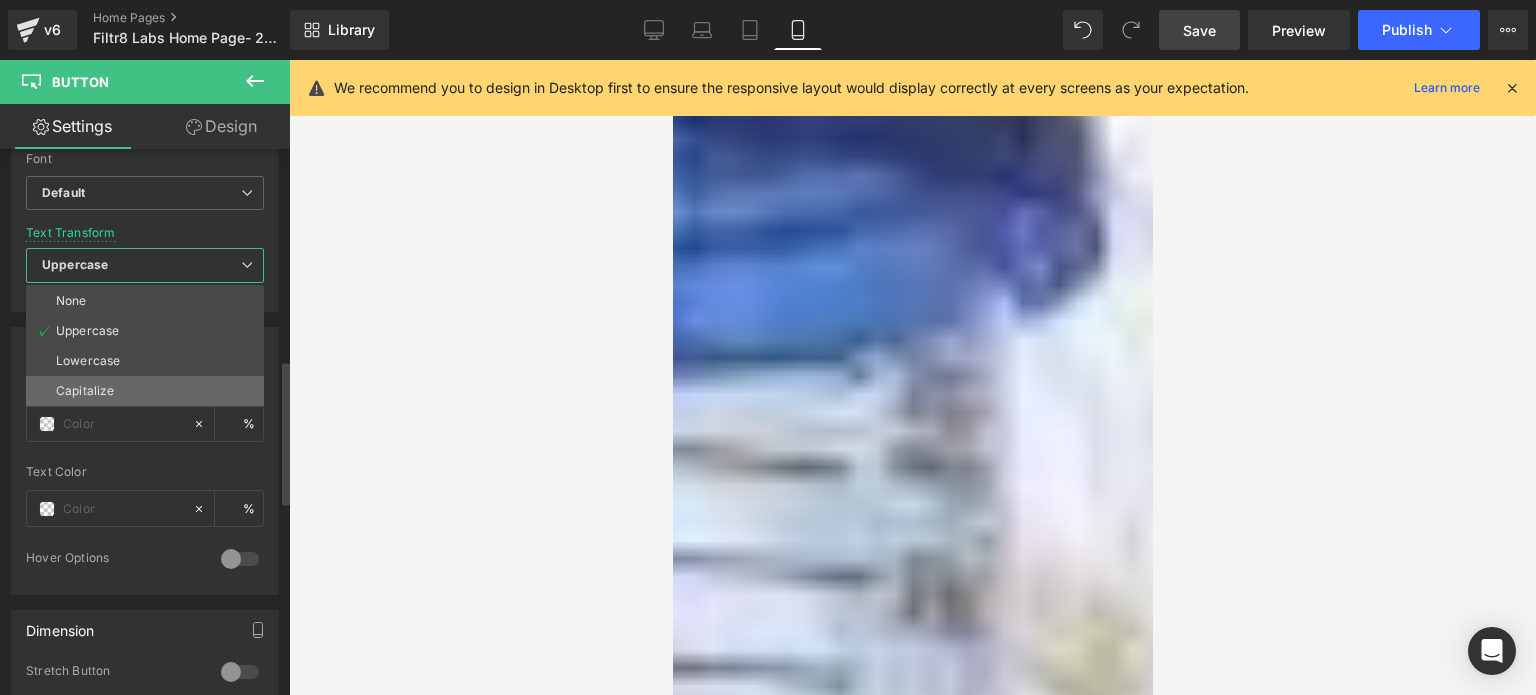 click on "Capitalize" at bounding box center [145, 391] 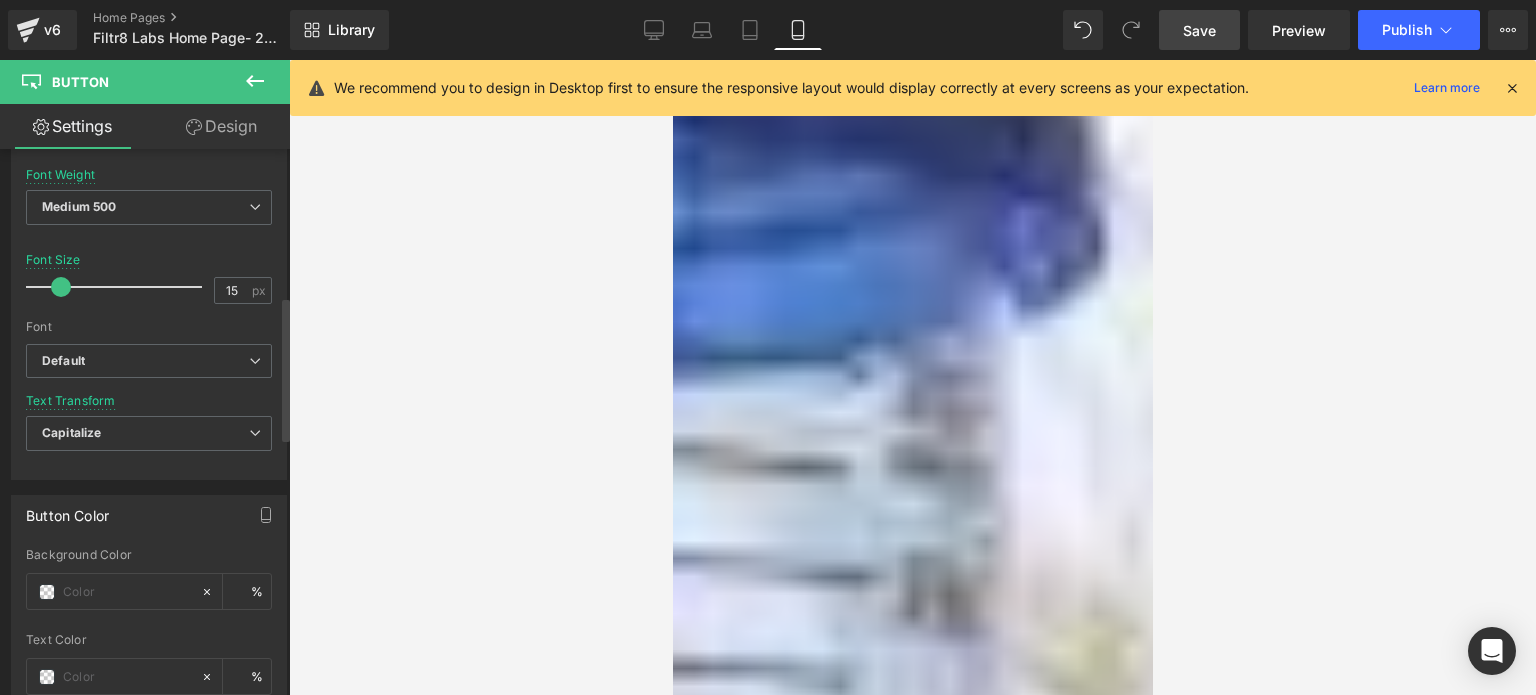 scroll, scrollTop: 500, scrollLeft: 0, axis: vertical 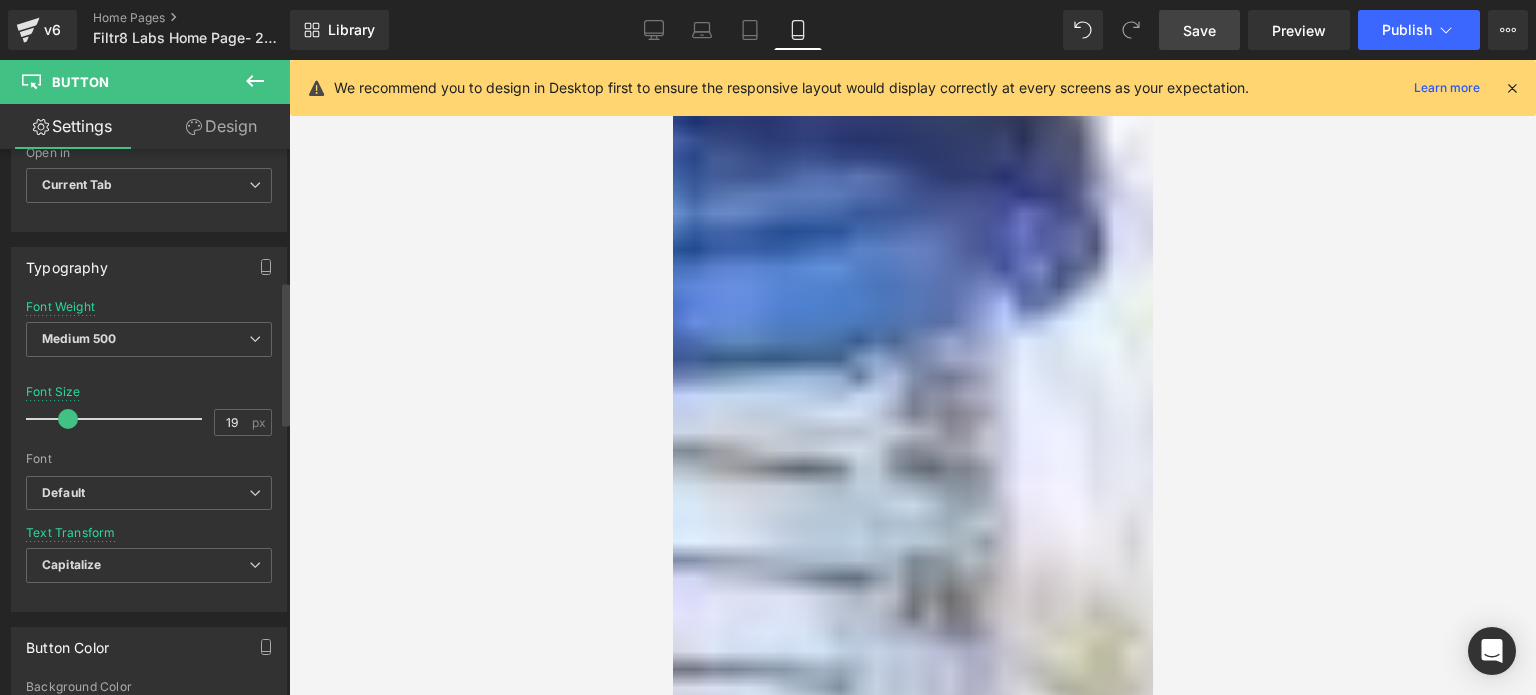 type on "18" 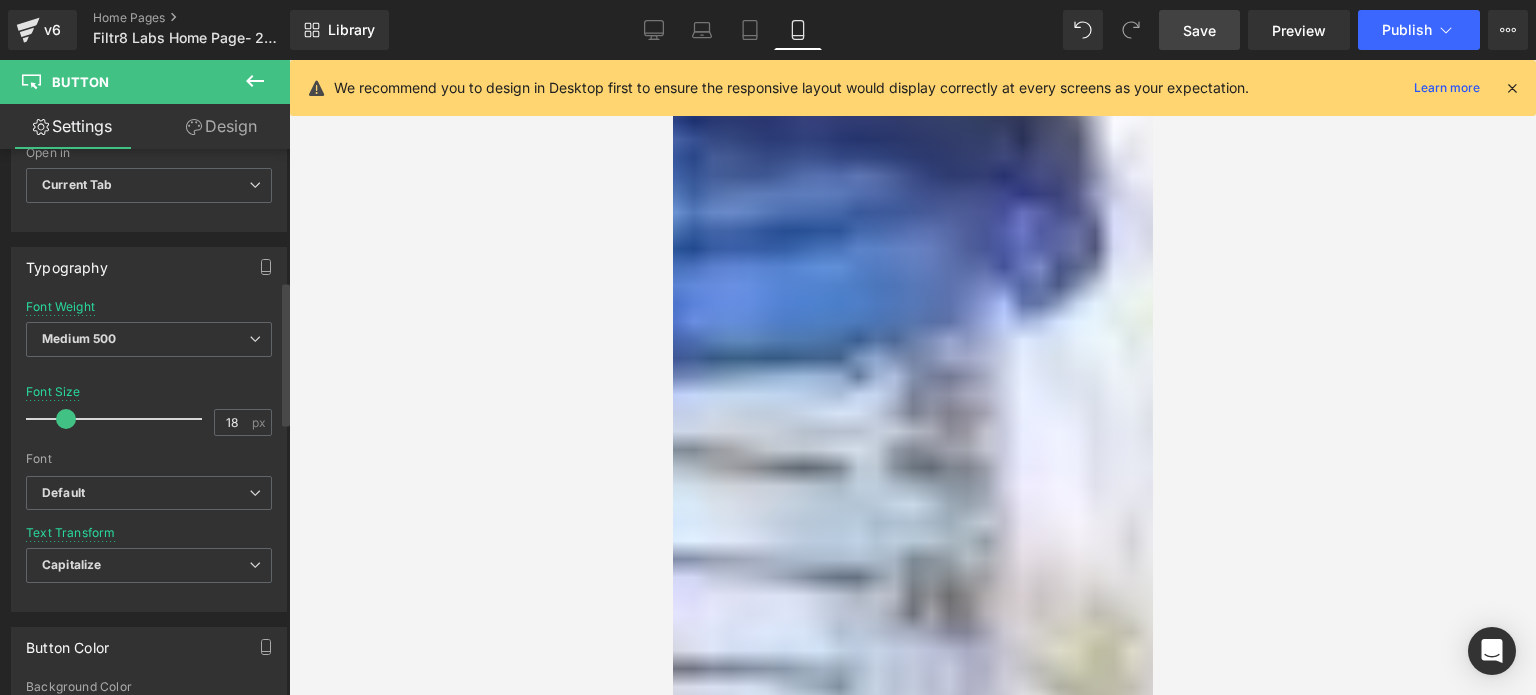 click at bounding box center (66, 419) 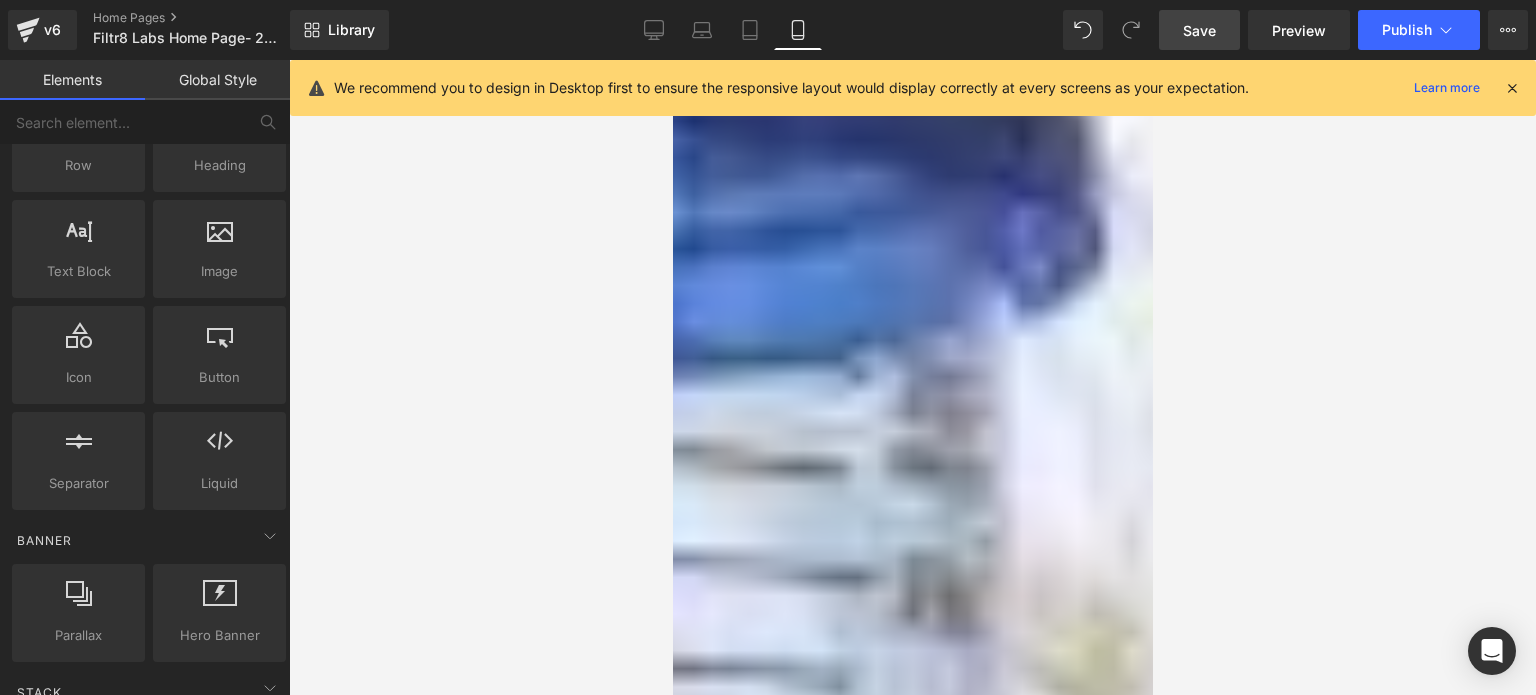 click at bounding box center [912, 377] 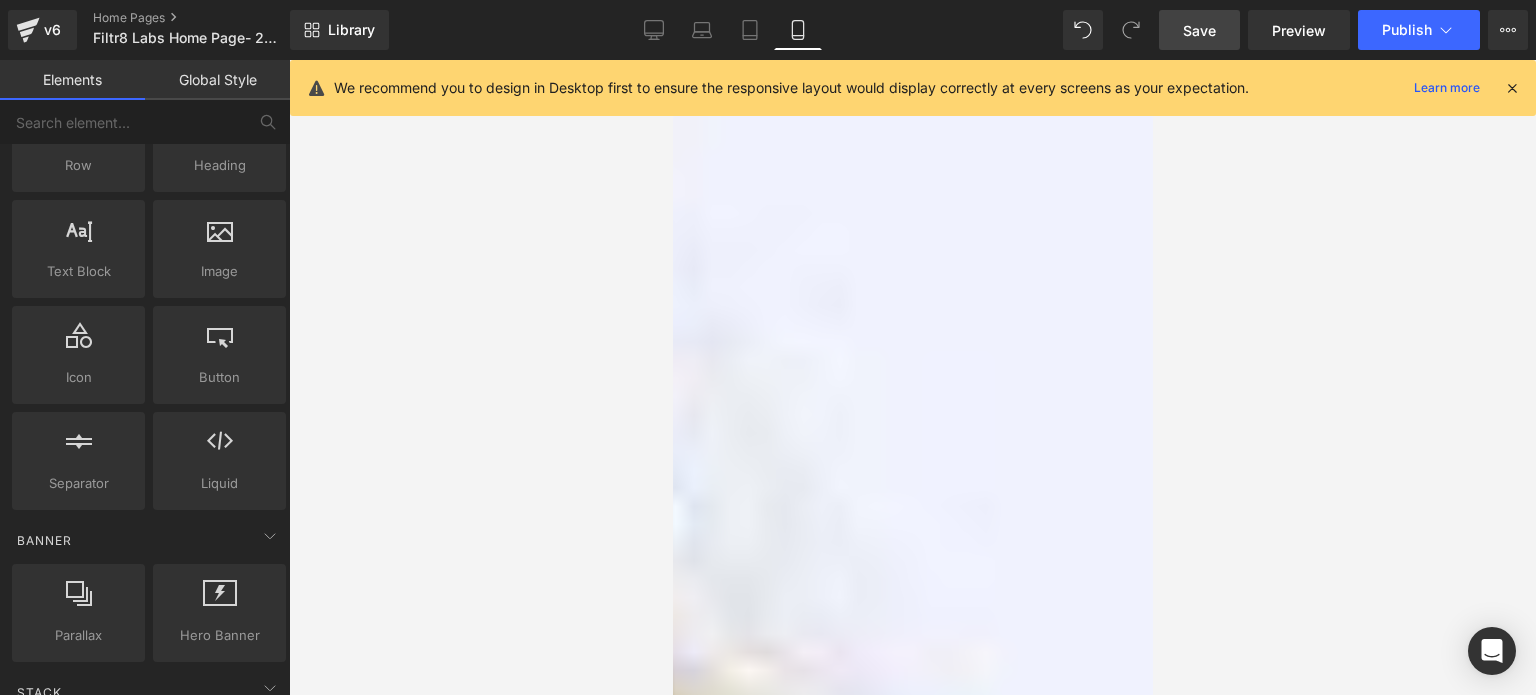 scroll, scrollTop: 400, scrollLeft: 0, axis: vertical 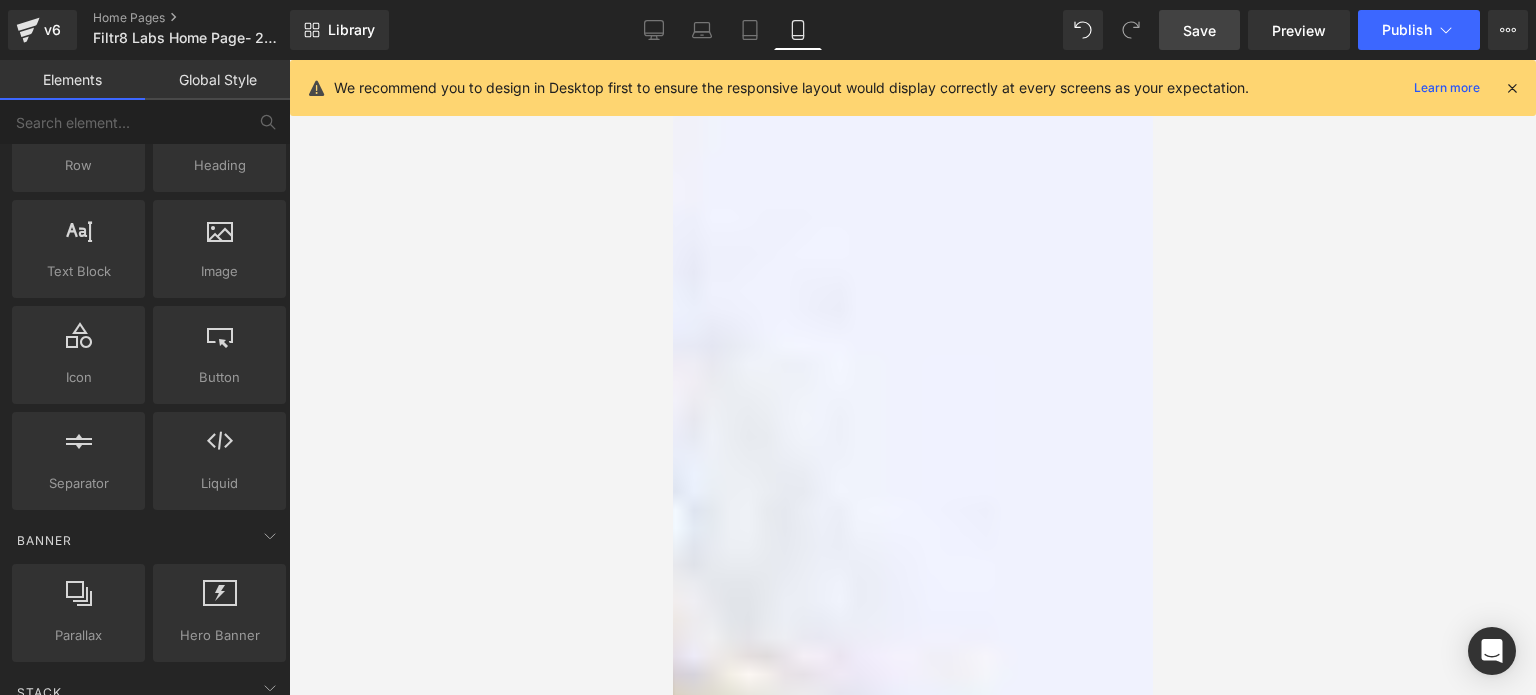 click on "Save" at bounding box center [1199, 30] 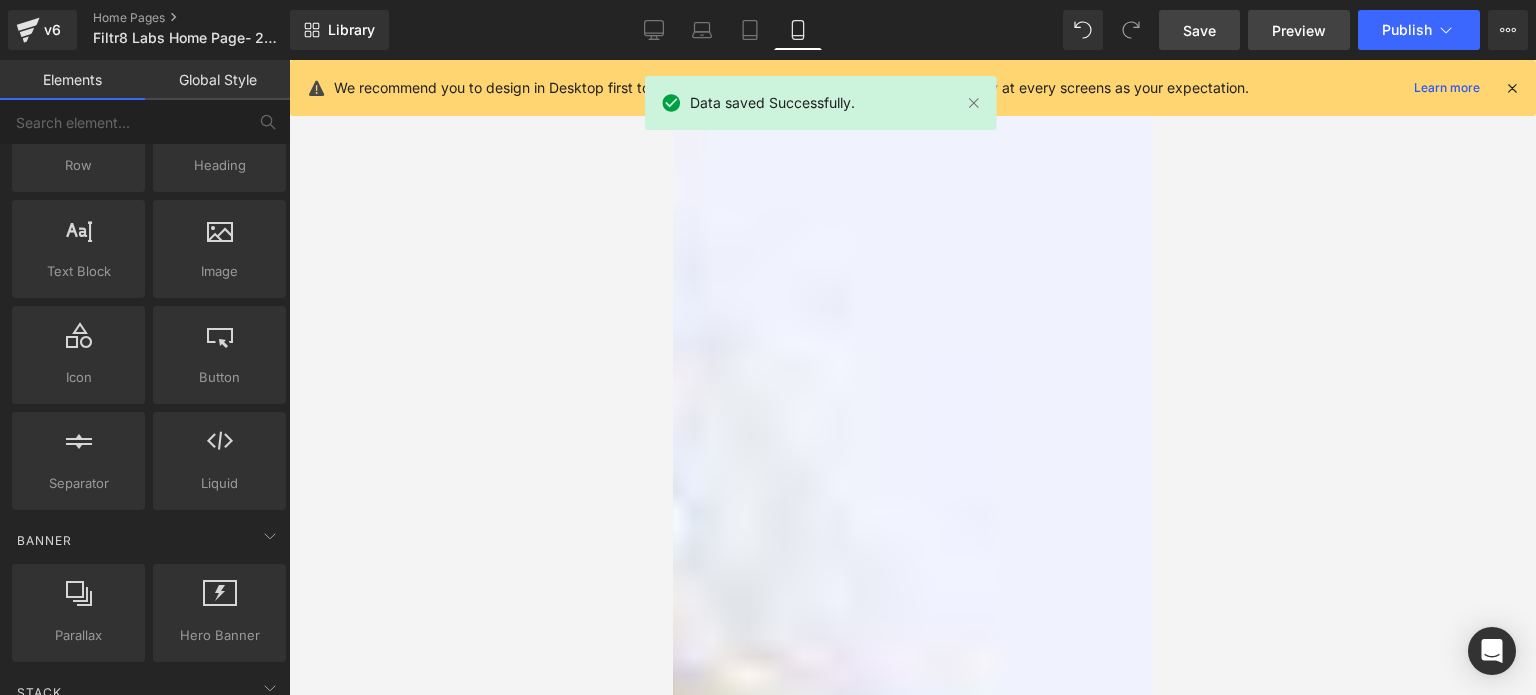 click on "Preview" at bounding box center (1299, 30) 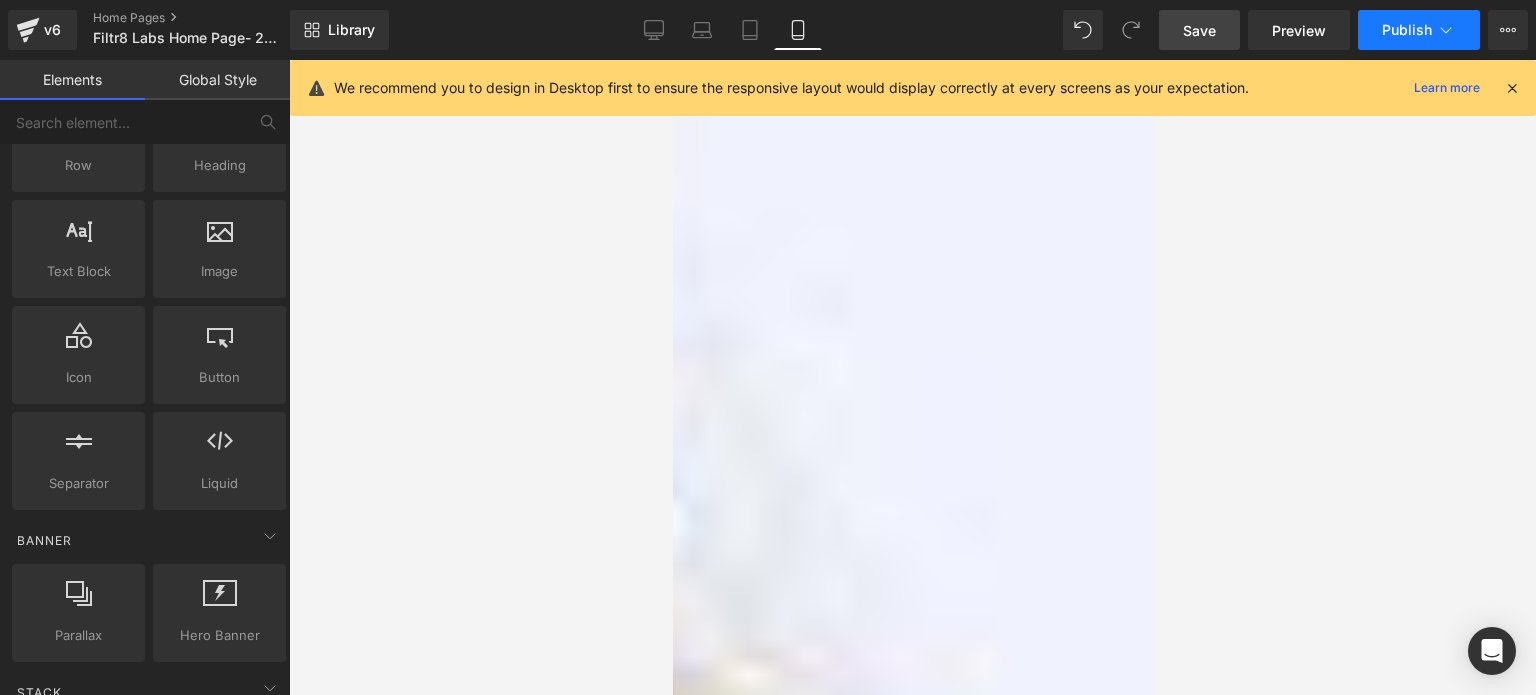 click on "Publish" at bounding box center [1419, 30] 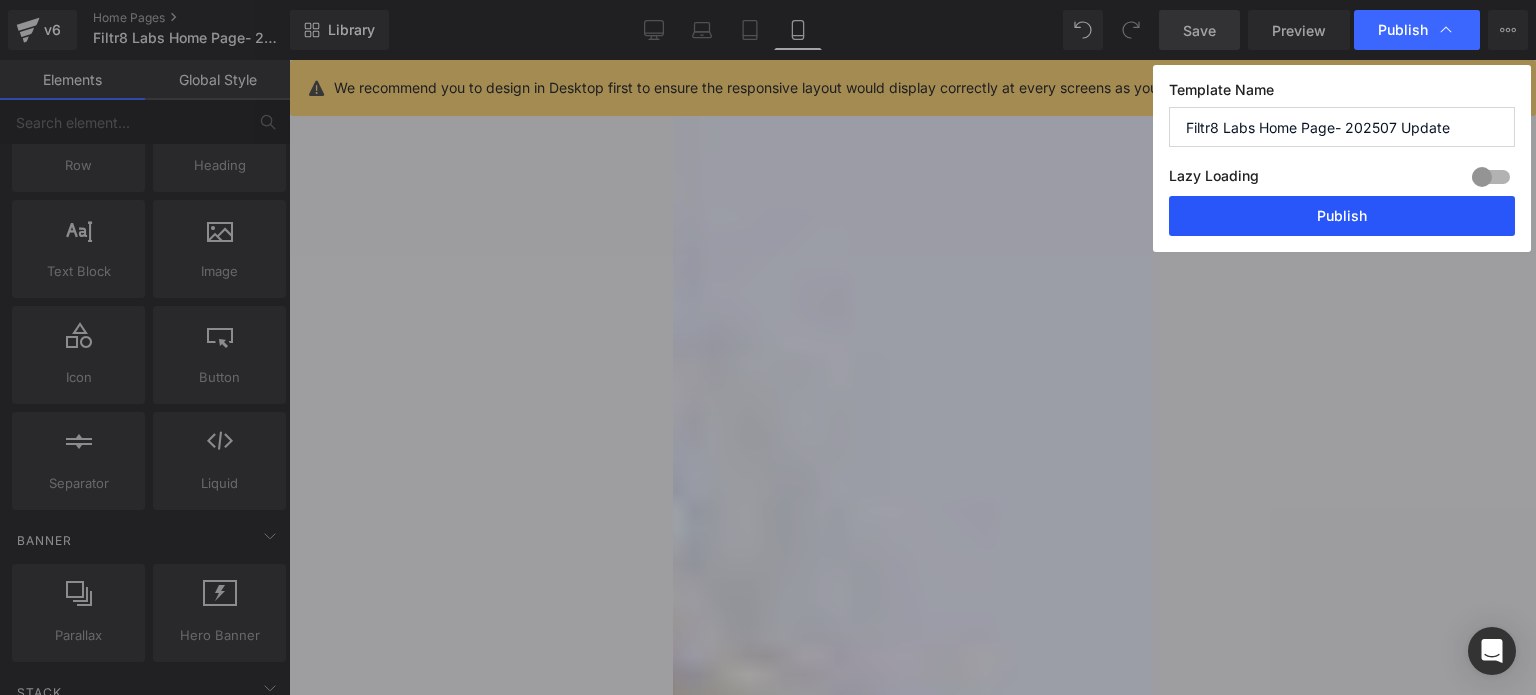 click on "Publish" at bounding box center [1342, 216] 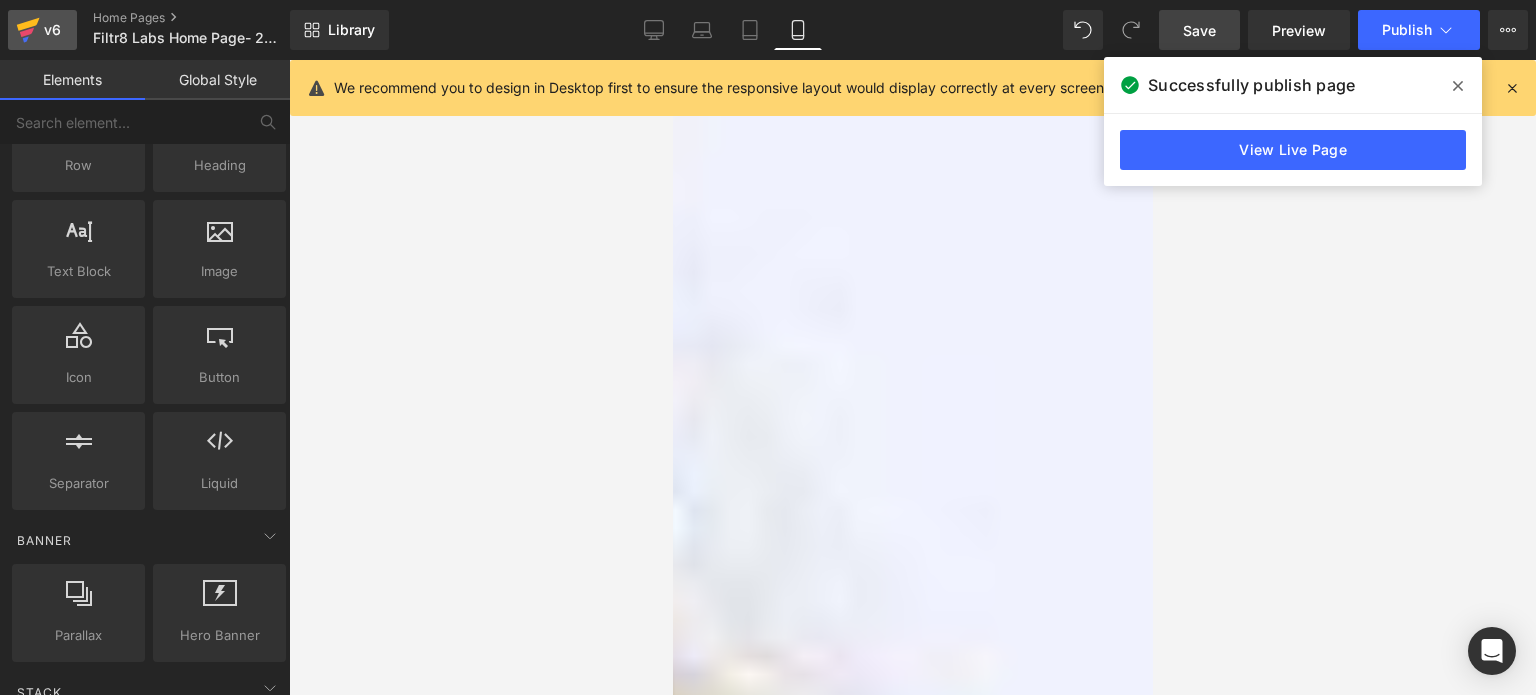 click 